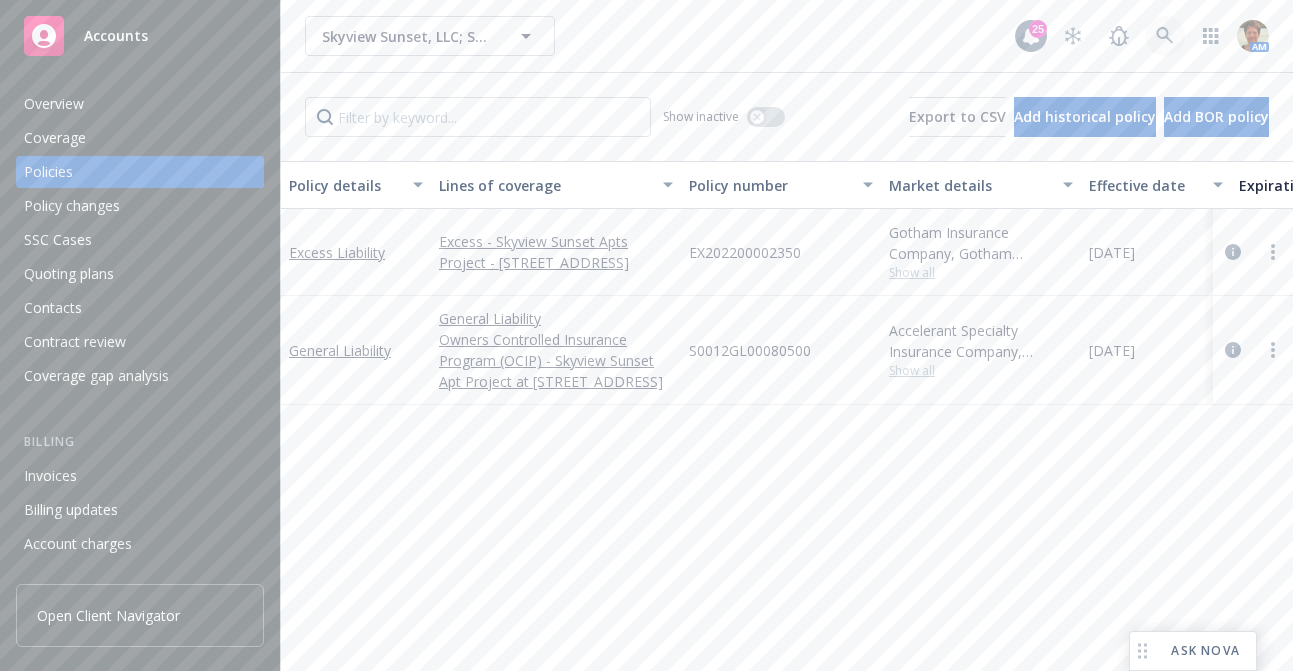 scroll, scrollTop: 0, scrollLeft: 0, axis: both 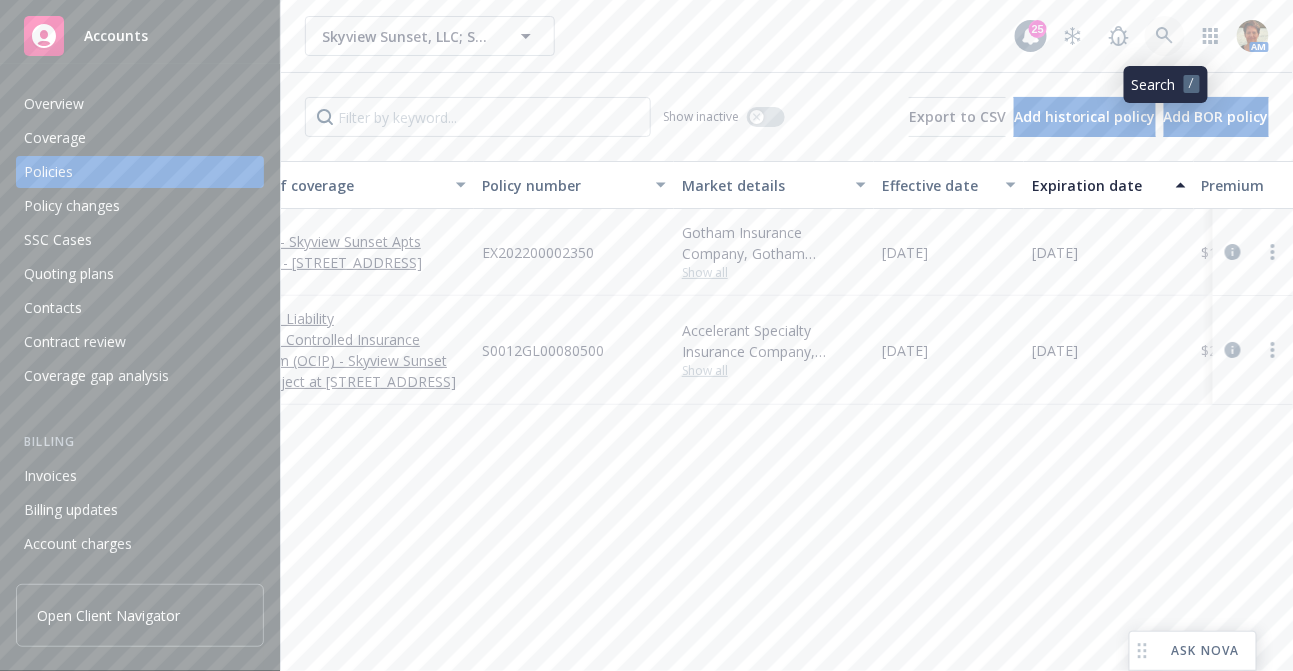click 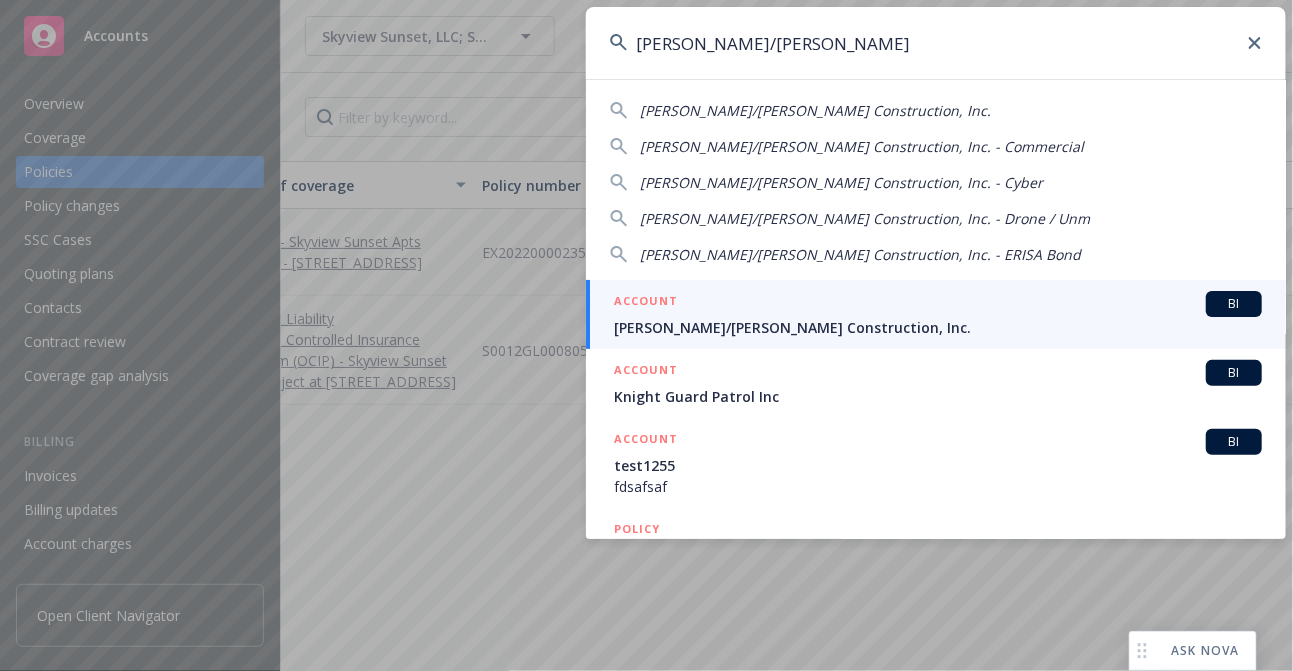 type on "elliott/drinkward" 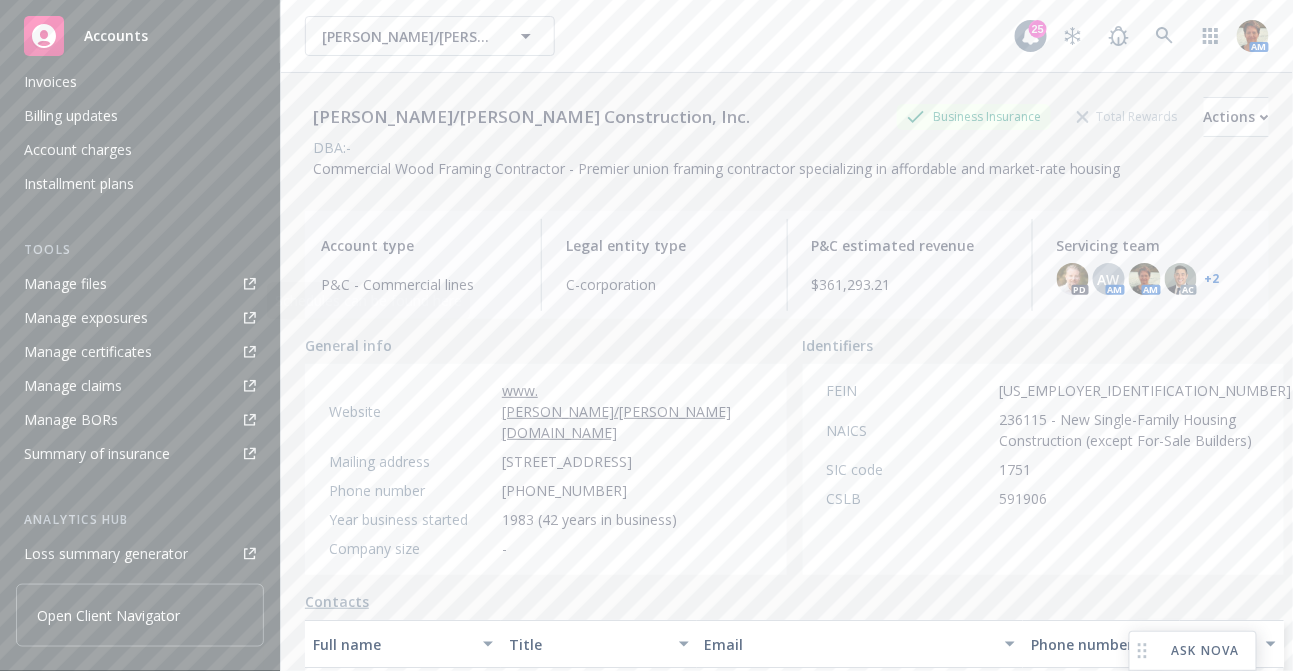 scroll, scrollTop: 444, scrollLeft: 0, axis: vertical 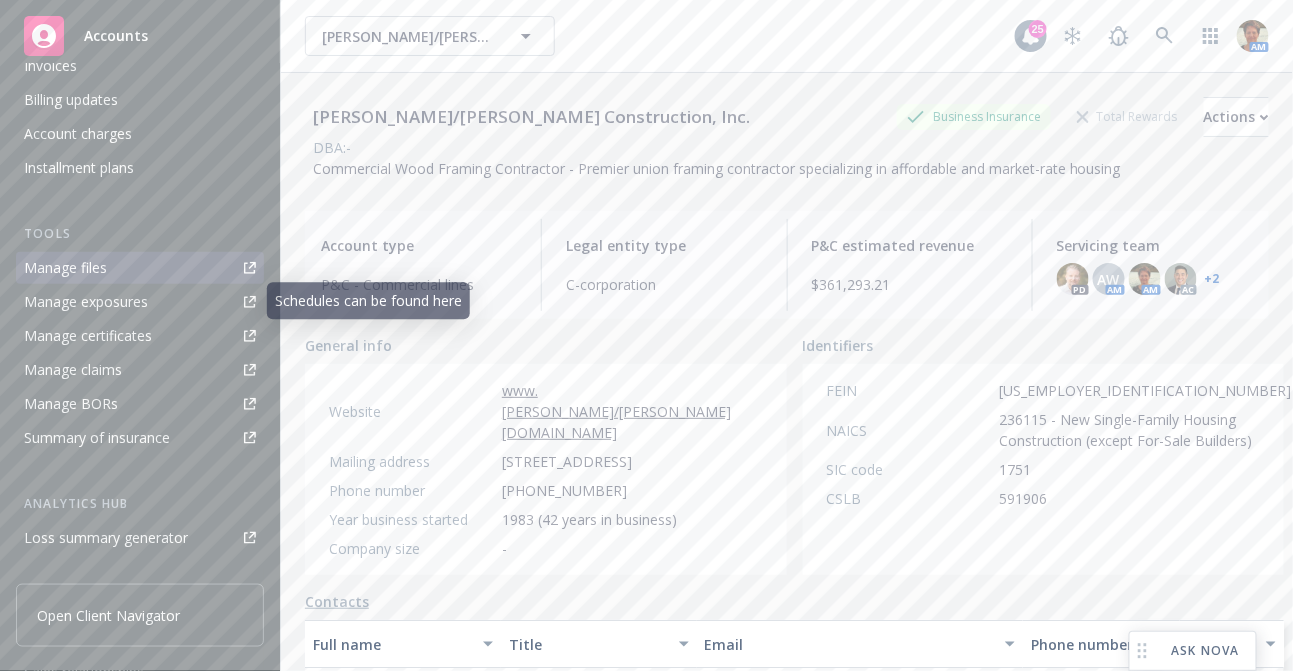 click on "Manage files" at bounding box center (65, 268) 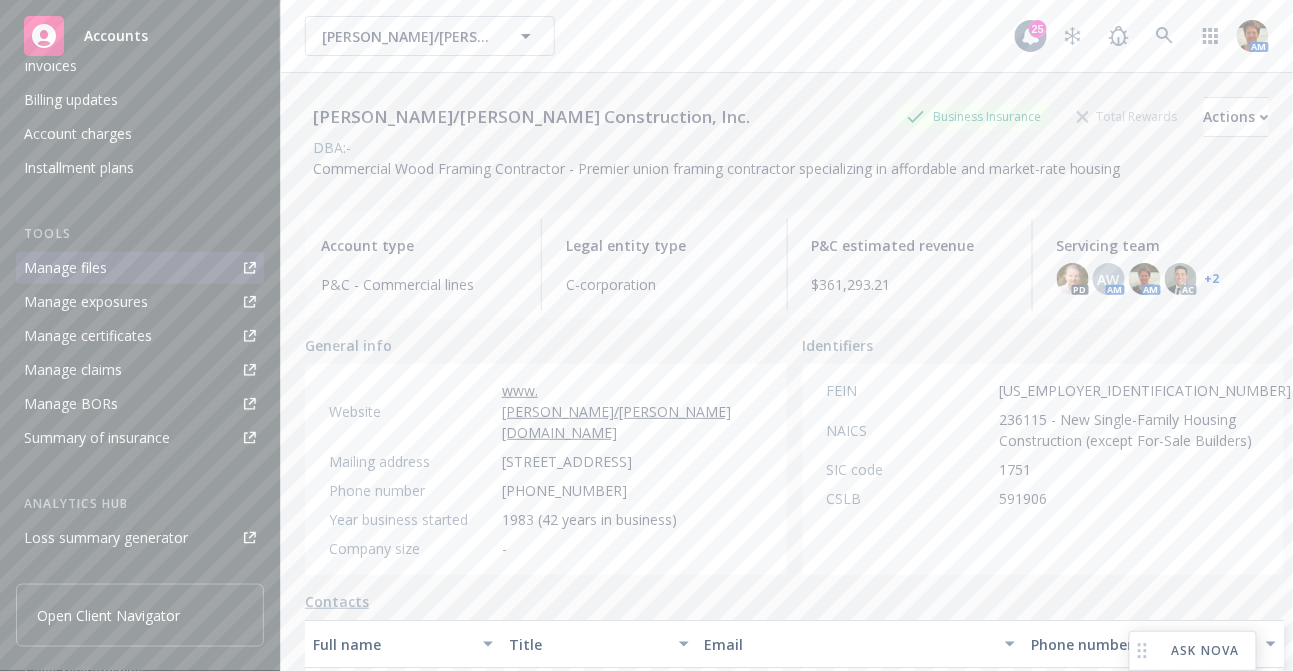 click on "Manage files" at bounding box center [140, 268] 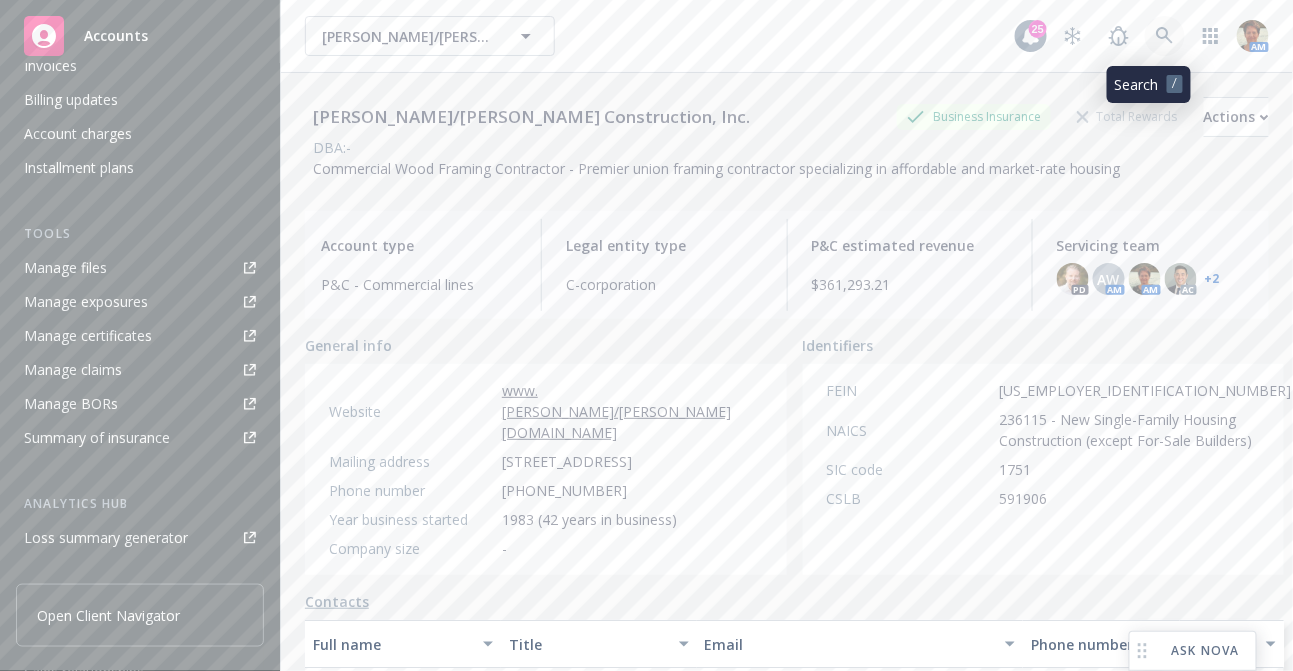 click 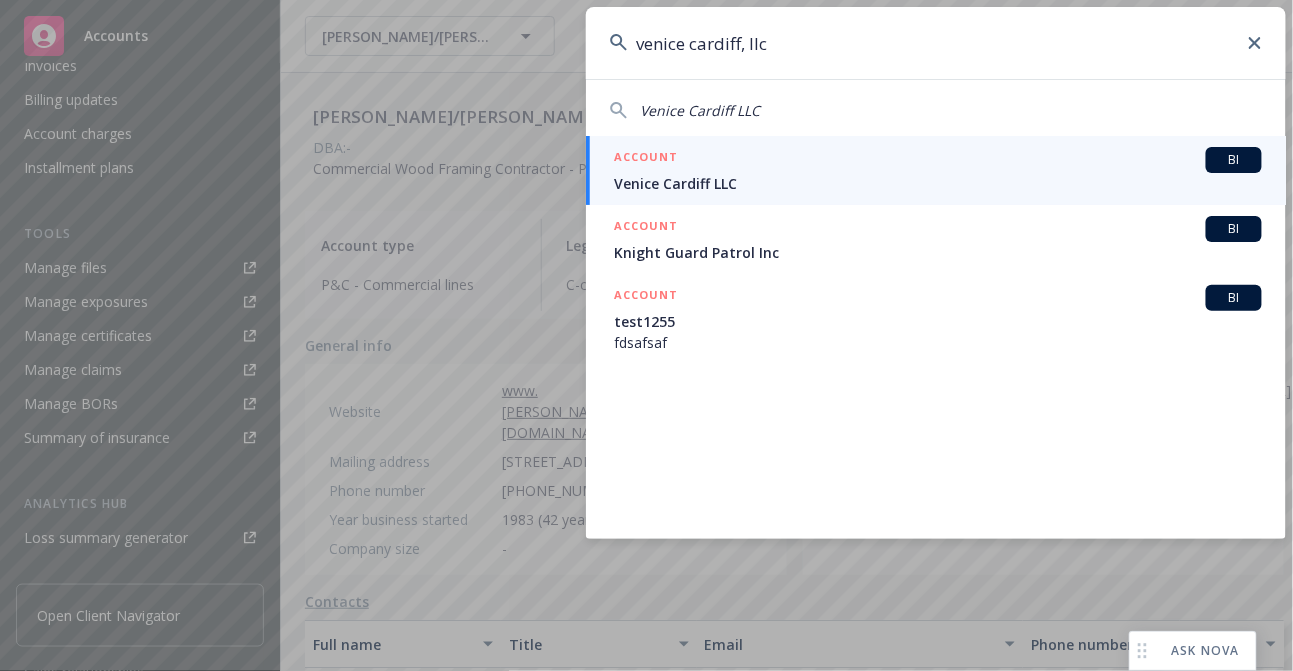 type on "venice cardiff, llc" 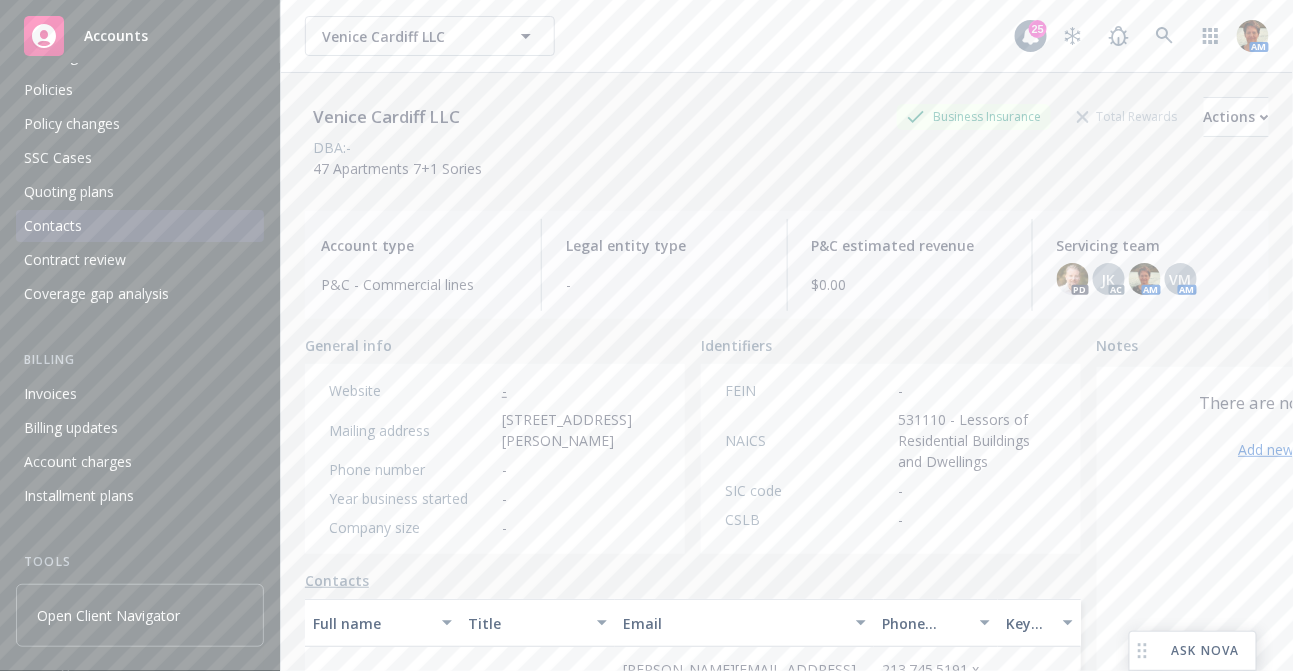 scroll, scrollTop: 0, scrollLeft: 0, axis: both 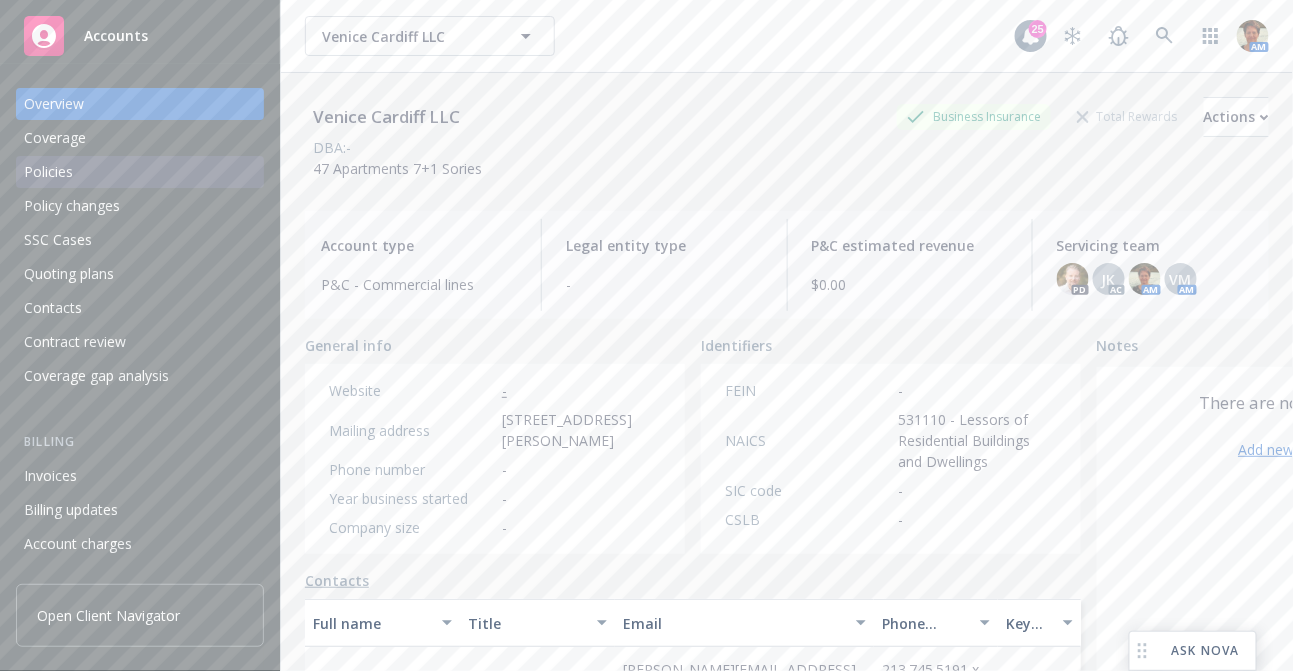 click on "Policies" at bounding box center [48, 172] 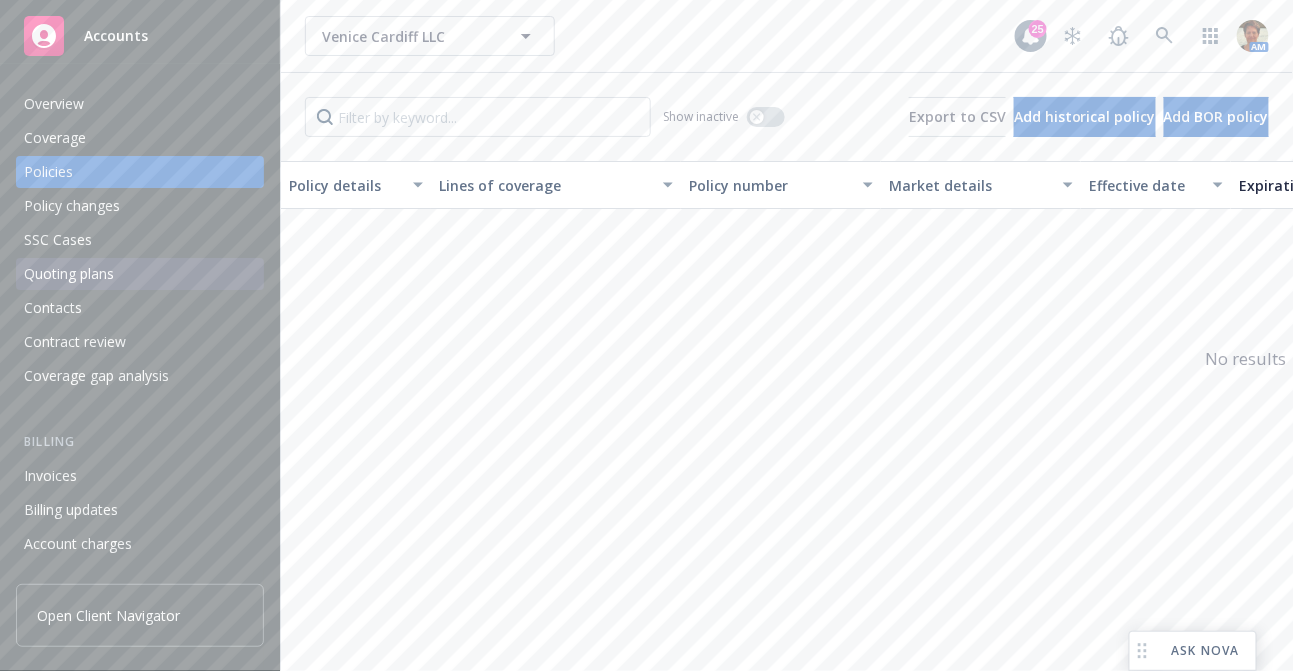click on "Quoting plans" at bounding box center (69, 274) 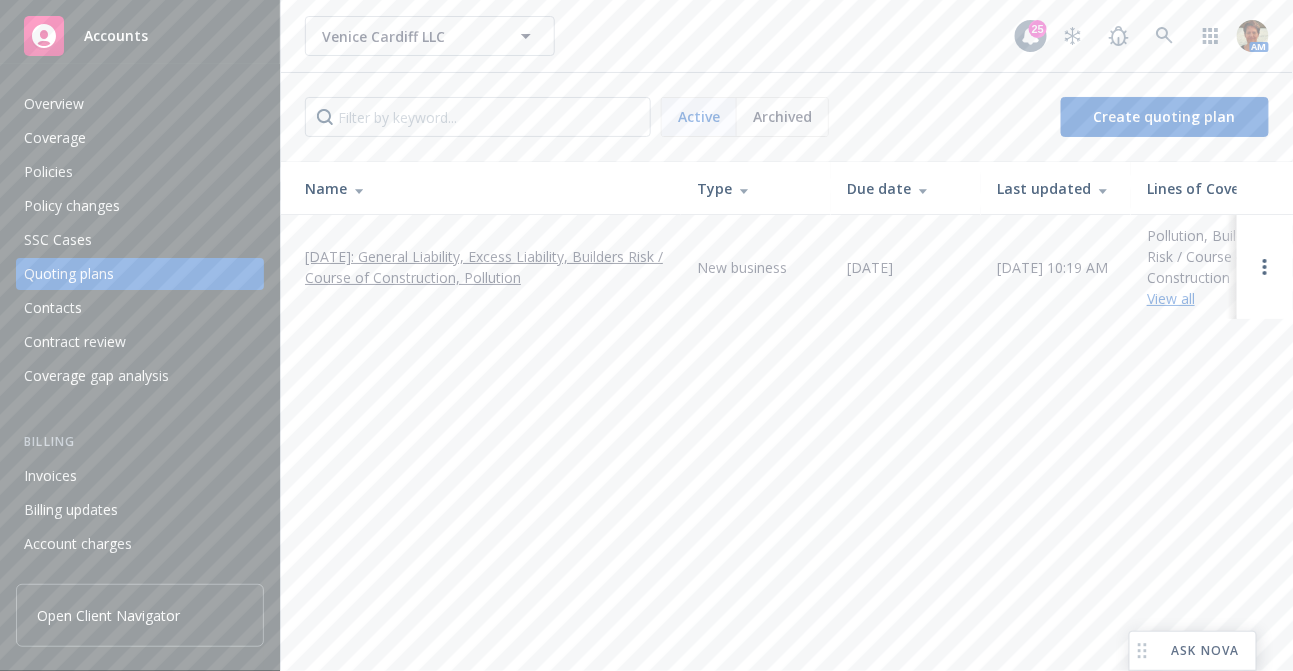 click on "02/03/2025: General Liability, Excess Liability, Builders Risk / Course of Construction, Pollution" at bounding box center (485, 267) 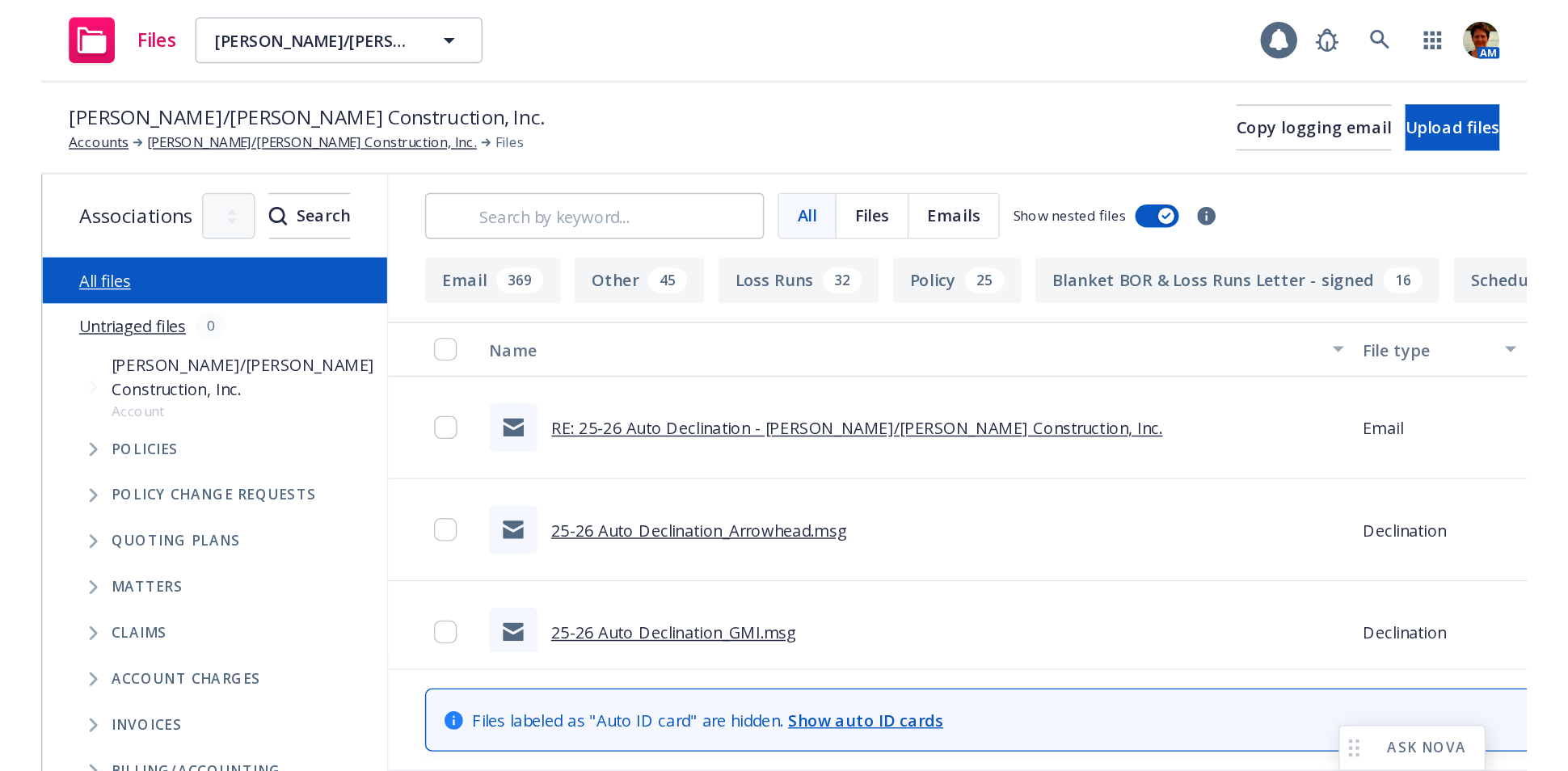 scroll, scrollTop: 0, scrollLeft: 0, axis: both 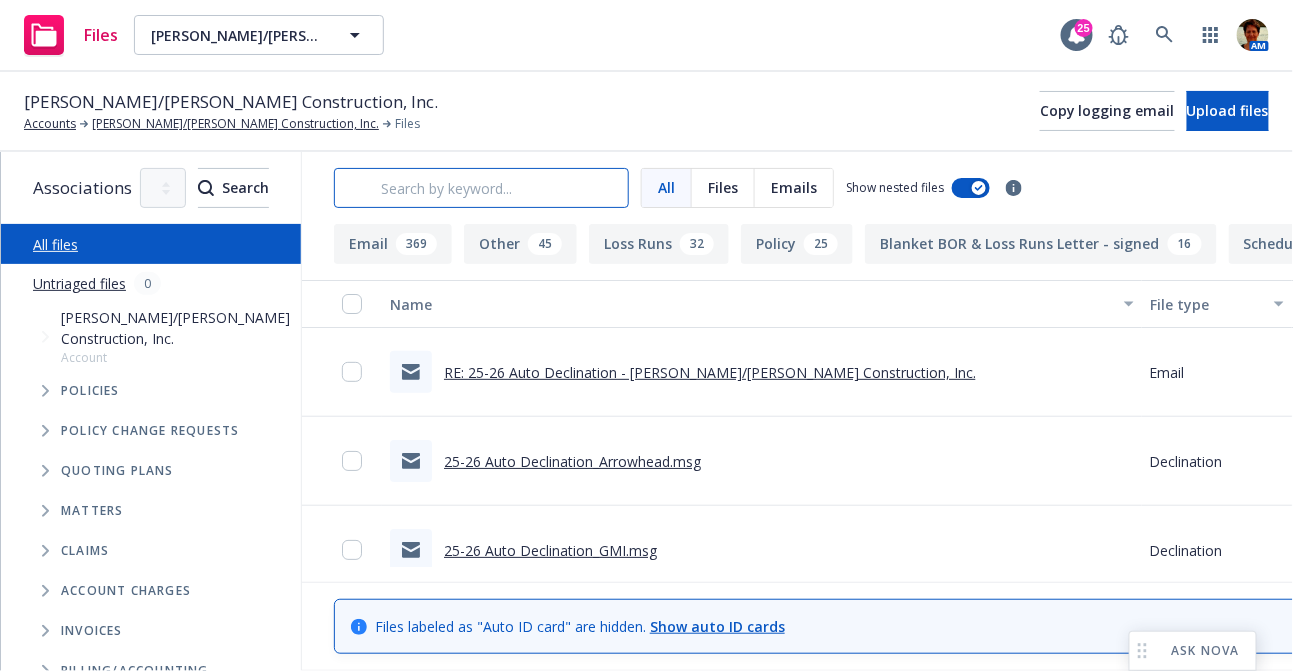 click at bounding box center [481, 188] 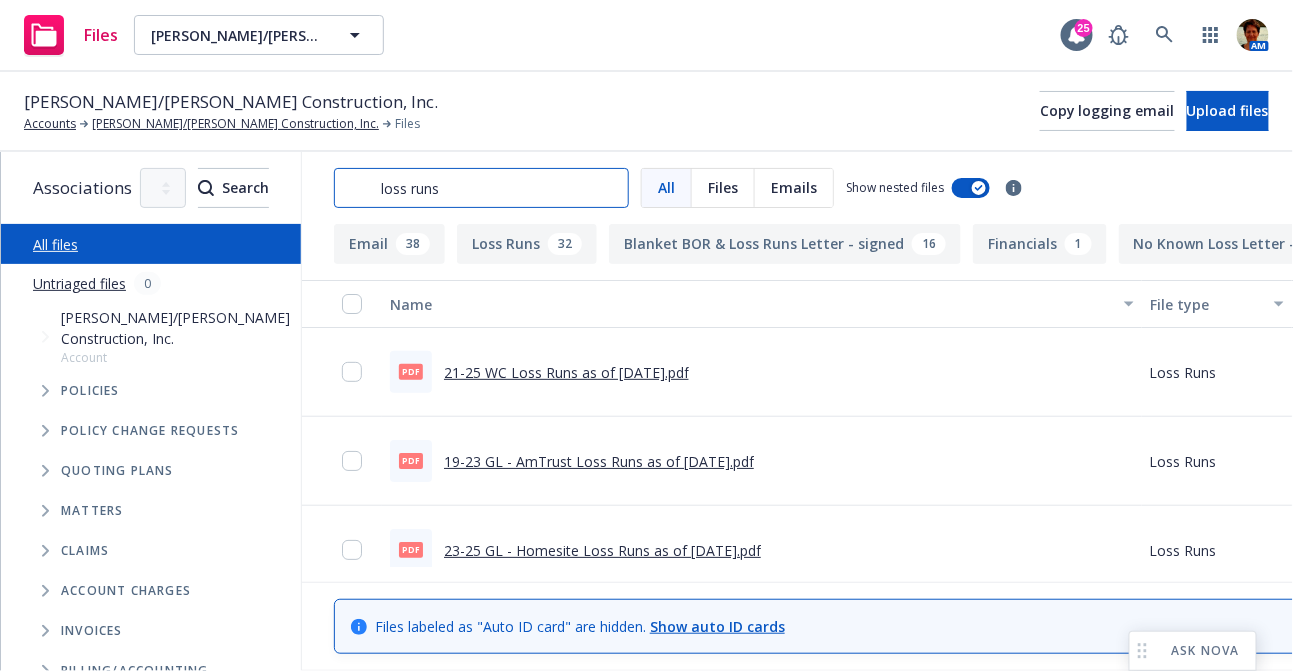 type on "loss runs" 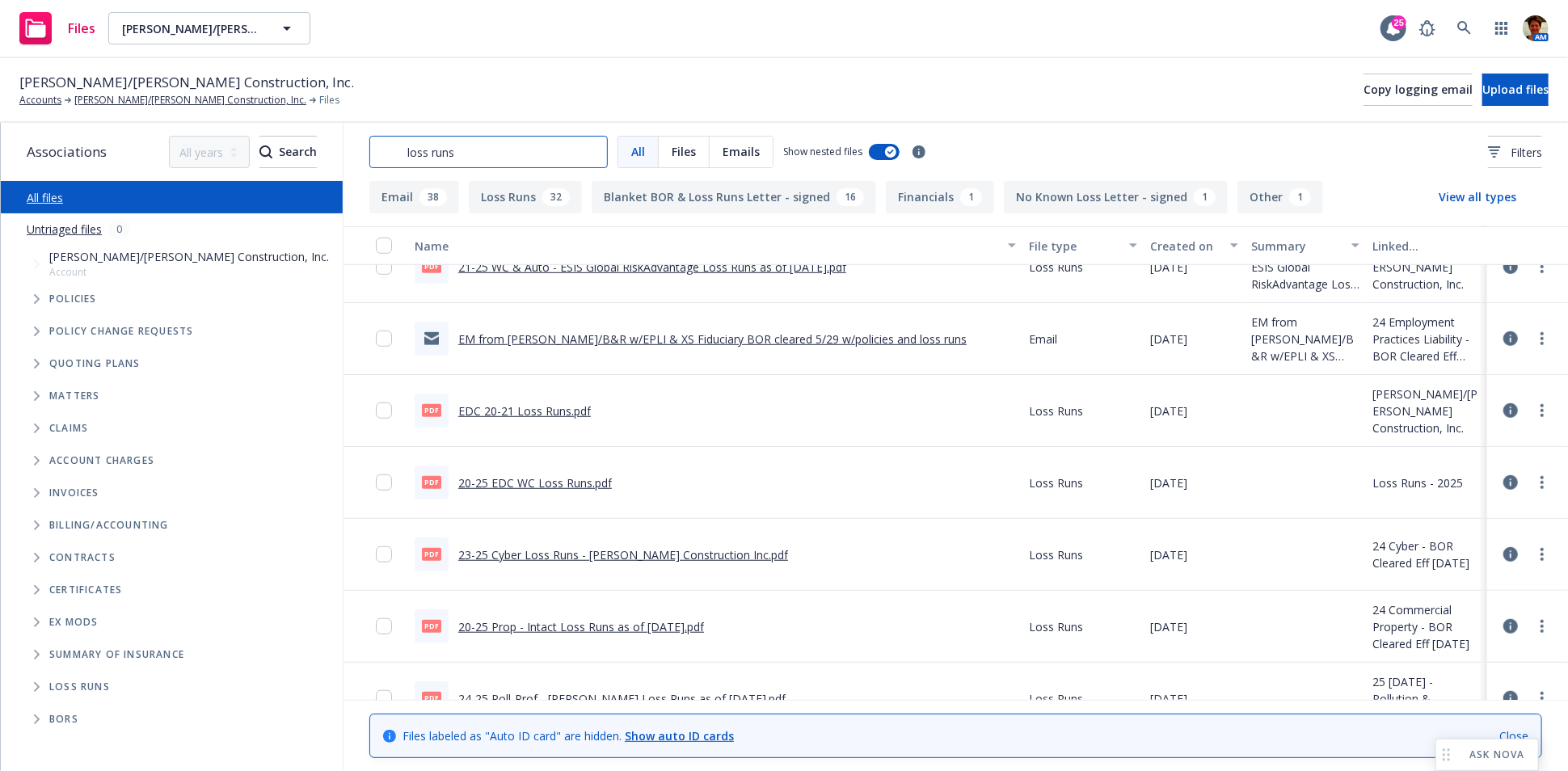 scroll, scrollTop: 718, scrollLeft: 0, axis: vertical 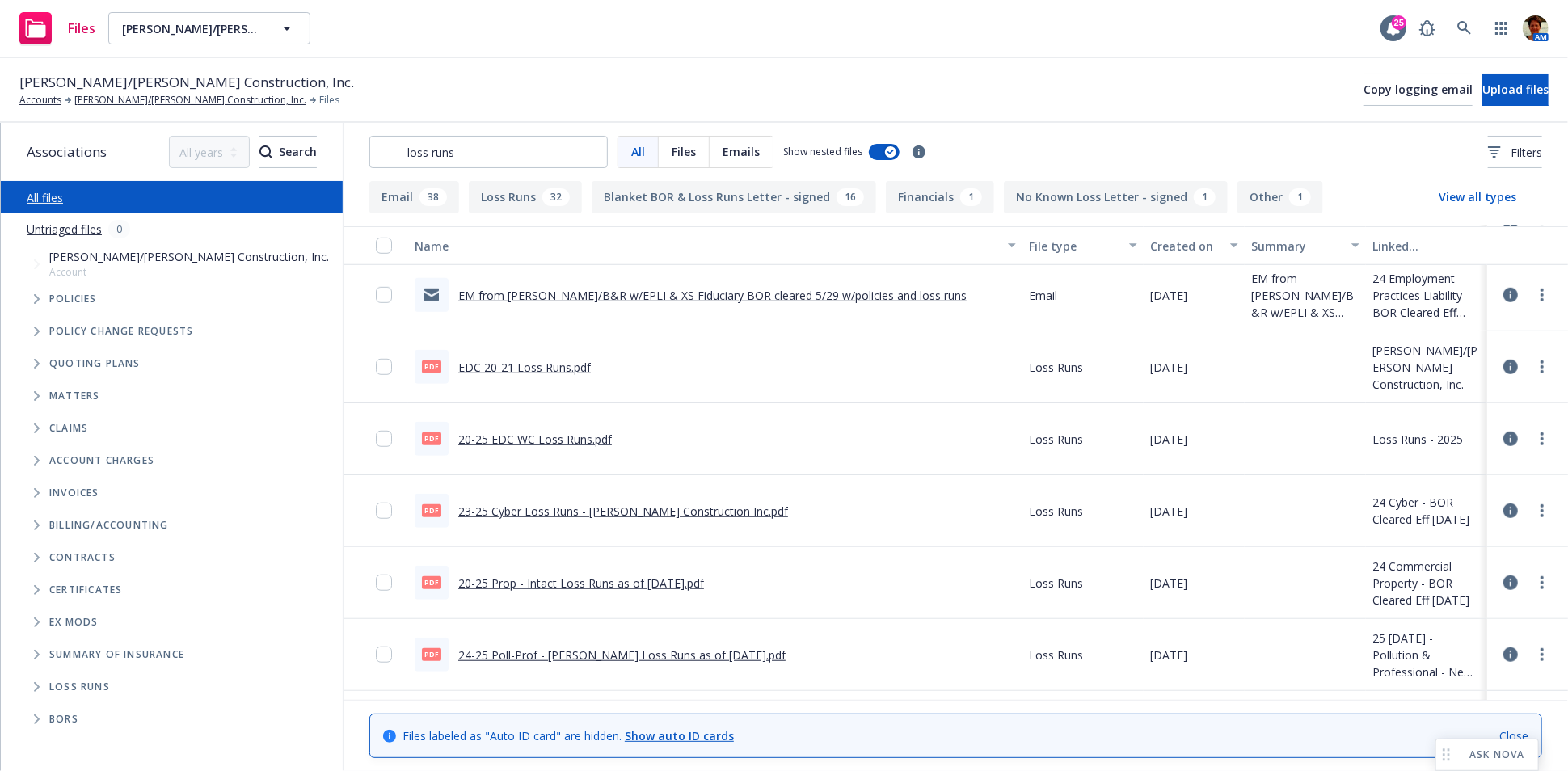 click on "EDC 20-21 Loss Runs.pdf" at bounding box center [525, 367] 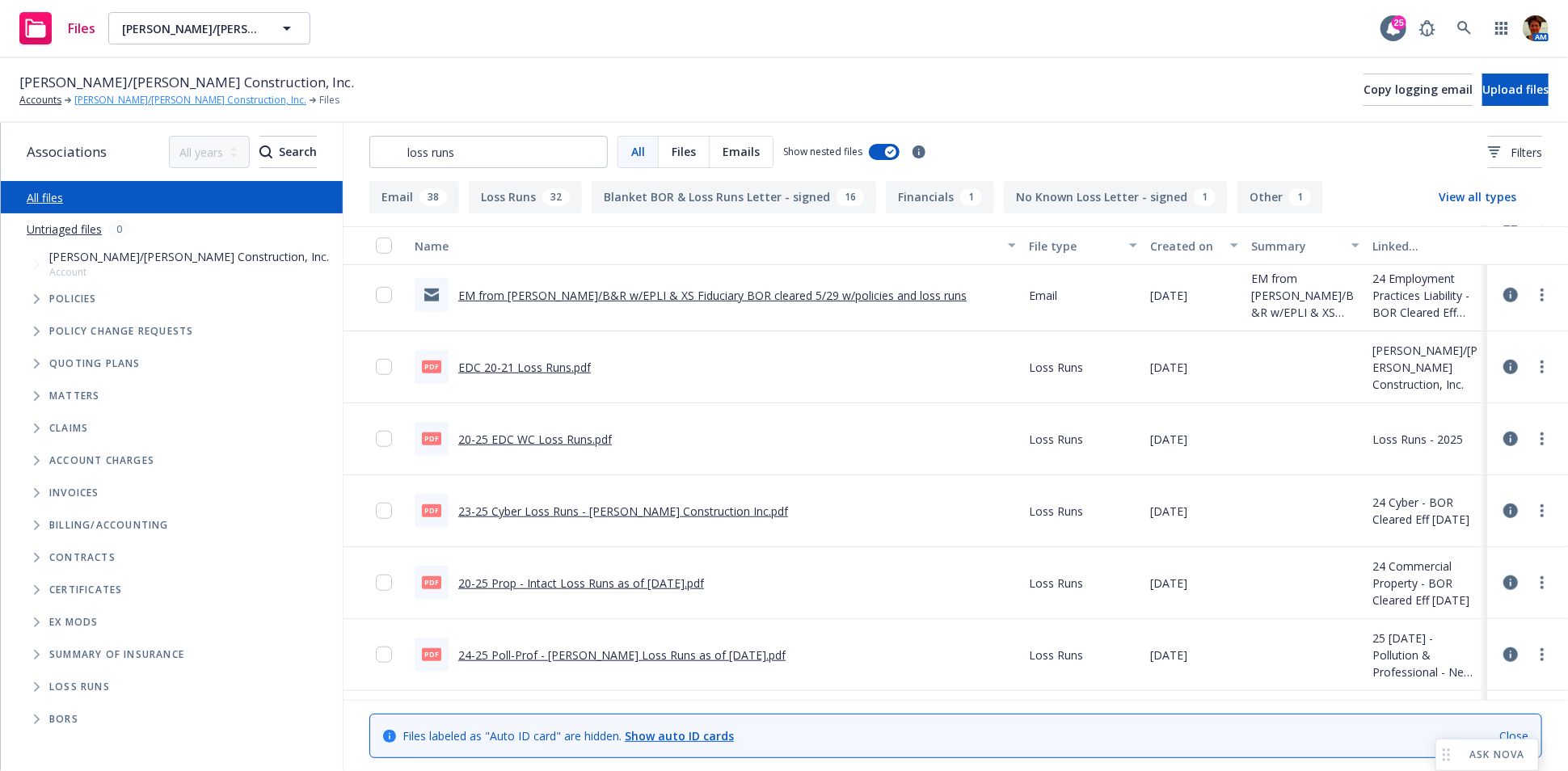 click on "[PERSON_NAME]/[PERSON_NAME] Construction, Inc." at bounding box center (190, 100) 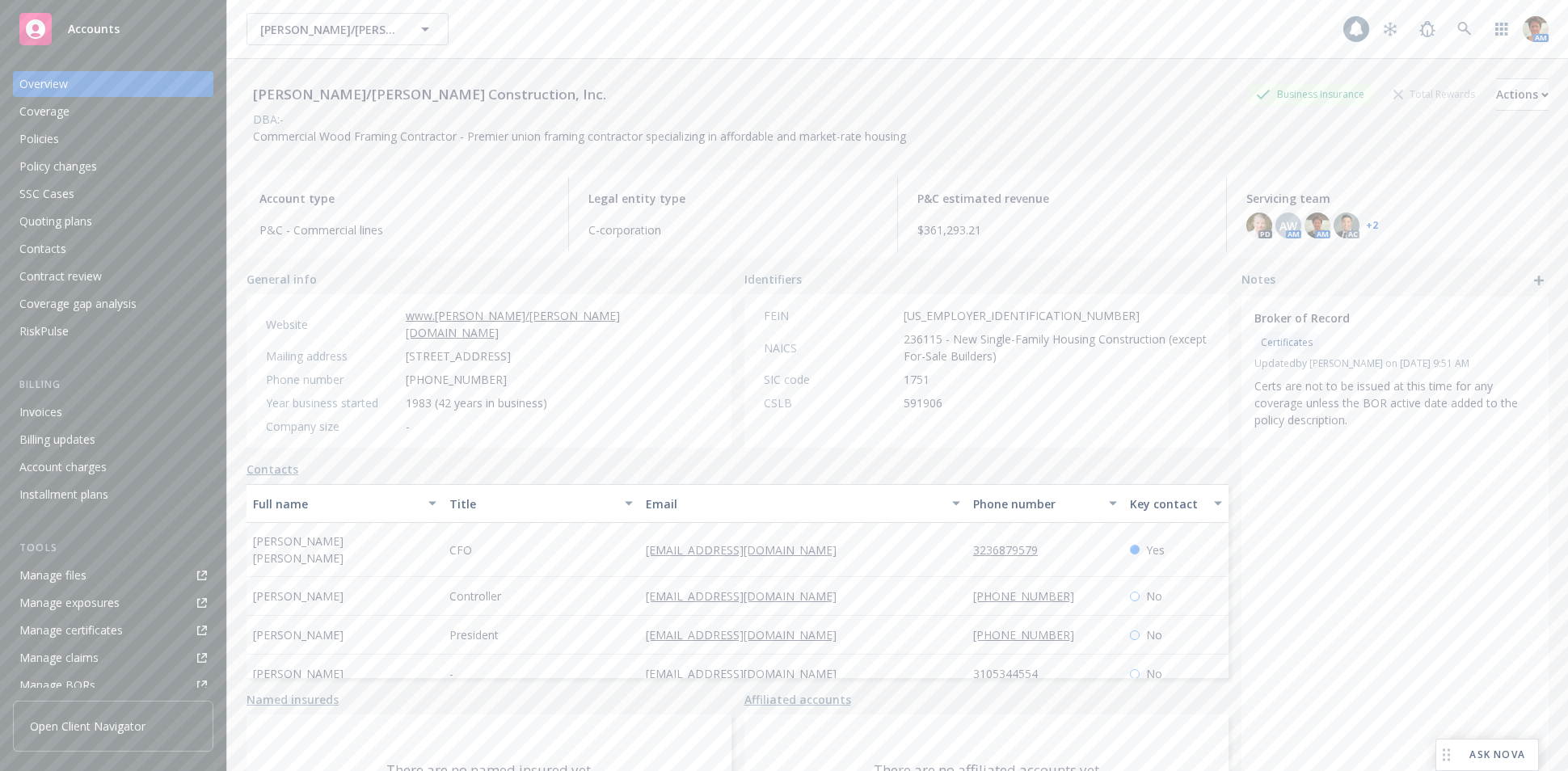 scroll, scrollTop: 0, scrollLeft: 0, axis: both 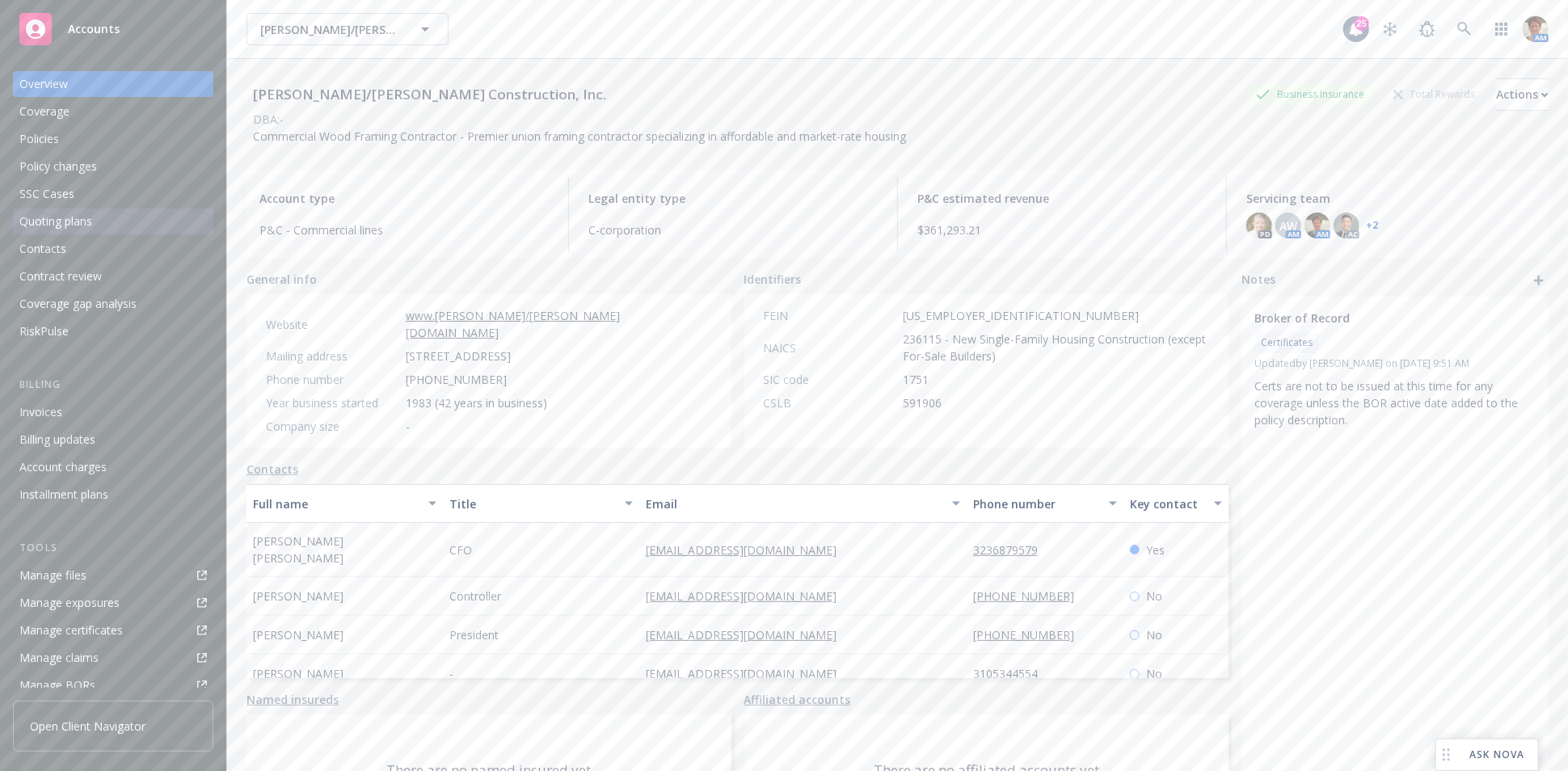 click on "Quoting plans" at bounding box center [113, 221] 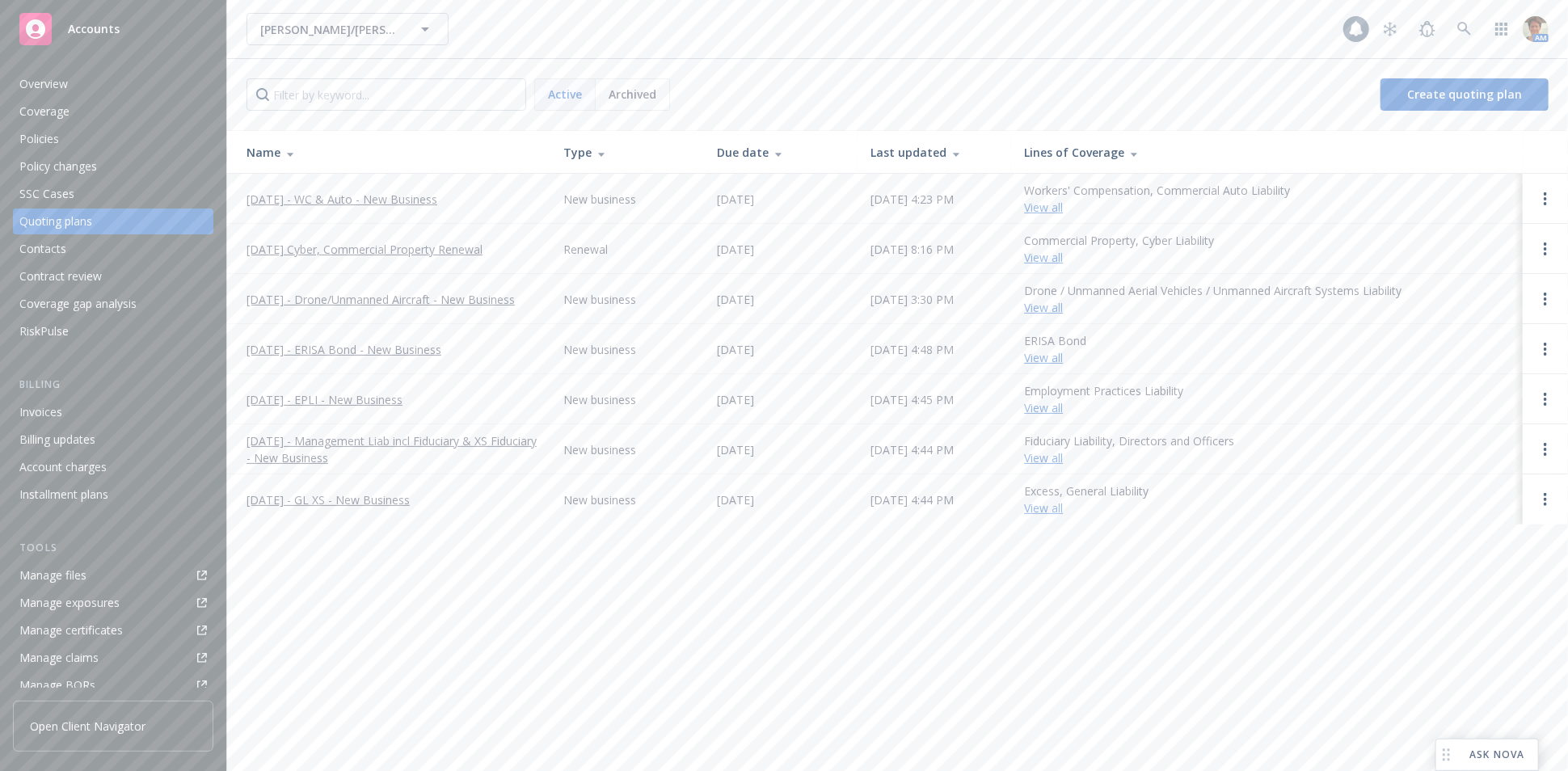 click on "[DATE] - WC & Auto - New Business" at bounding box center [342, 199] 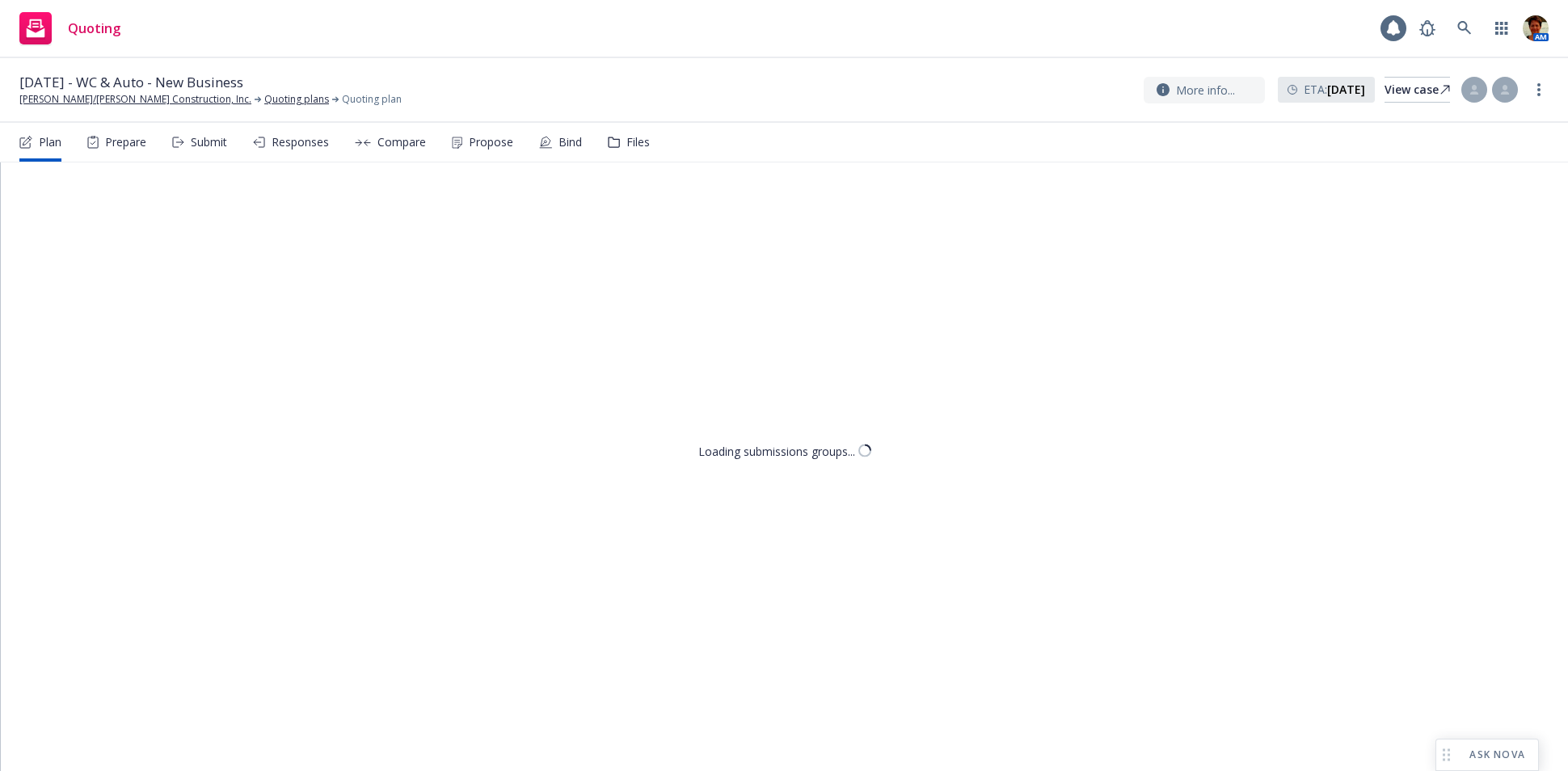 scroll, scrollTop: 0, scrollLeft: 0, axis: both 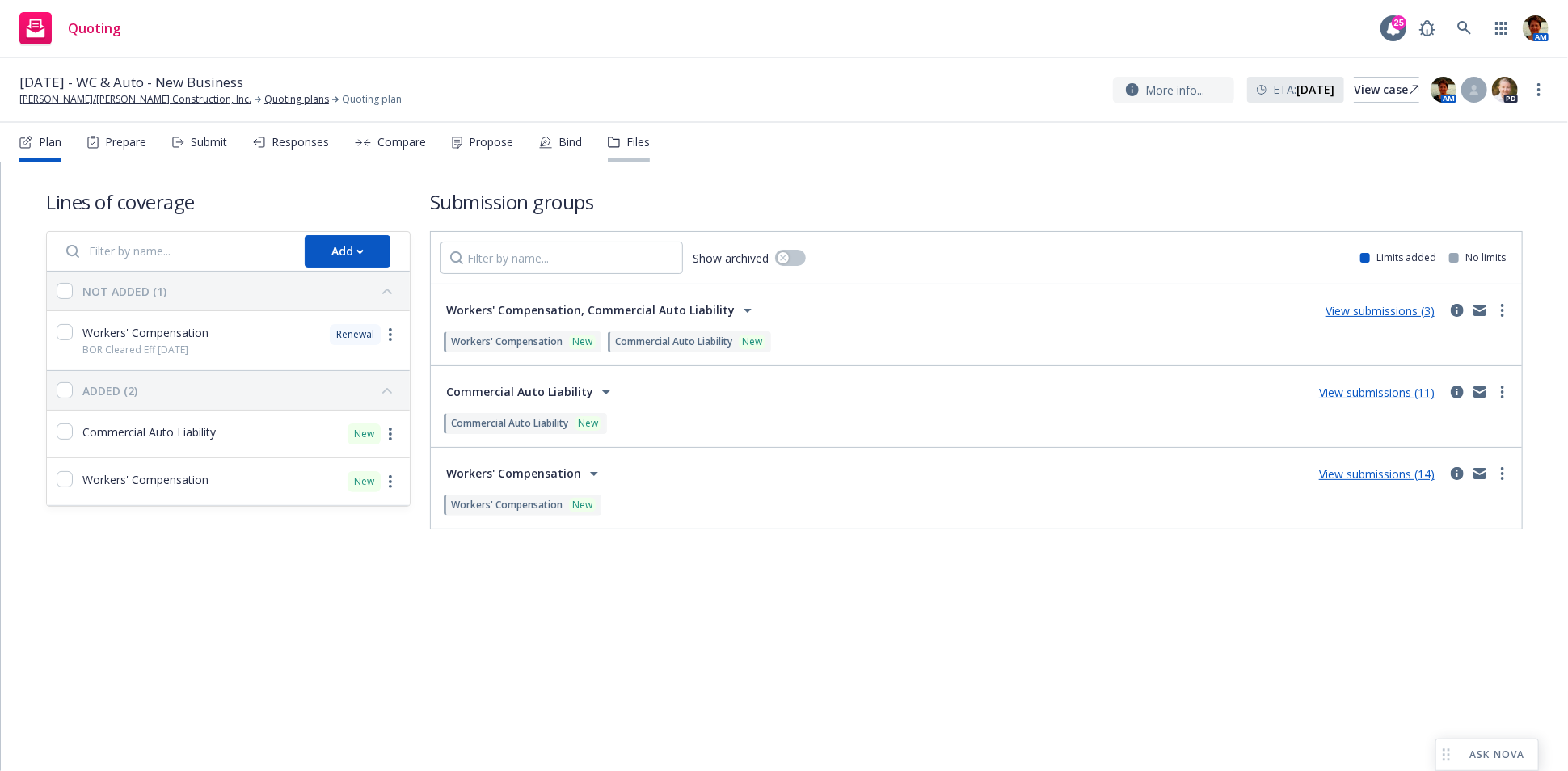 click on "Files" at bounding box center (638, 142) 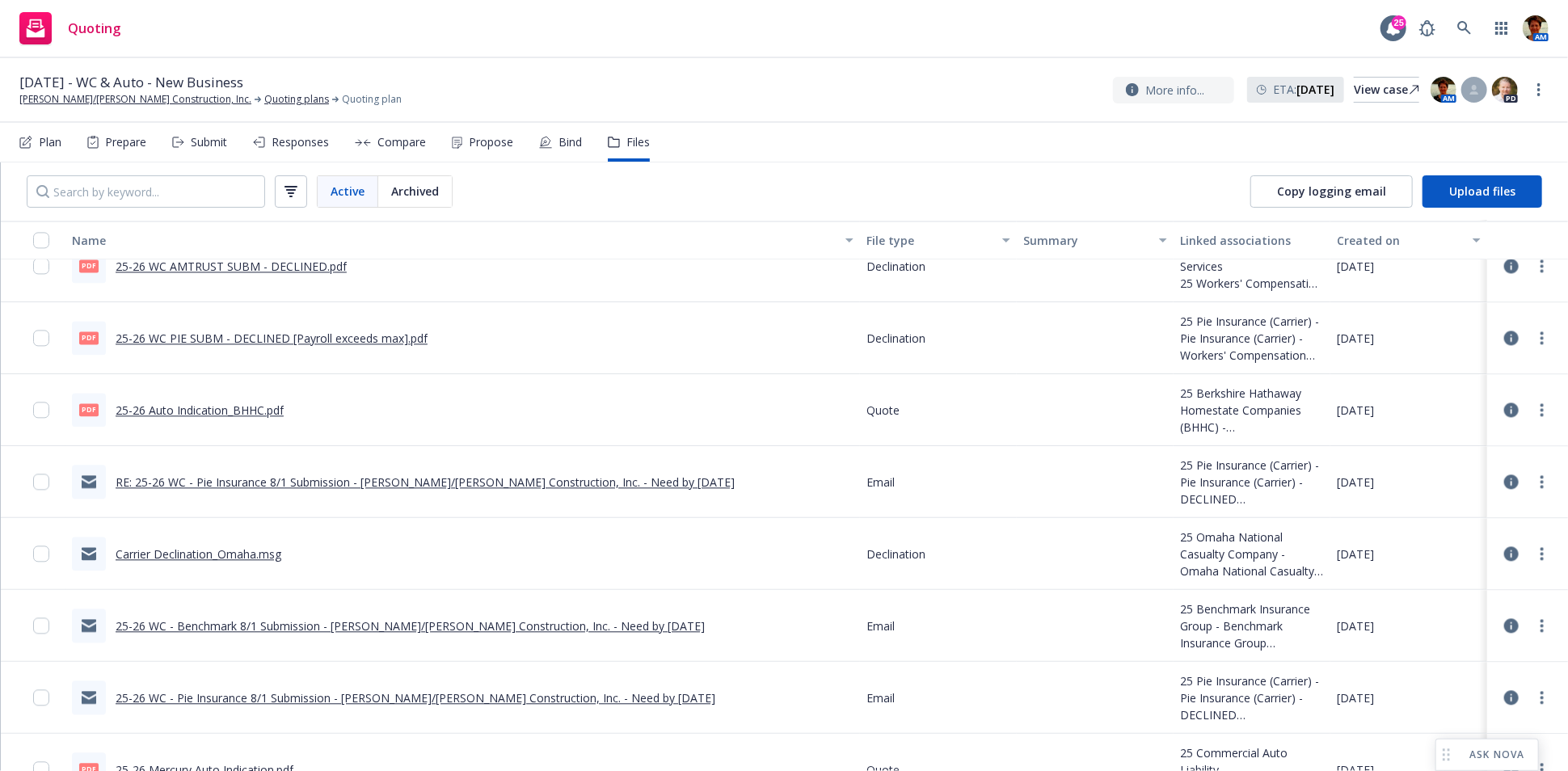 scroll, scrollTop: 2244, scrollLeft: 0, axis: vertical 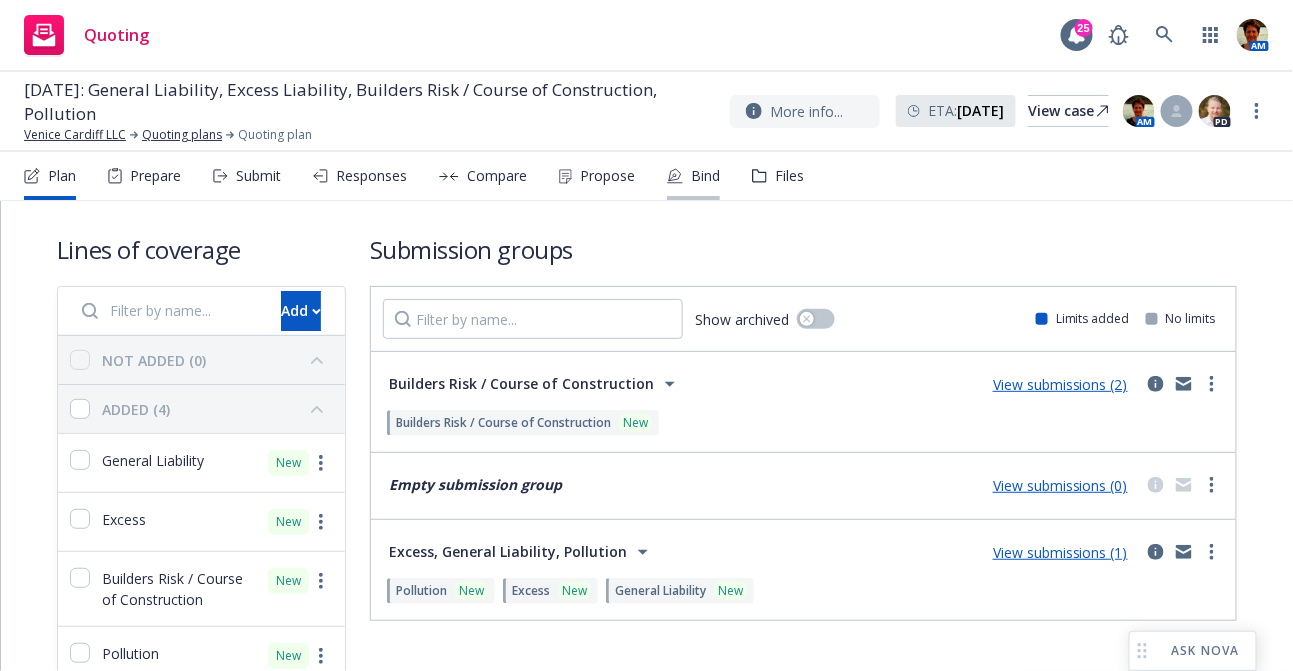click on "Bind" at bounding box center (705, 176) 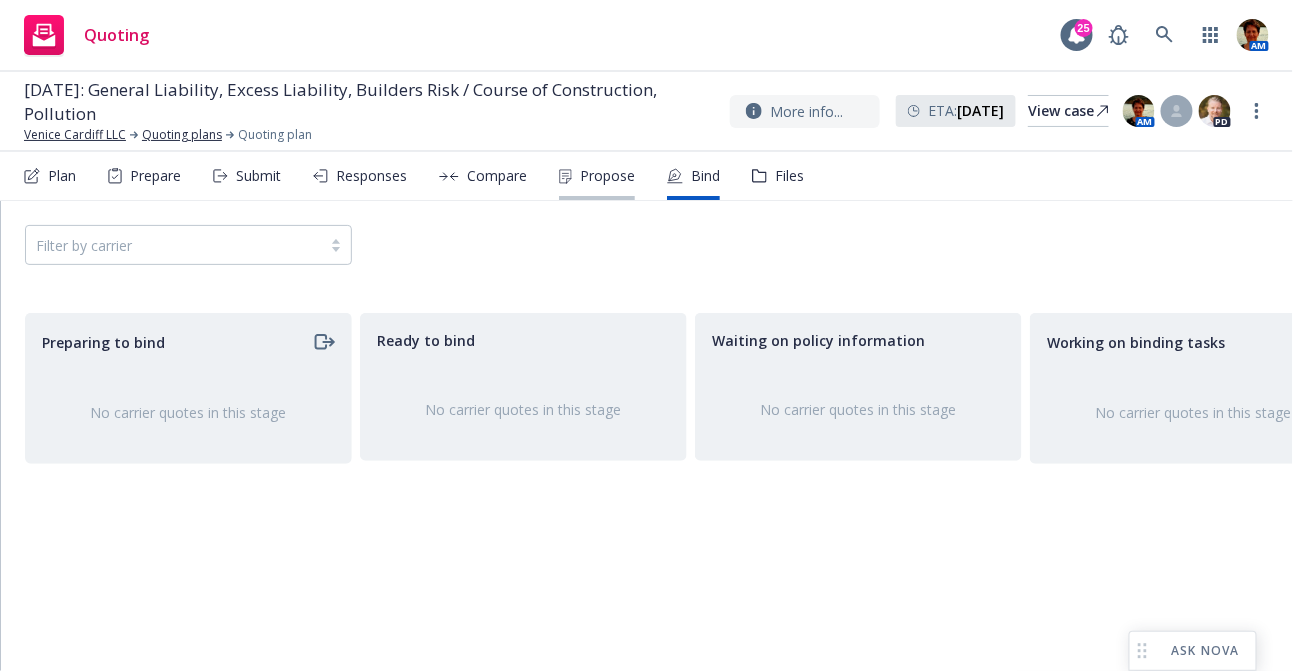 click on "Propose" at bounding box center [597, 176] 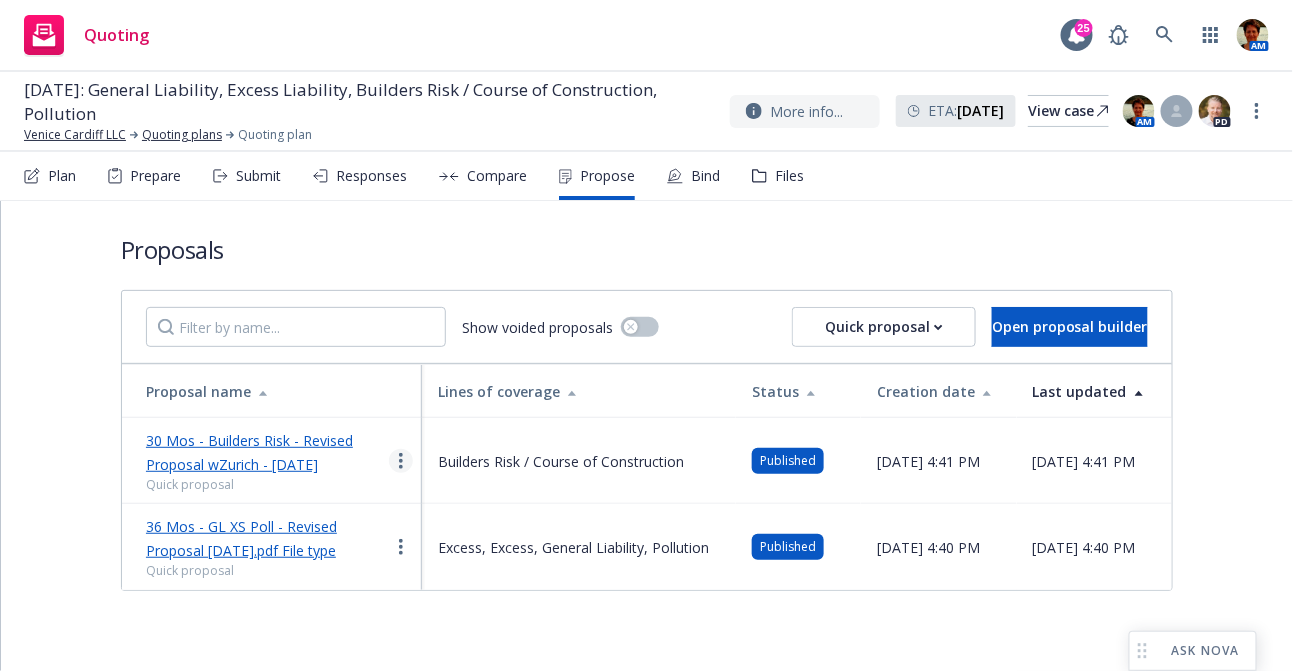 click at bounding box center (401, 461) 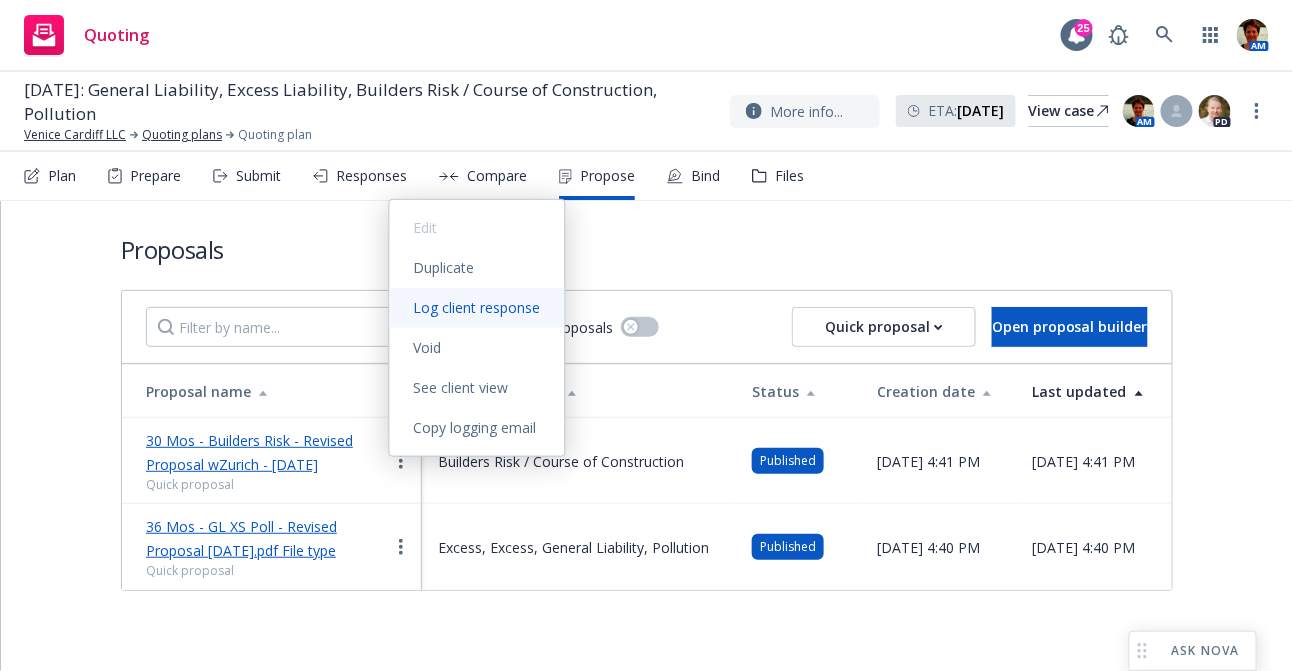 click on "Log client response" at bounding box center (477, 307) 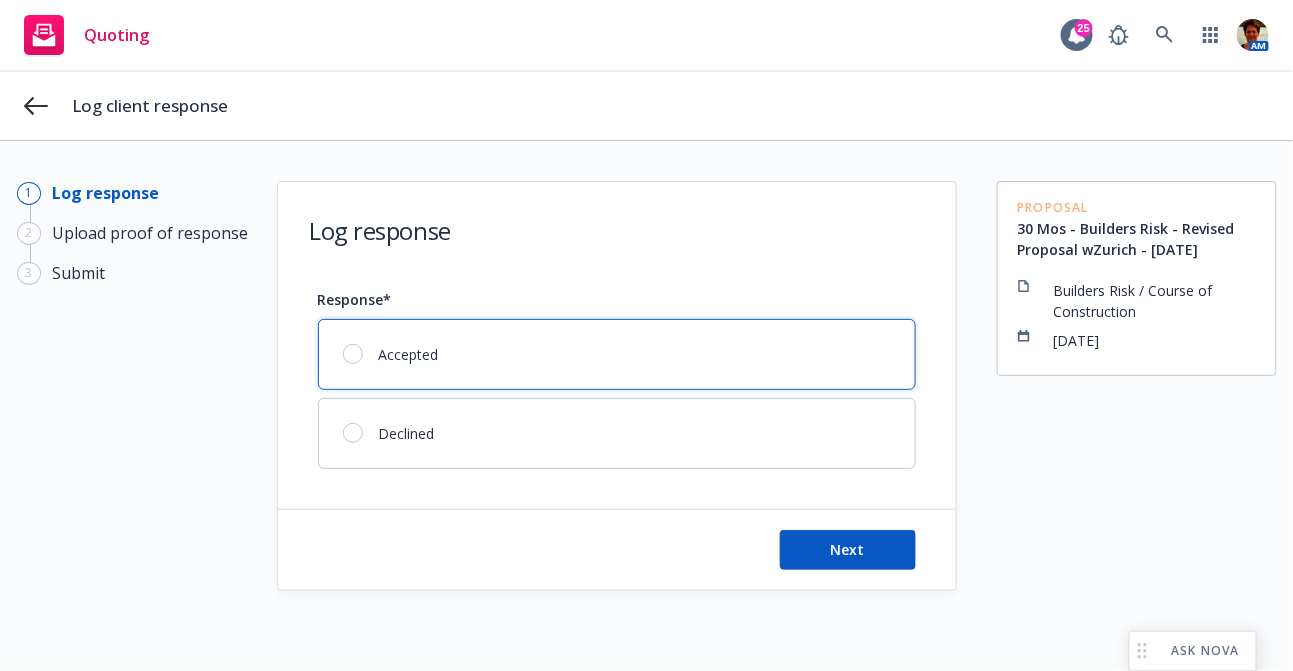 drag, startPoint x: 339, startPoint y: 358, endPoint x: 385, endPoint y: 365, distance: 46.52956 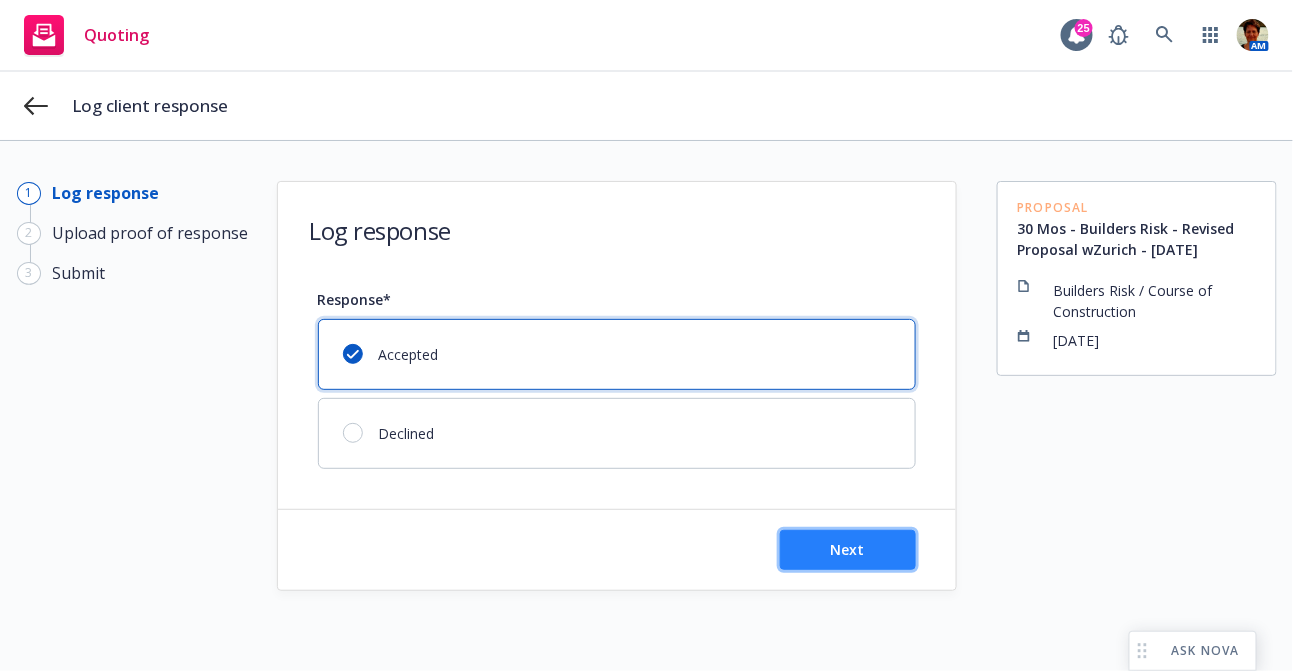 click on "Next" at bounding box center (848, 549) 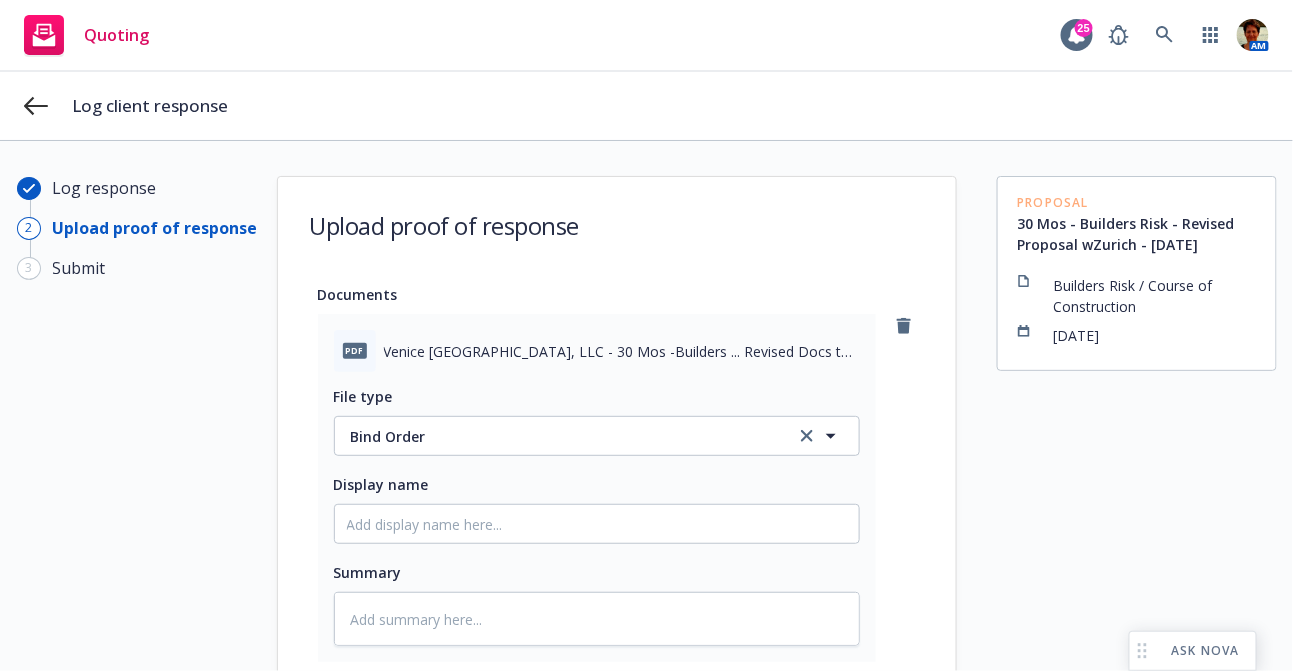 scroll, scrollTop: 0, scrollLeft: 0, axis: both 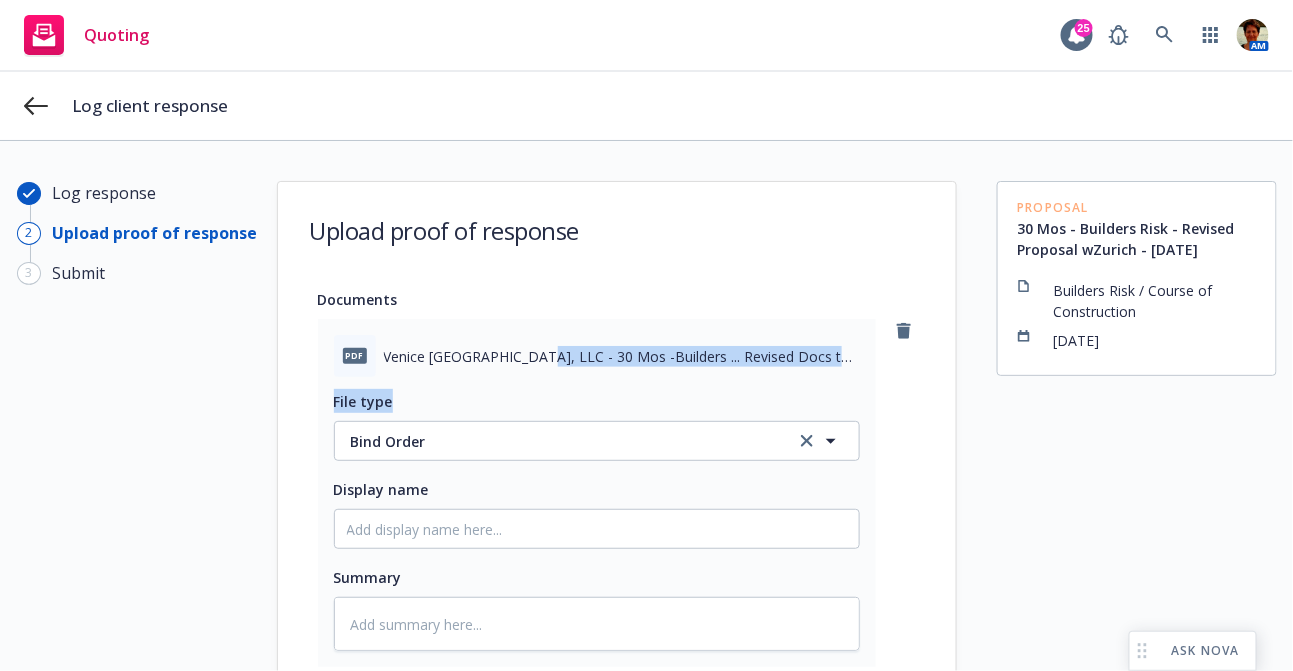 drag, startPoint x: 506, startPoint y: 355, endPoint x: 786, endPoint y: 384, distance: 281.49777 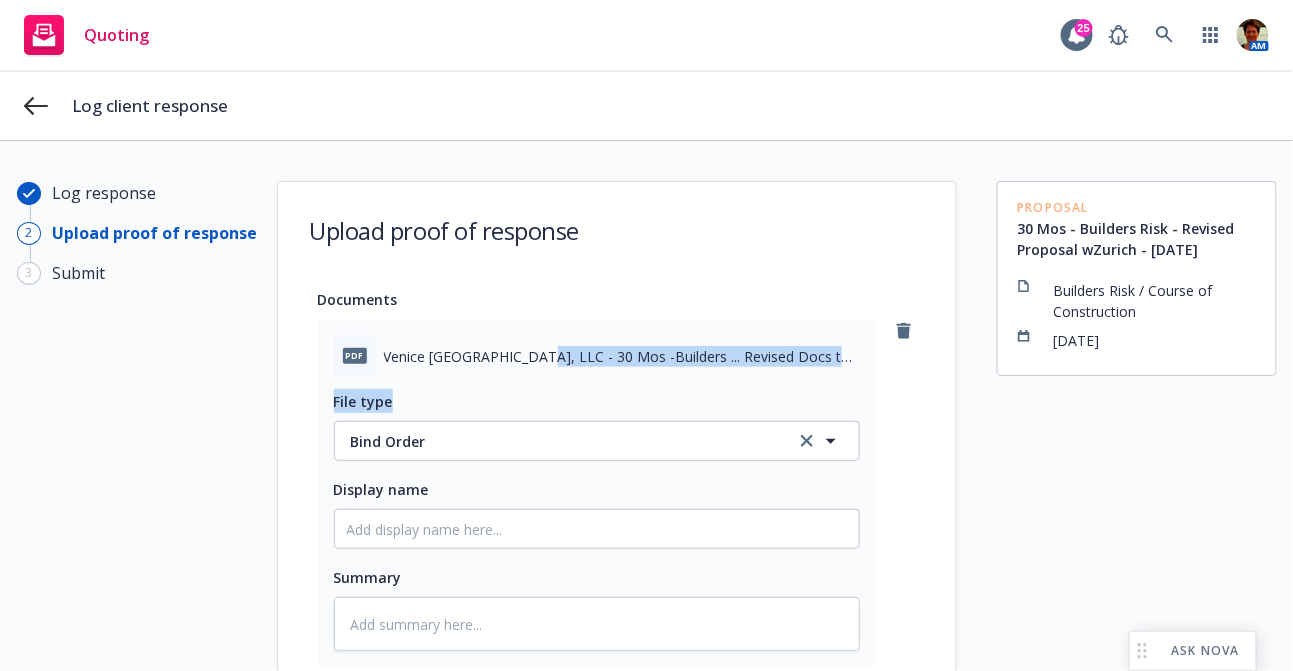 click on "pdf Venice Cardiff, LLC - 30 Mos -Builders ... Revised Docs to Bind - 06-27-2025 - Signed 07-09-2025.pdf File type Bind Order Bind Order Display name Summary" at bounding box center [597, 493] 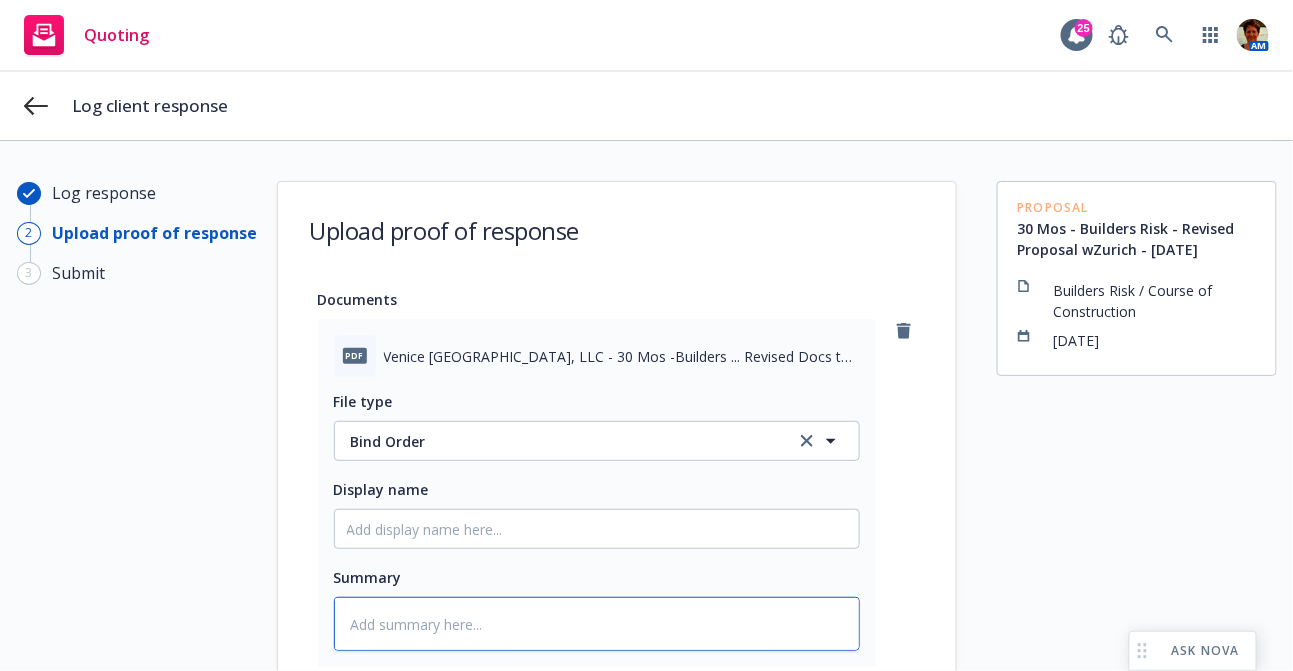 click at bounding box center (597, 624) 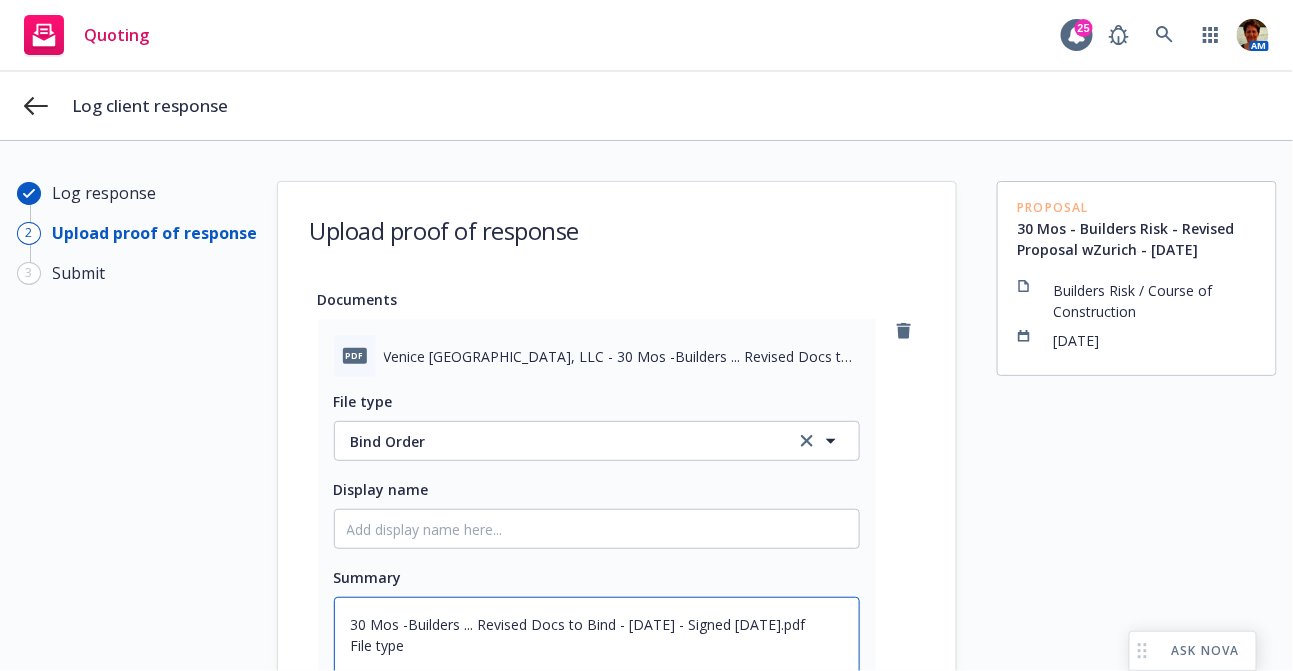 scroll, scrollTop: 3, scrollLeft: 0, axis: vertical 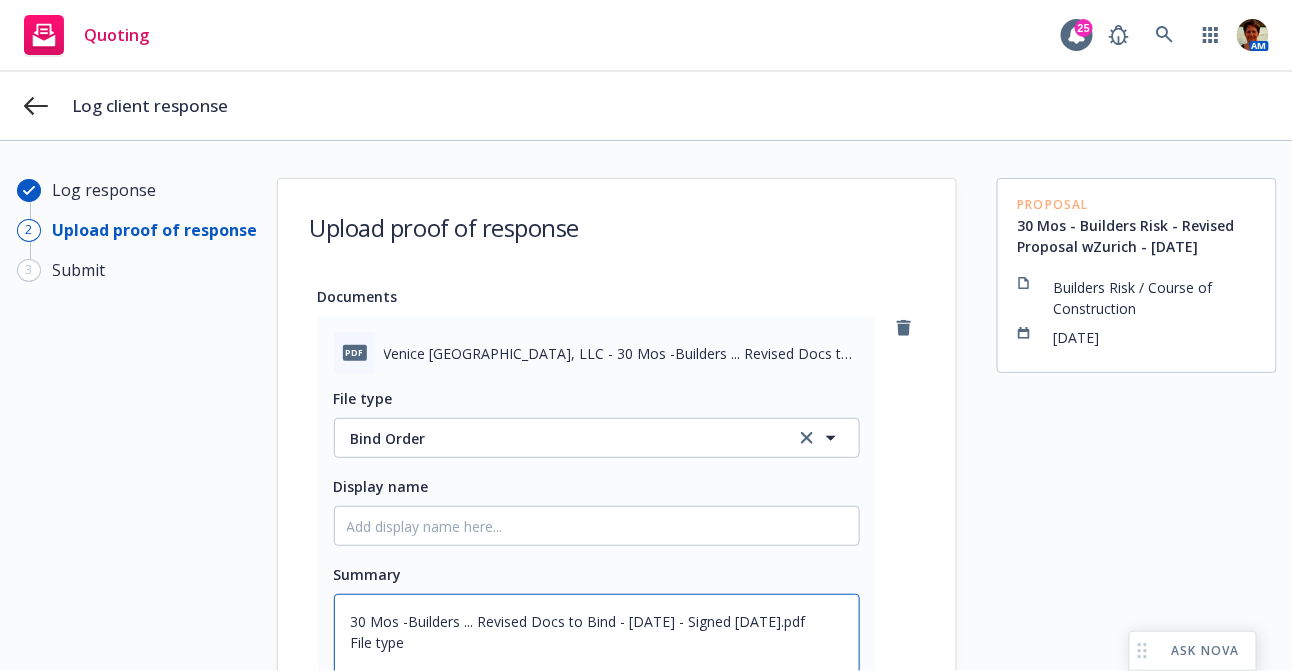 type on "x" 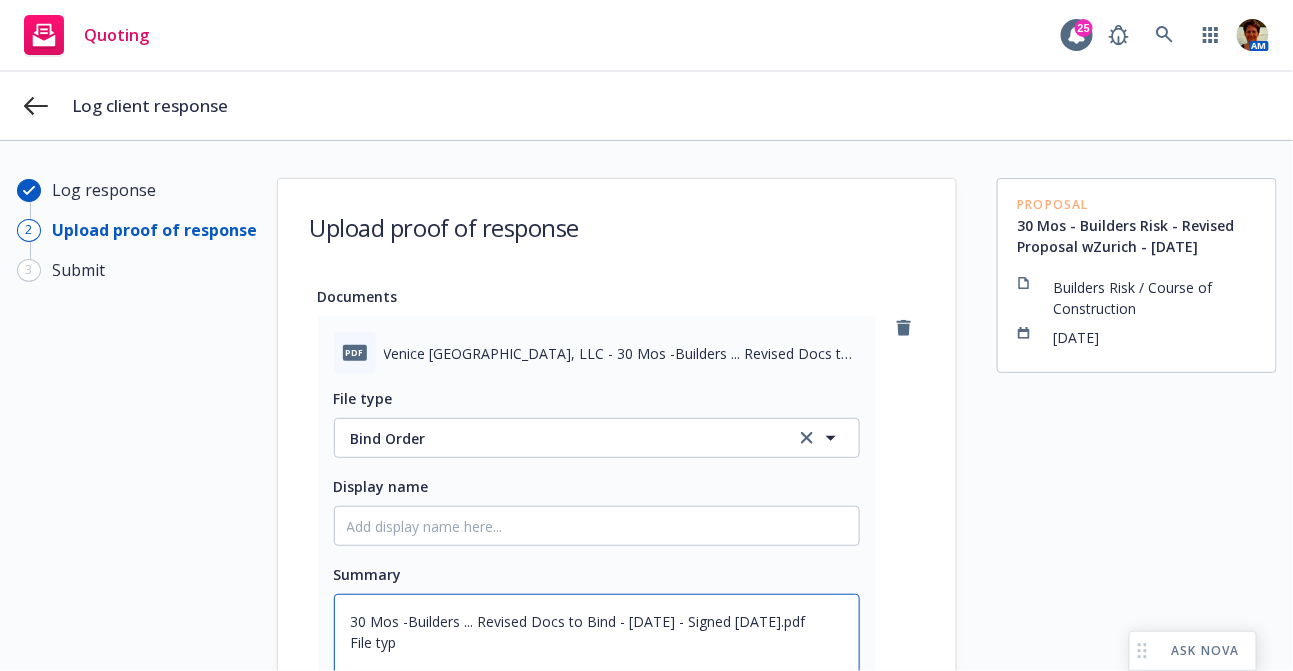 type on "x" 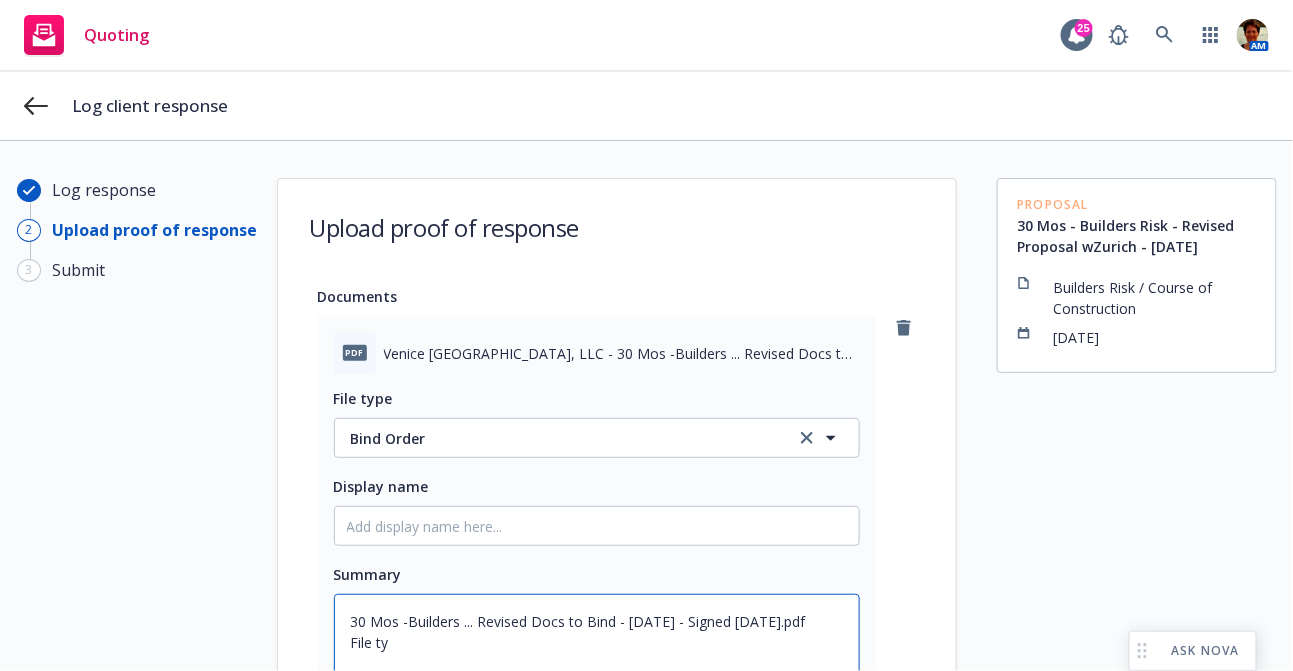 type on "30 Mos -Builders ... Revised Docs to Bind - 06-27-2025 - Signed 07-09-2025.pdf
File t" 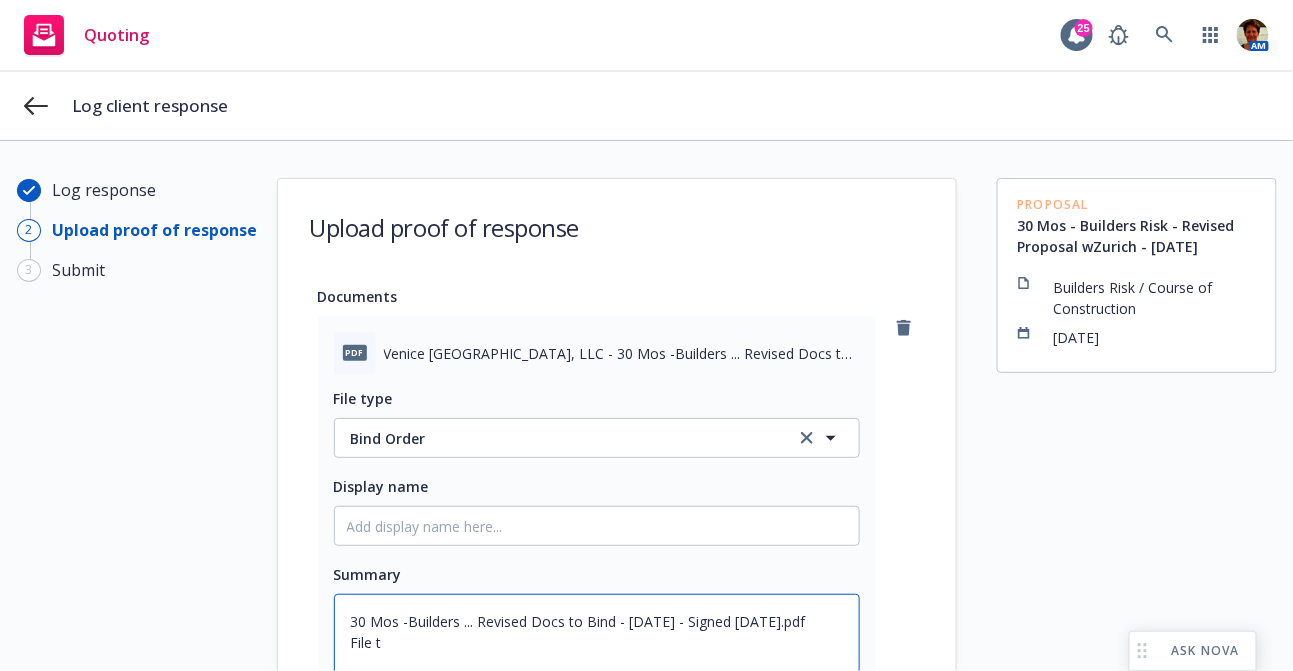 type on "x" 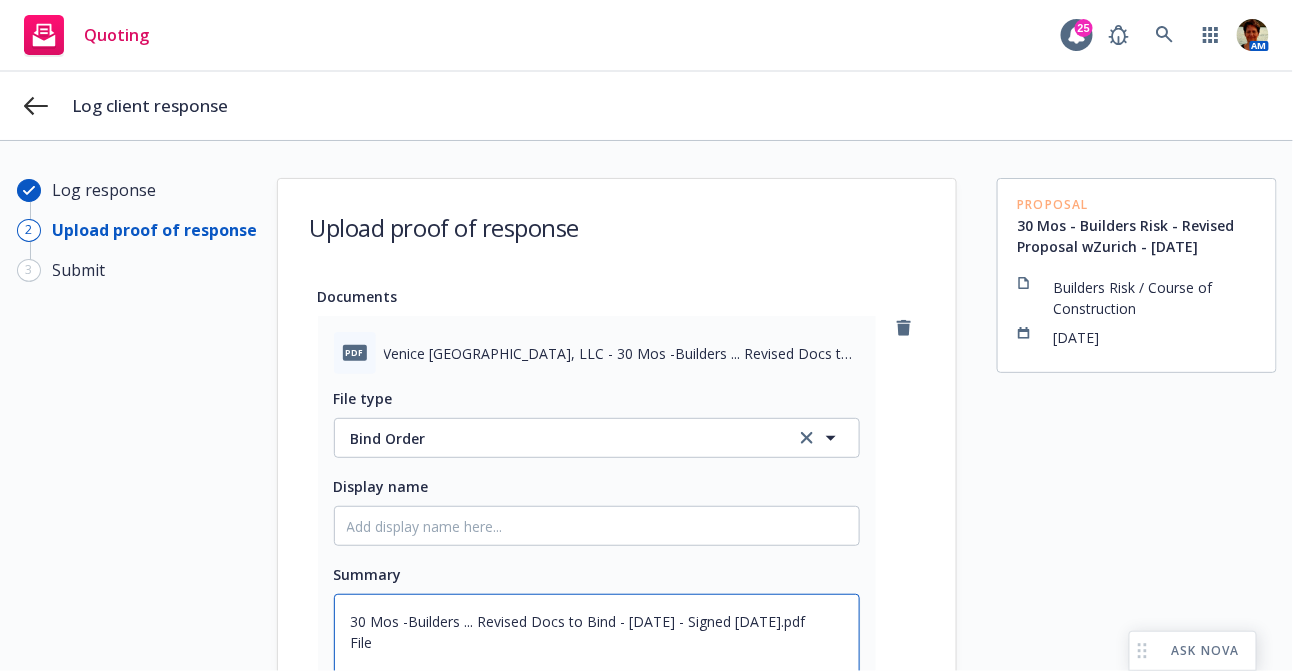 type on "x" 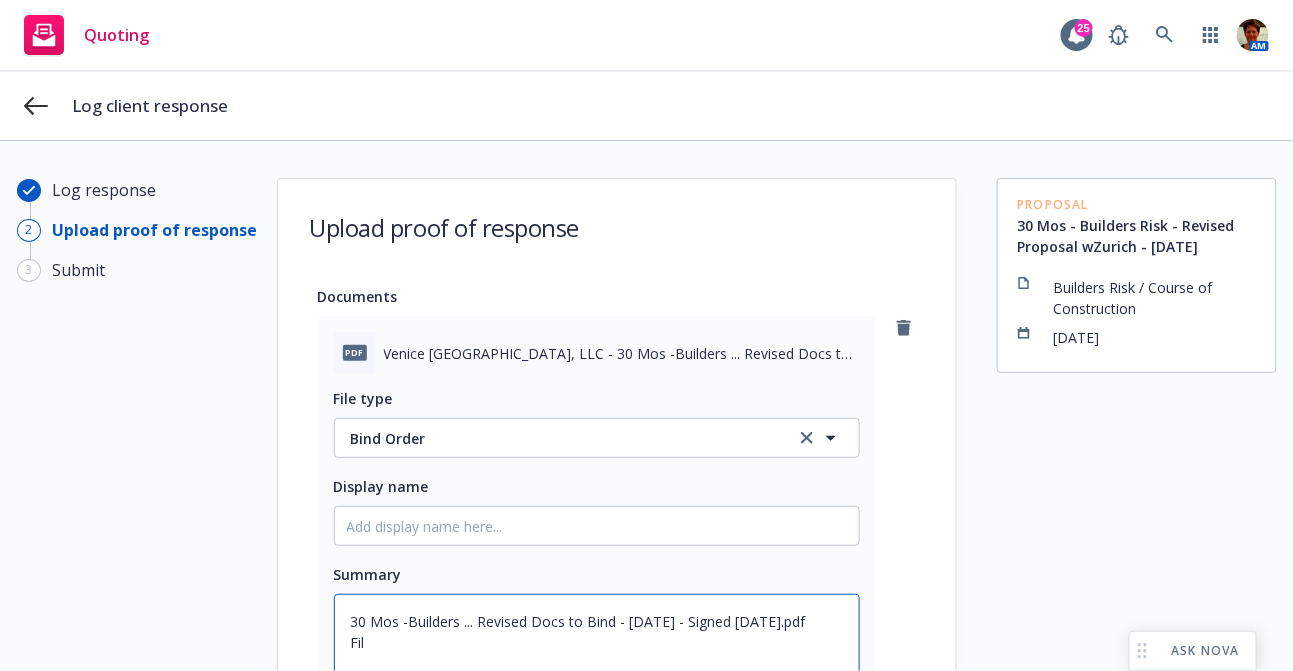 type on "x" 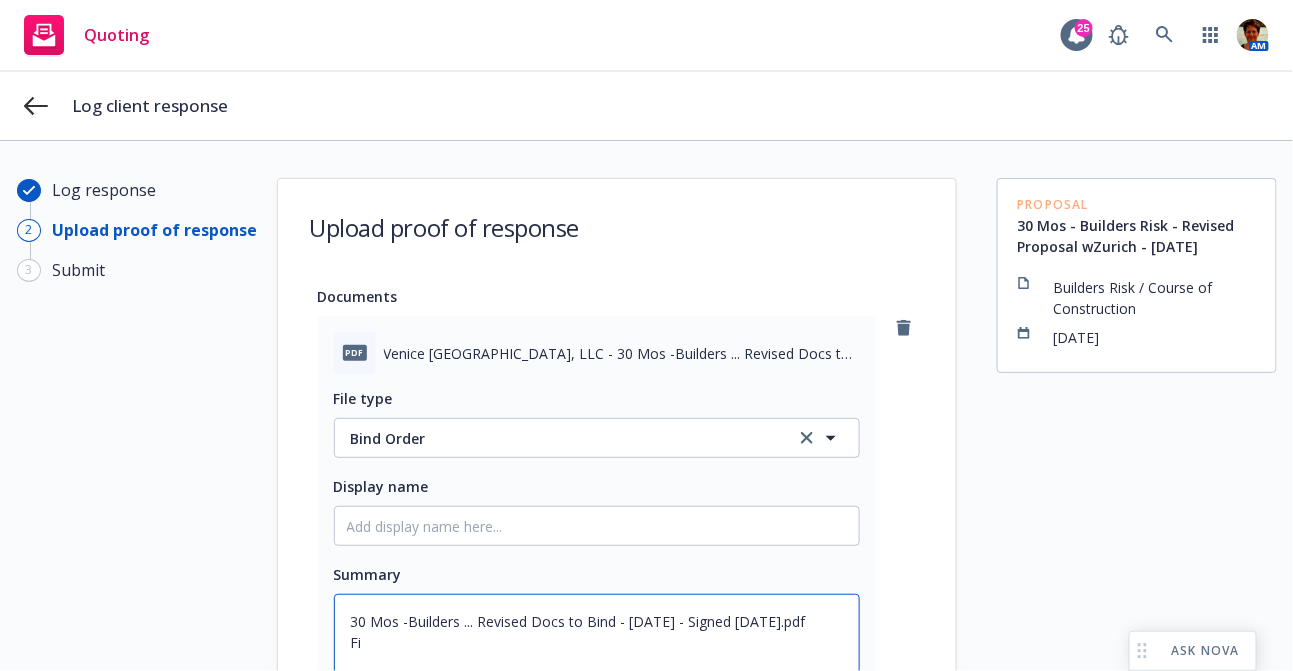 type on "x" 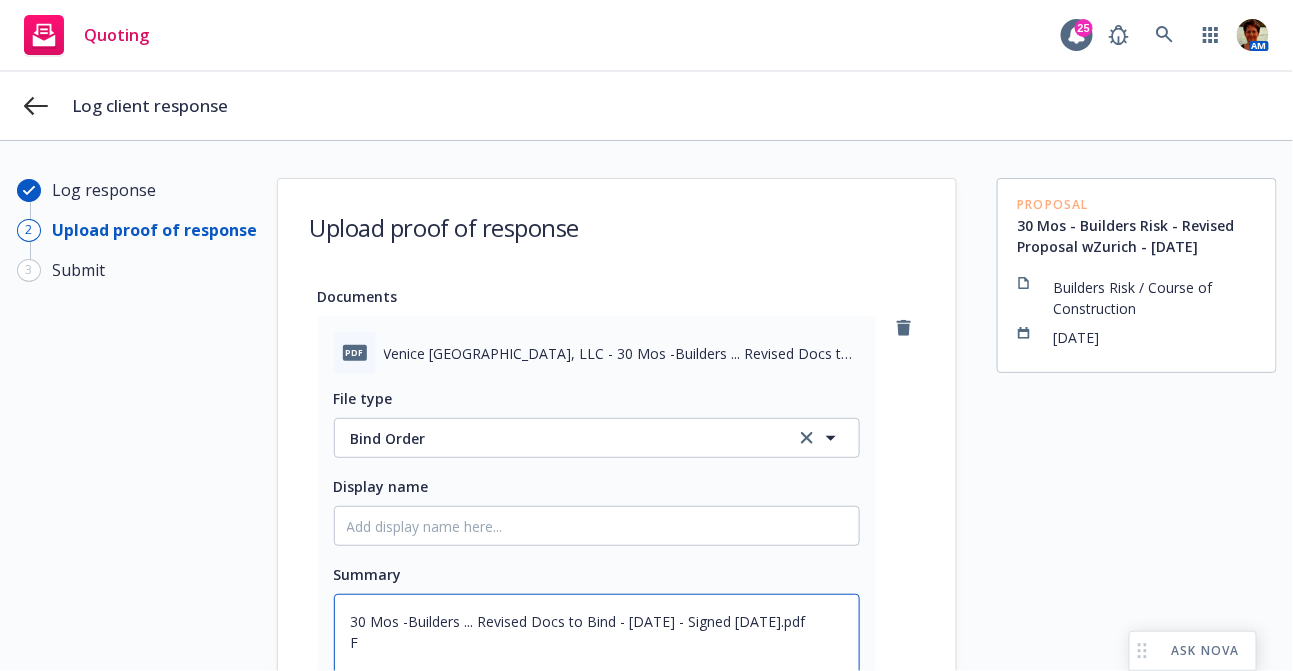 type on "x" 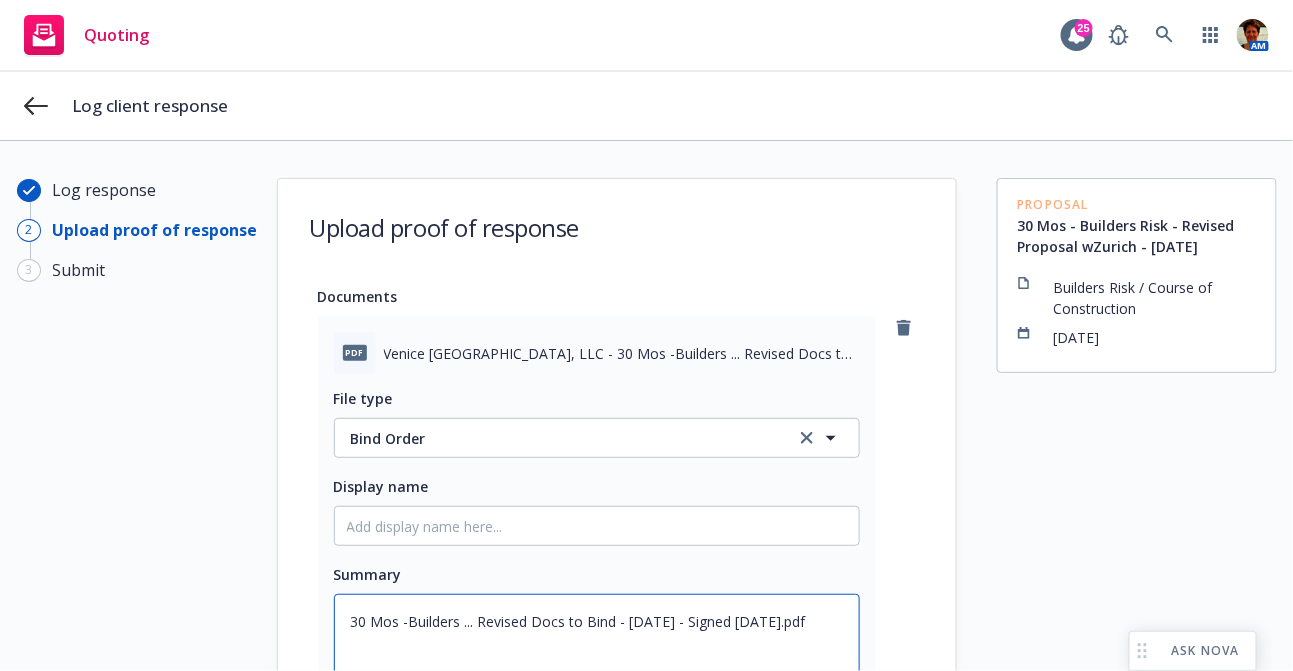type on "x" 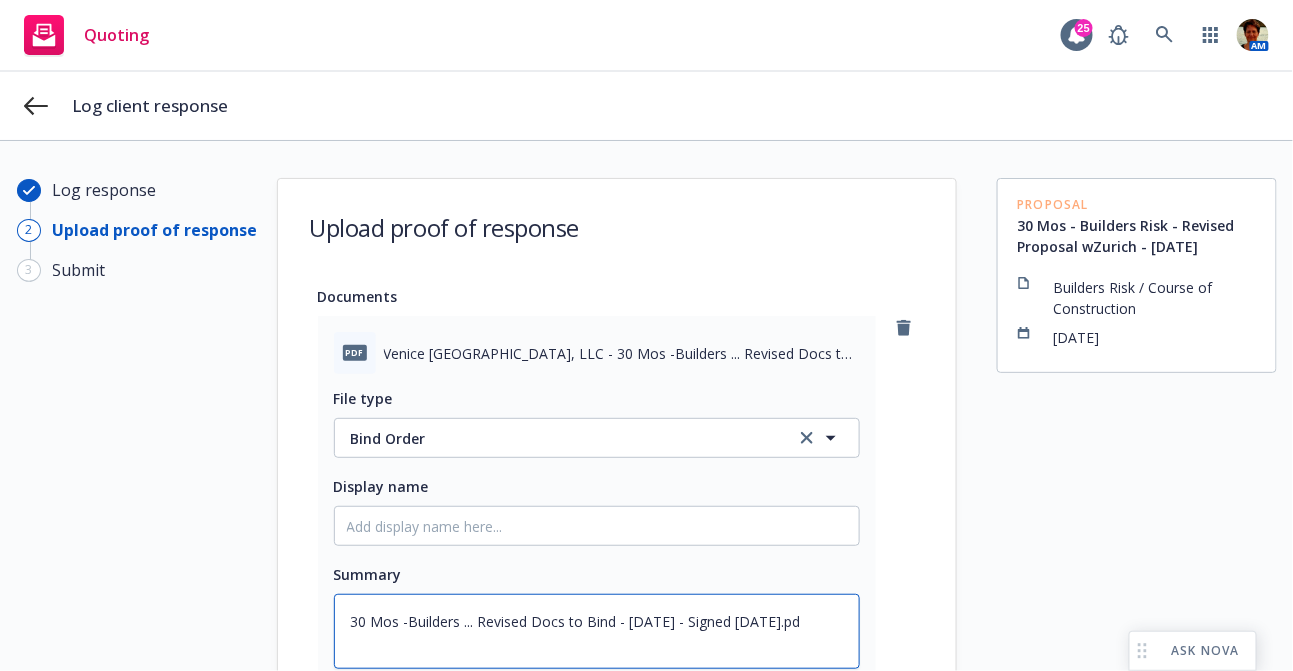type on "x" 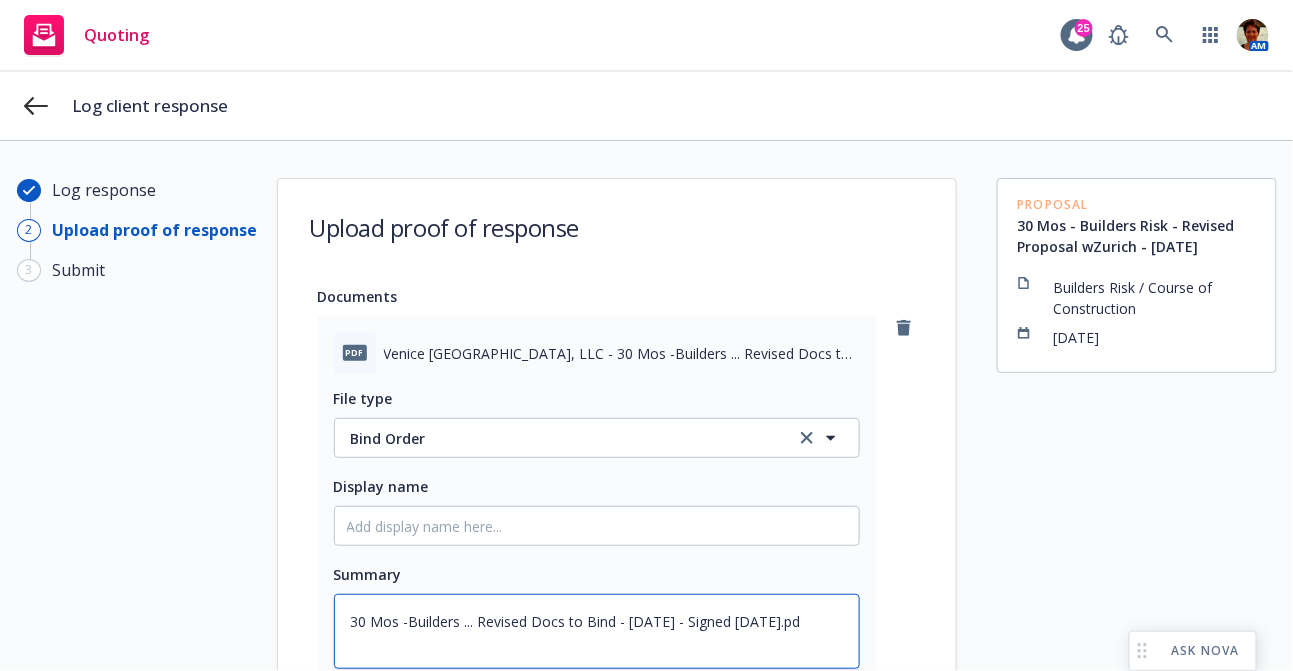 type on "30 Mos -Builders ... Revised Docs to Bind - 06-27-2025 - Signed 07-09-2025.p" 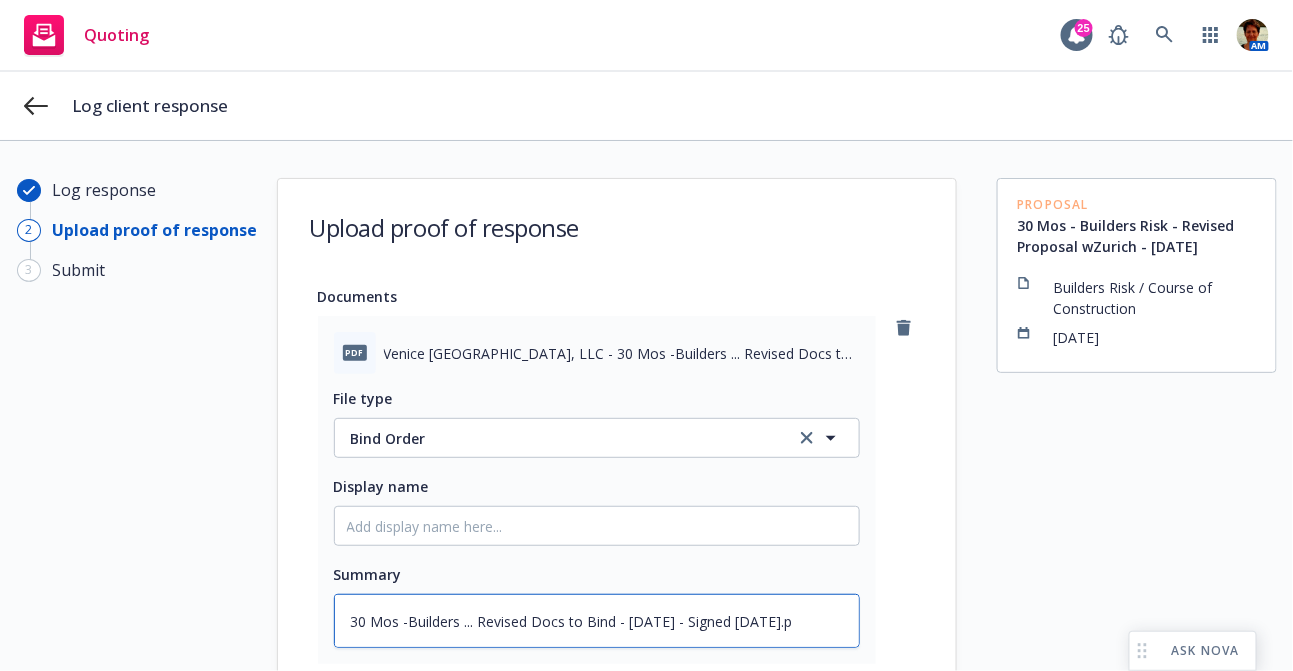 type on "x" 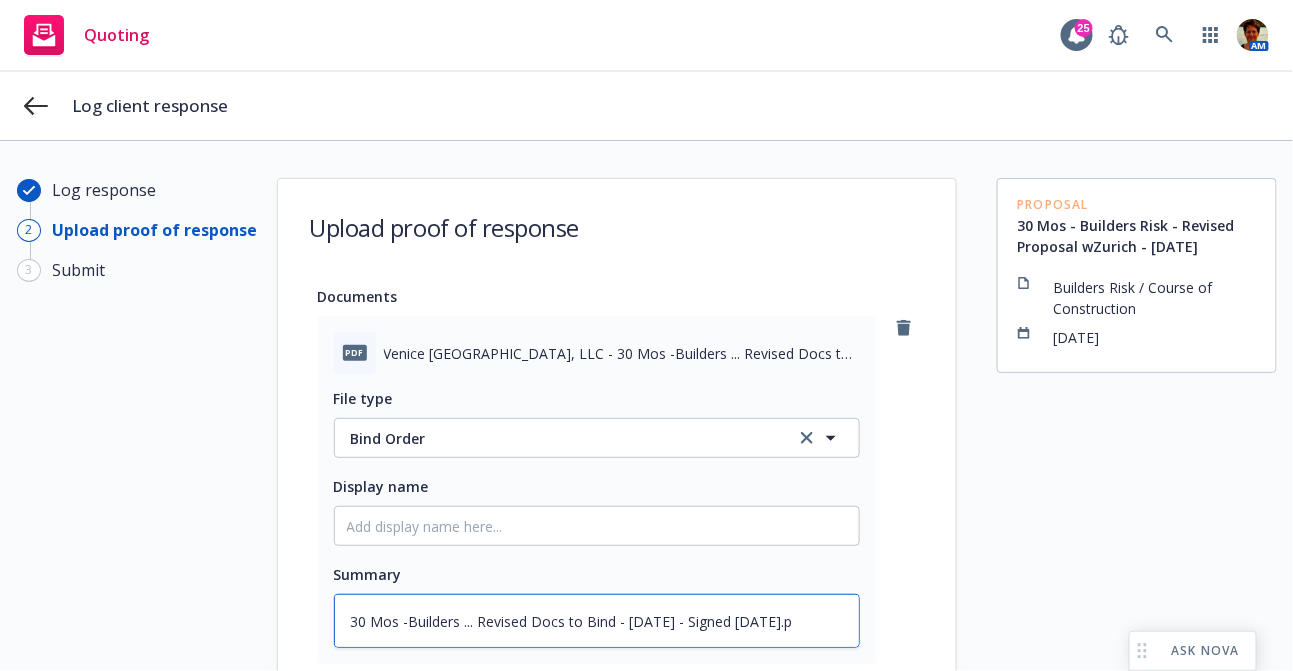 type on "30 Mos -Builders ... Revised Docs to Bind - 06-27-2025 - Signed 07-09-2025." 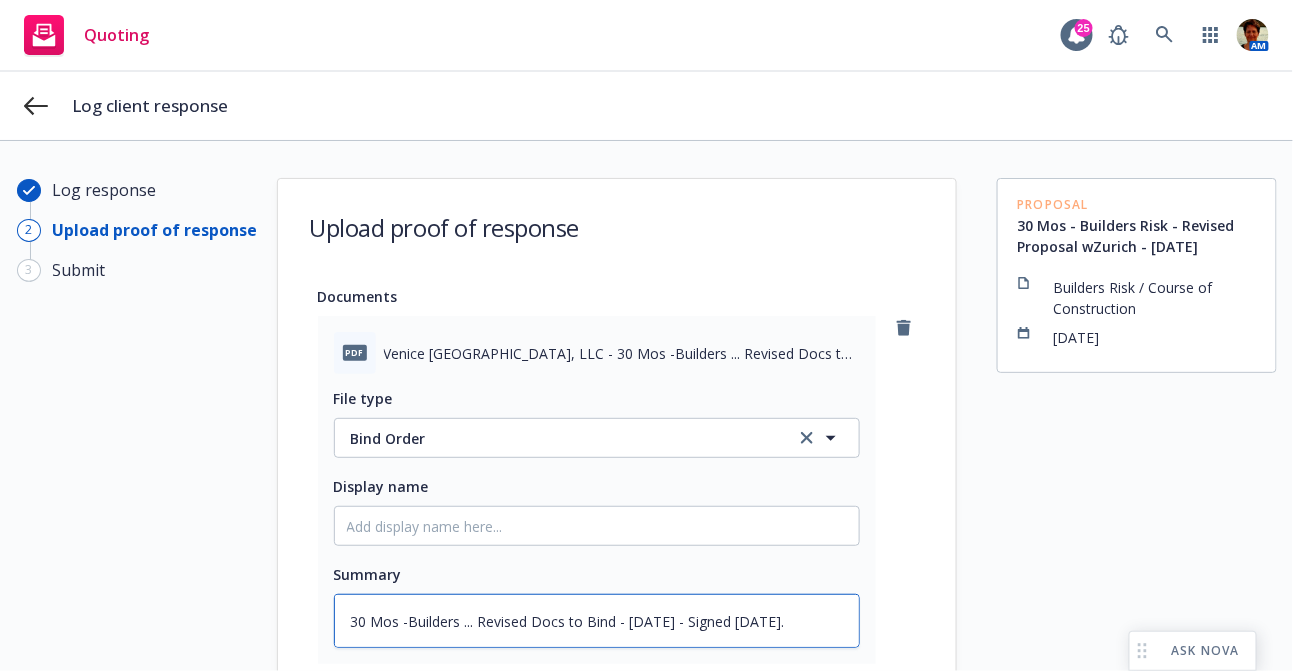 type on "x" 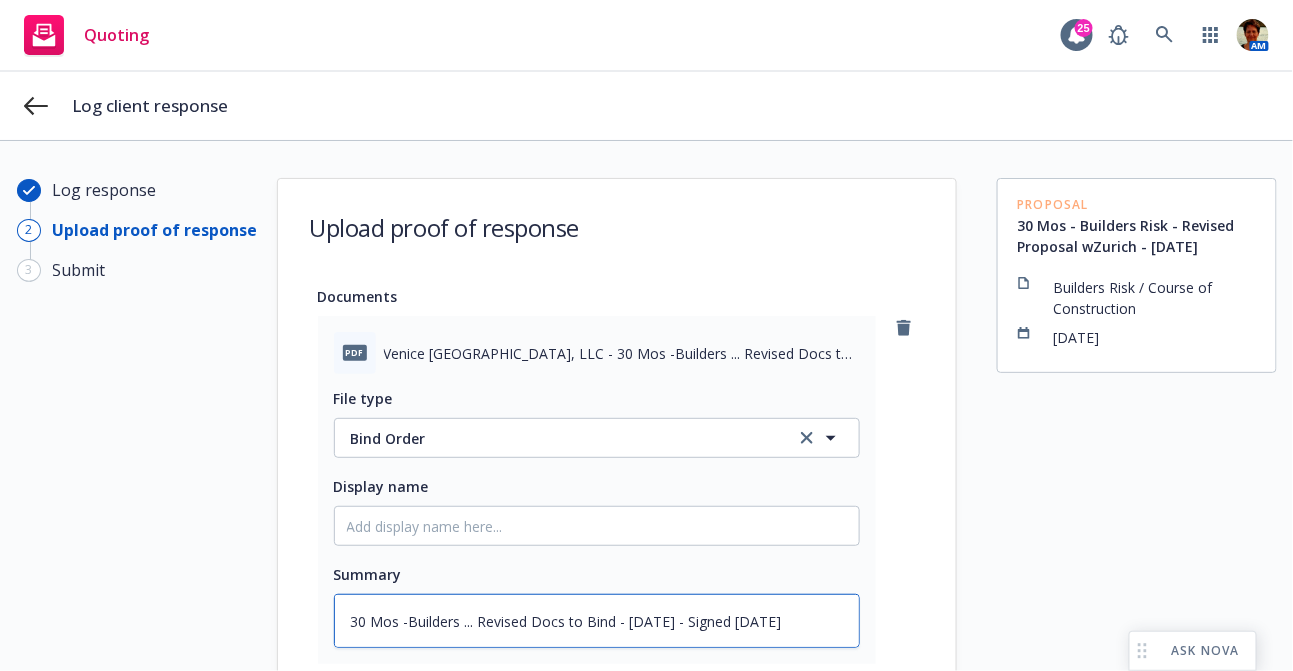 type on "30 Mos -Builders ... Revised Docs to Bind - 06-27-2025 - Signed 07-09-2025" 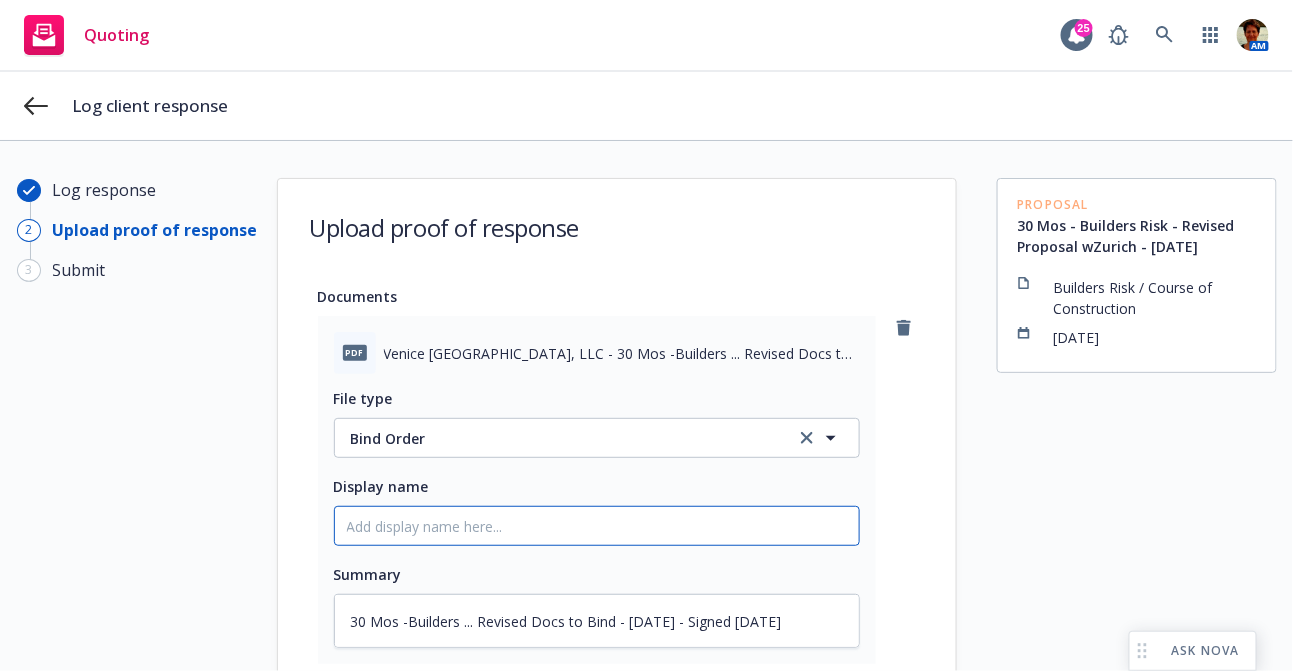 click on "Display name" at bounding box center (597, 526) 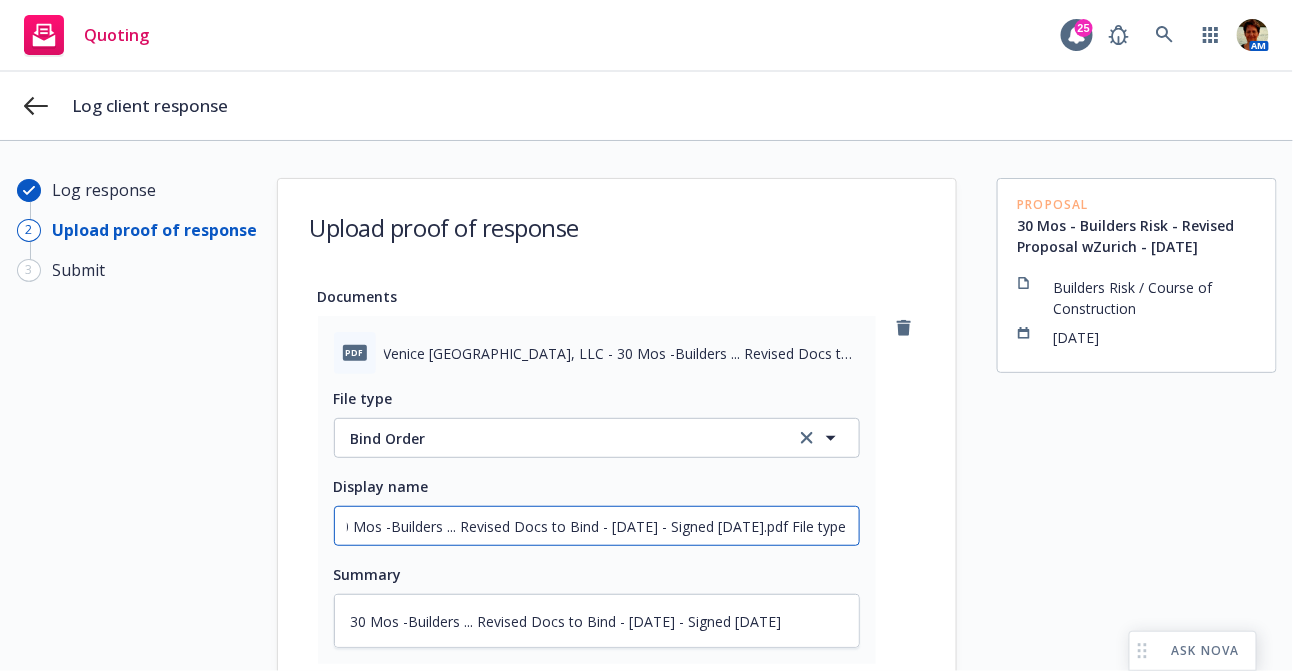 type on "x" 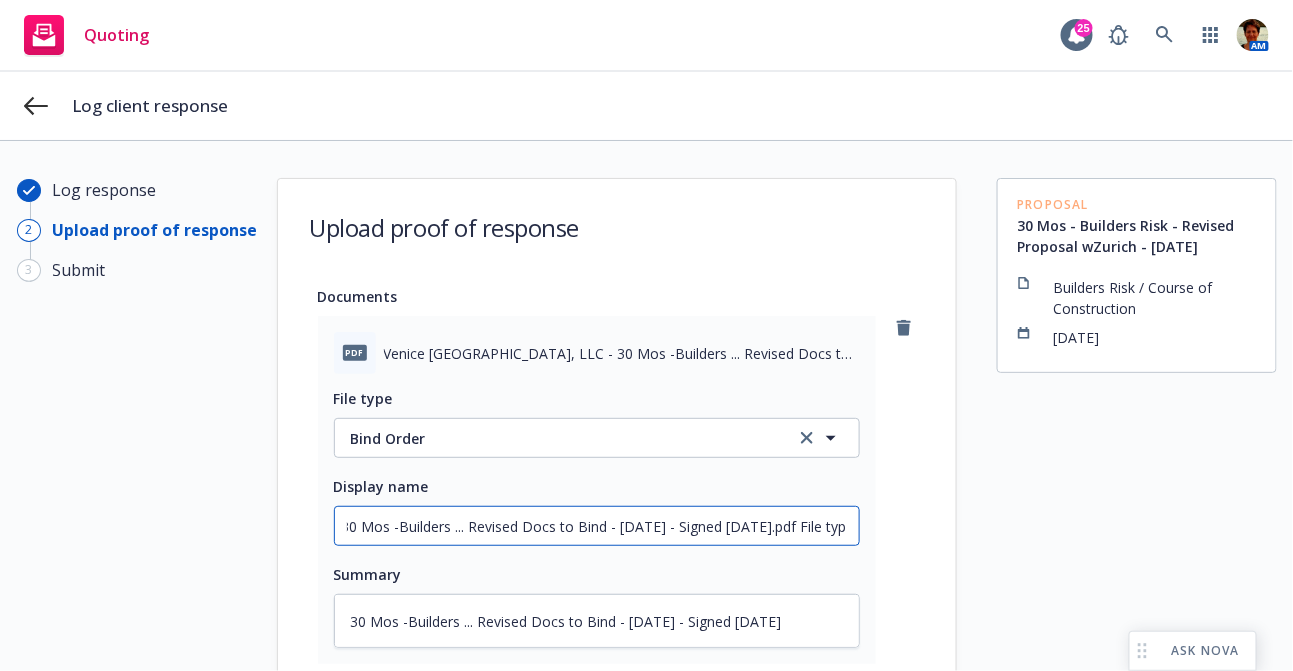 type on "x" 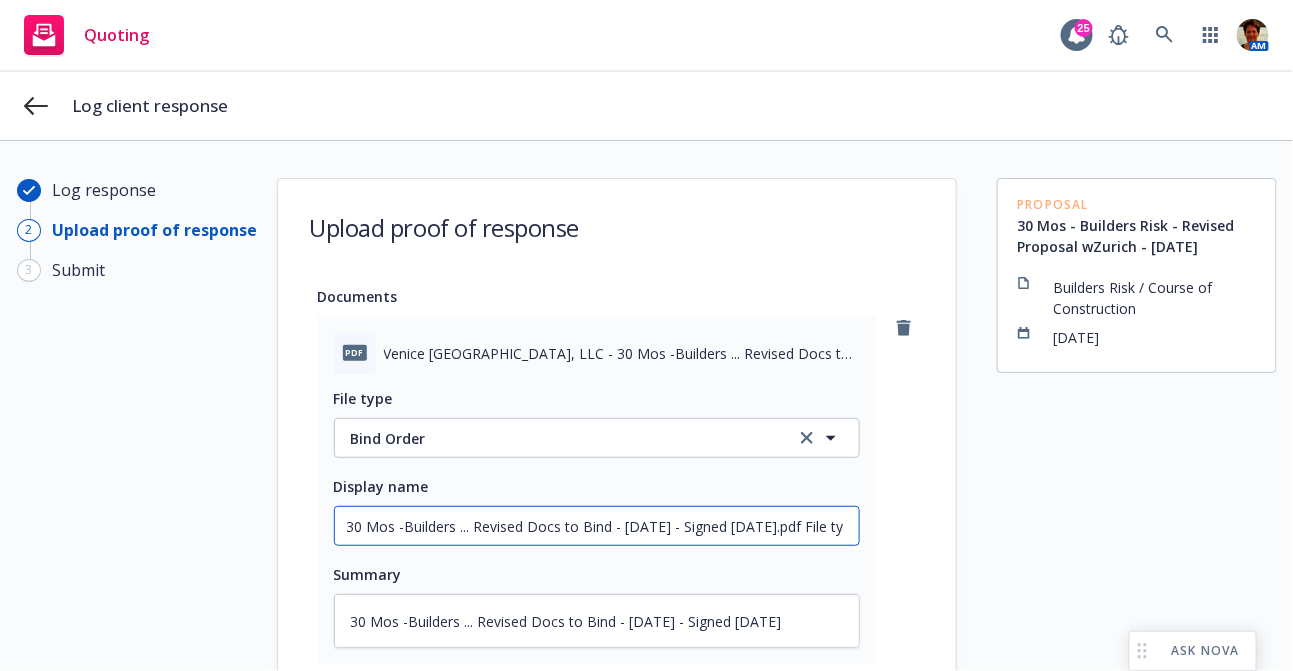 type on "x" 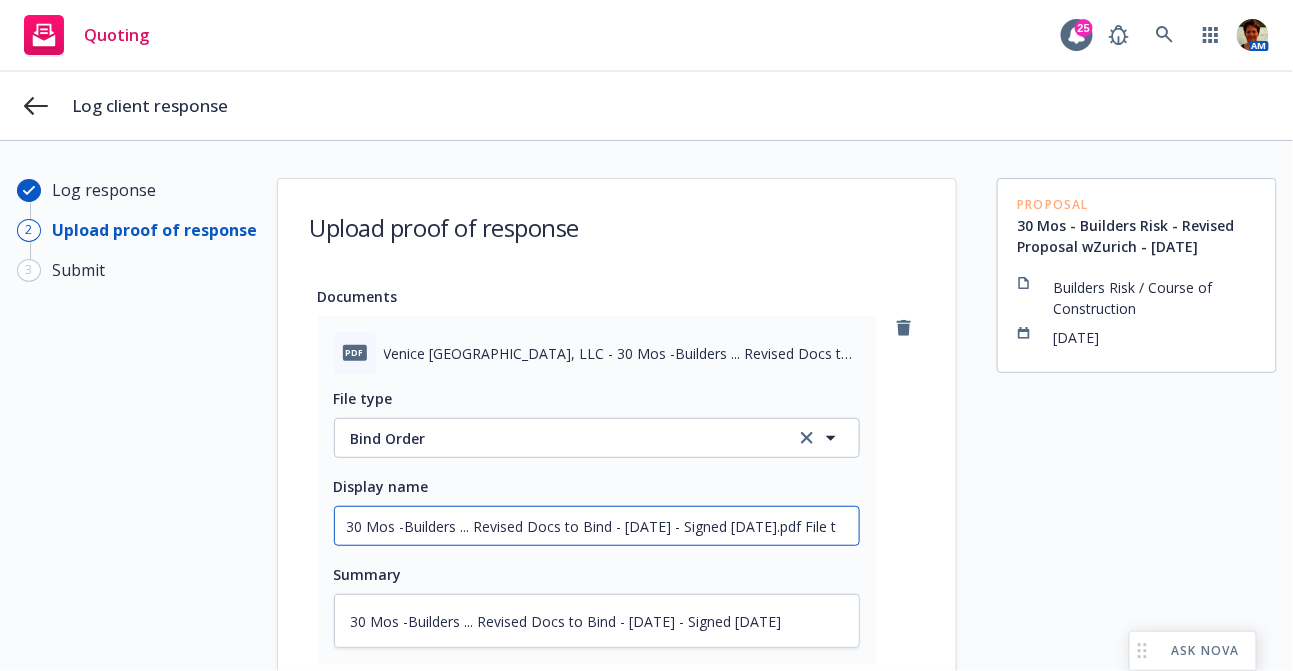 type on "x" 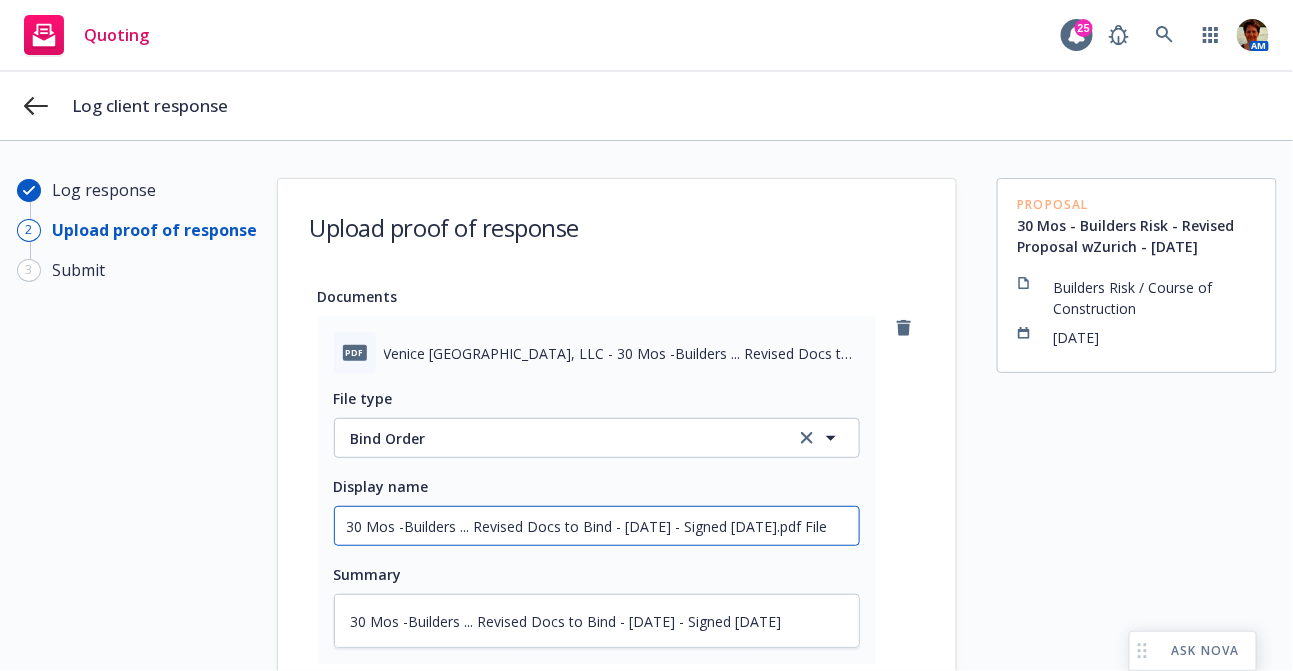 type on "x" 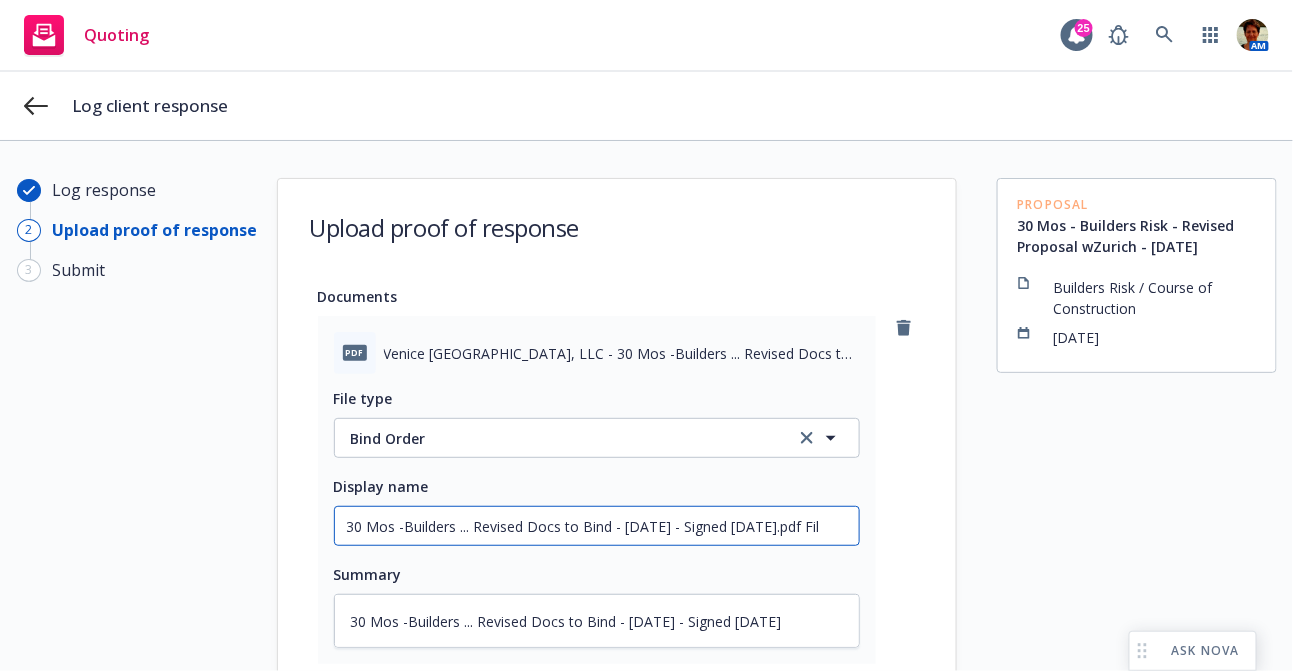type on "x" 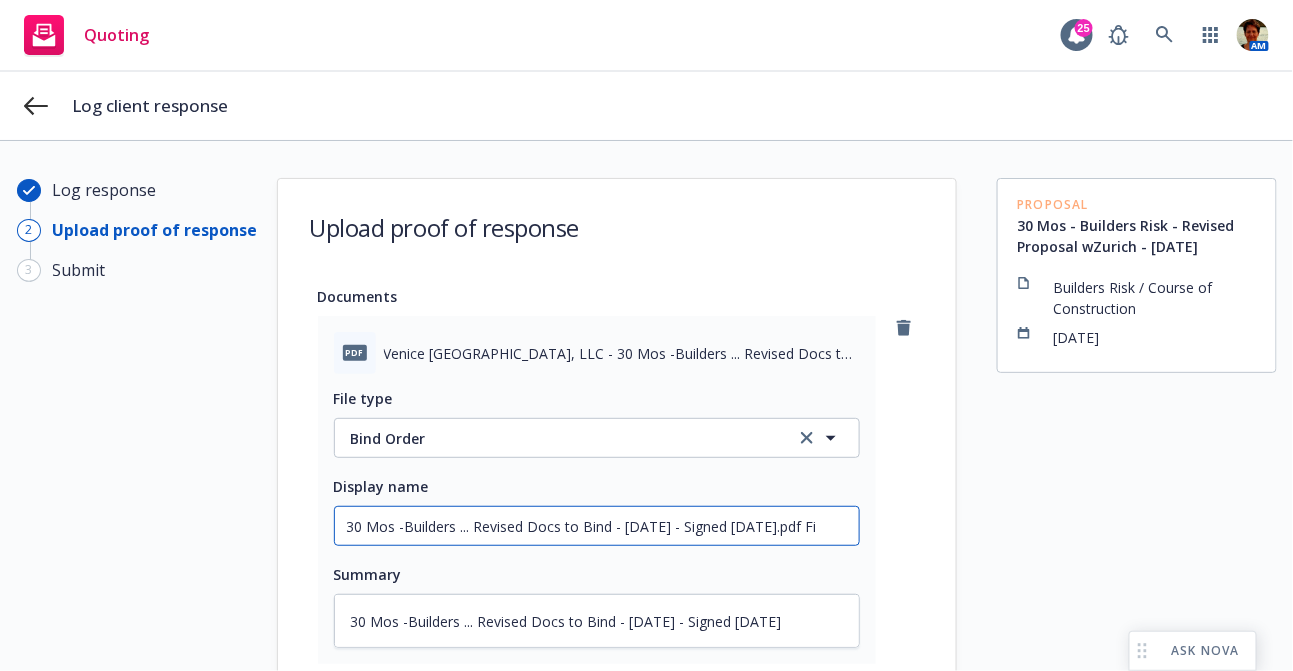 type on "x" 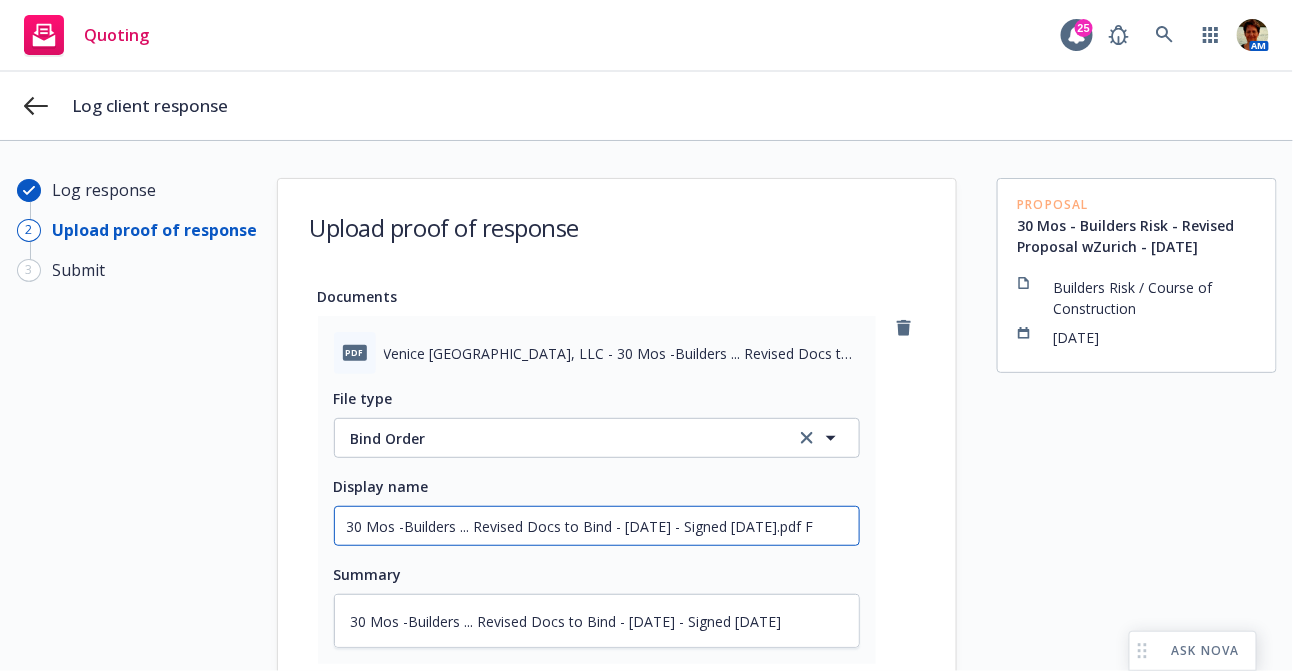 type on "x" 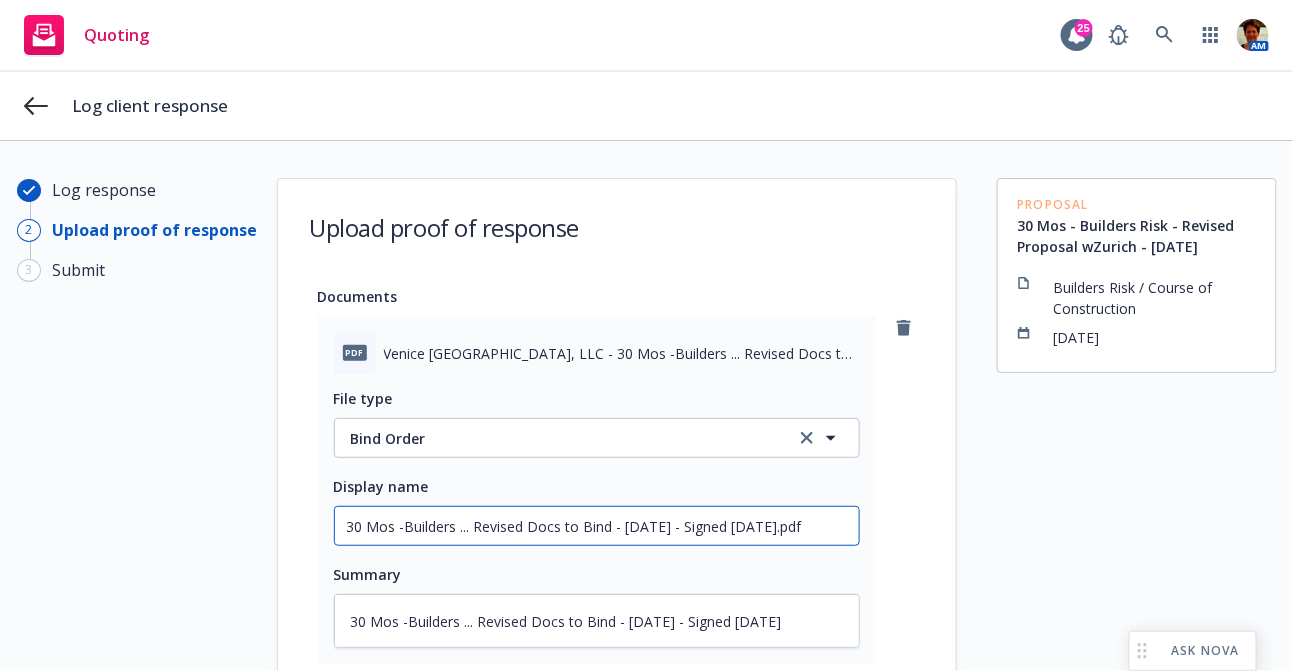 type on "x" 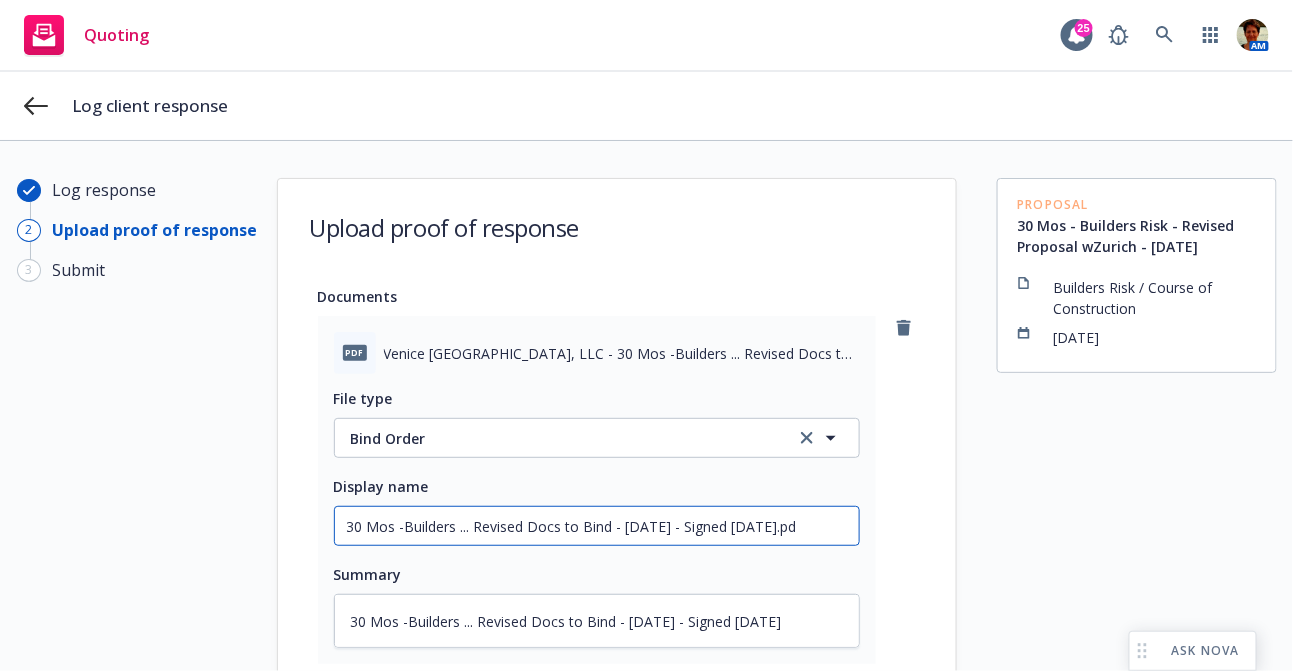 scroll, scrollTop: 0, scrollLeft: 0, axis: both 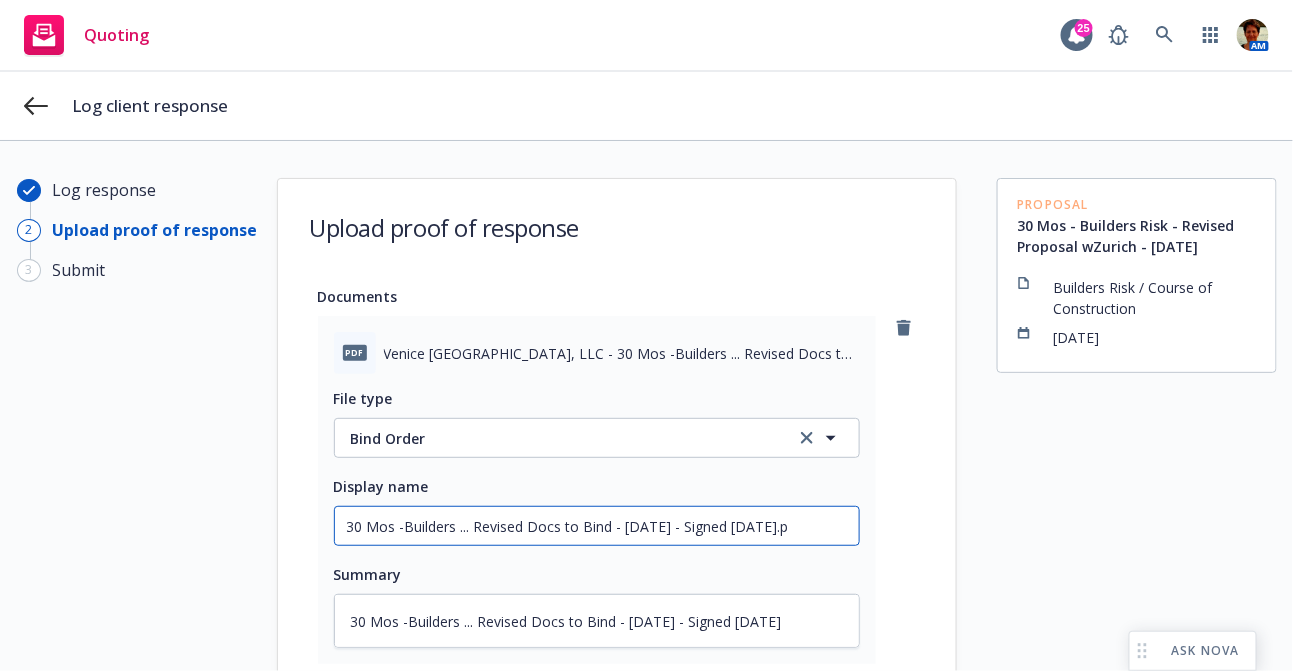 type on "x" 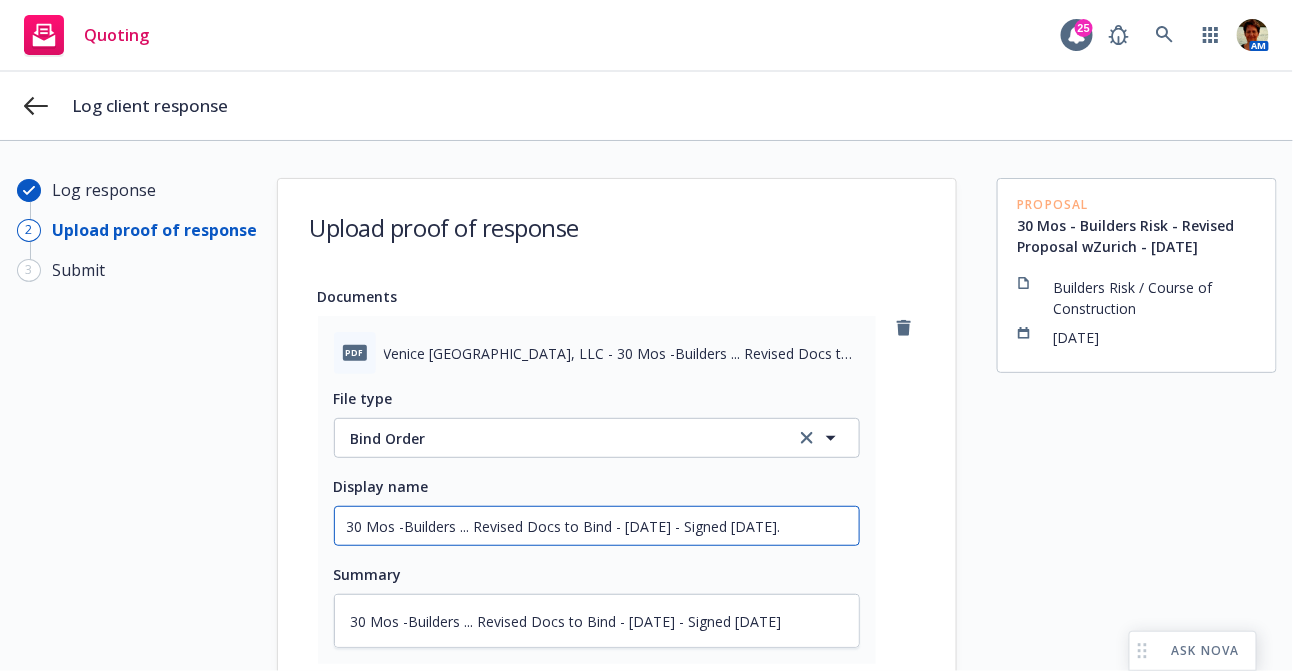 type on "x" 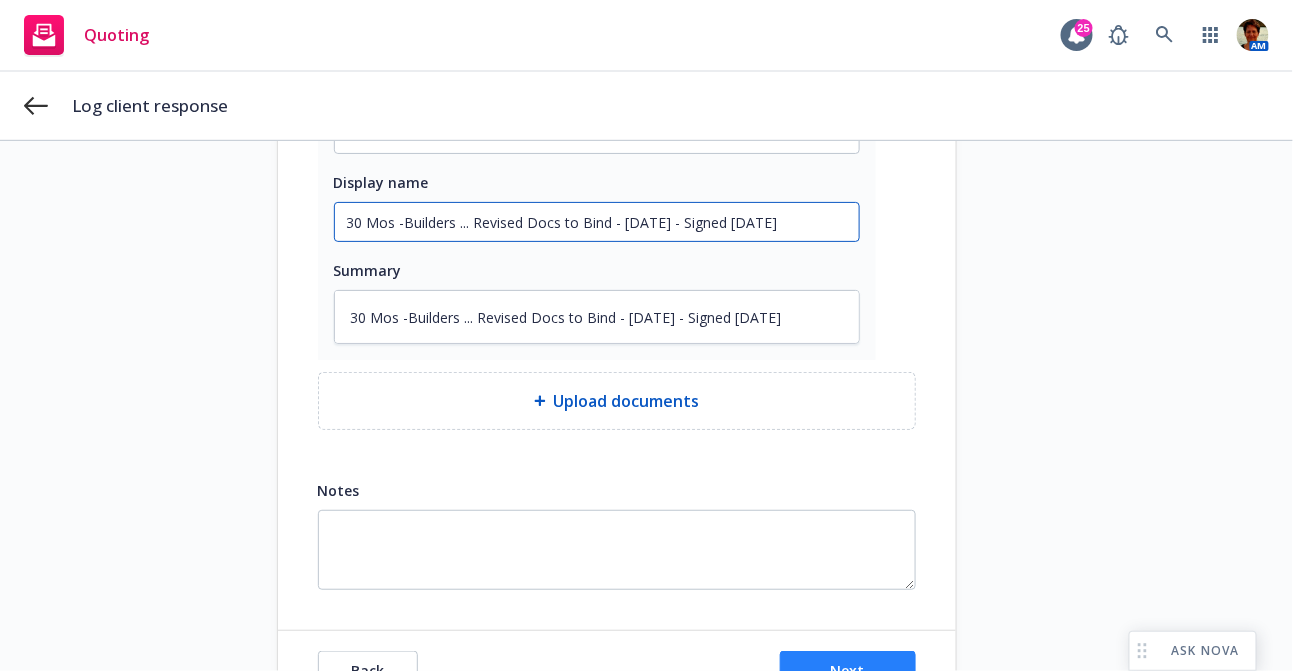 scroll, scrollTop: 385, scrollLeft: 0, axis: vertical 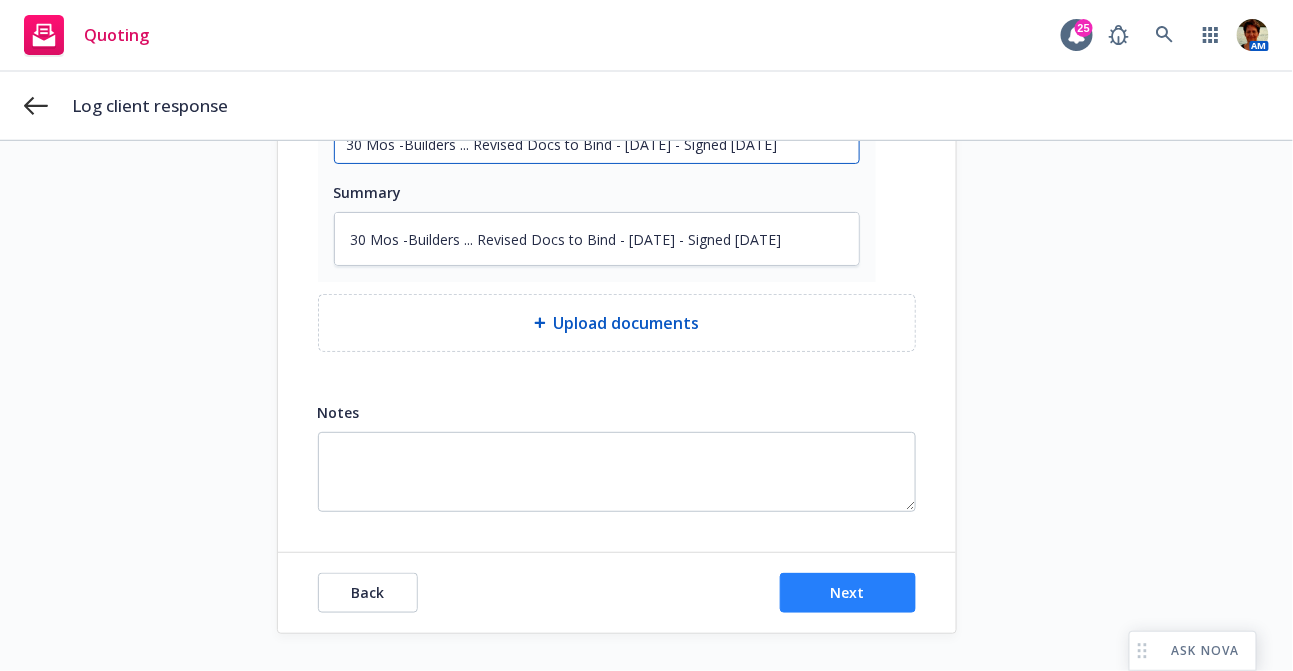 type on "30 Mos -Builders ... Revised Docs to Bind - 06-27-2025 - Signed 07-09-2025" 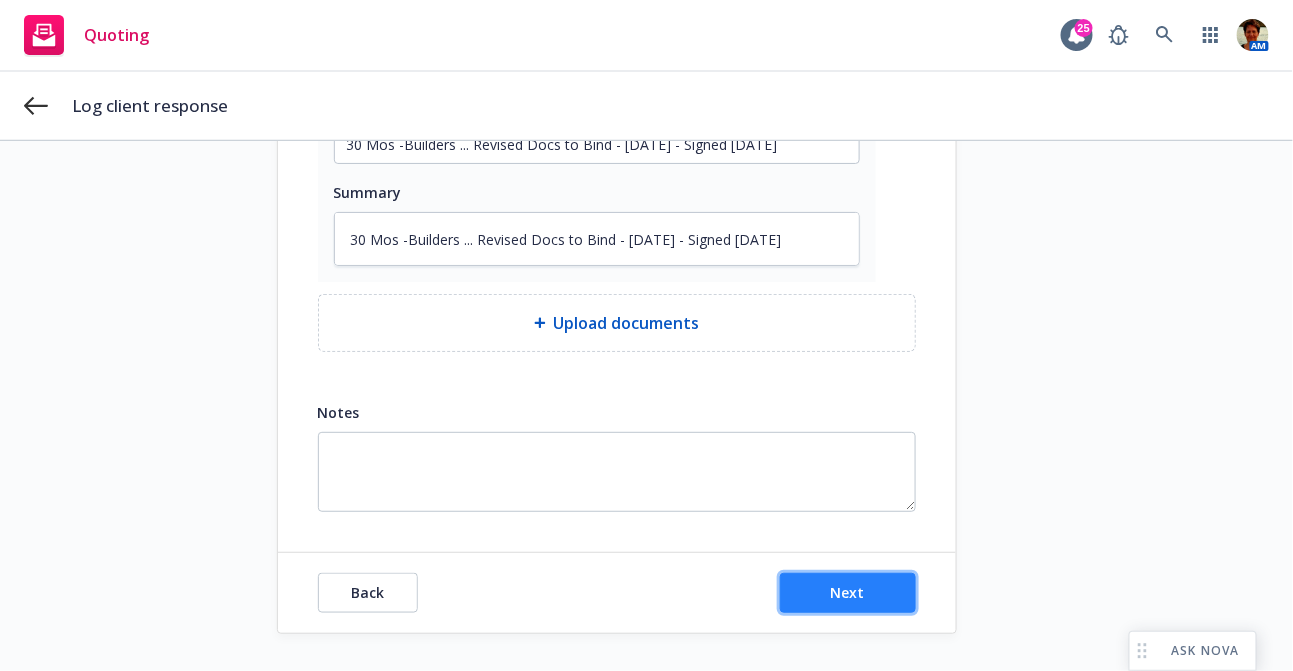 click on "Next" at bounding box center (848, 593) 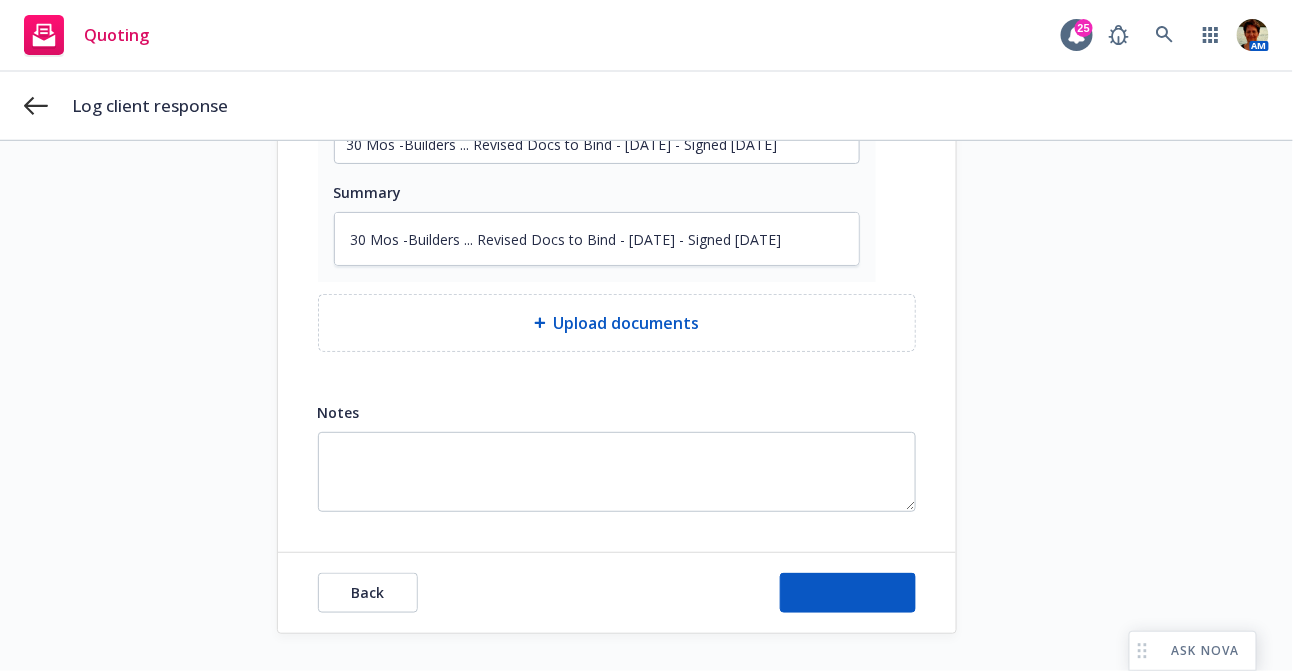 scroll, scrollTop: 72, scrollLeft: 0, axis: vertical 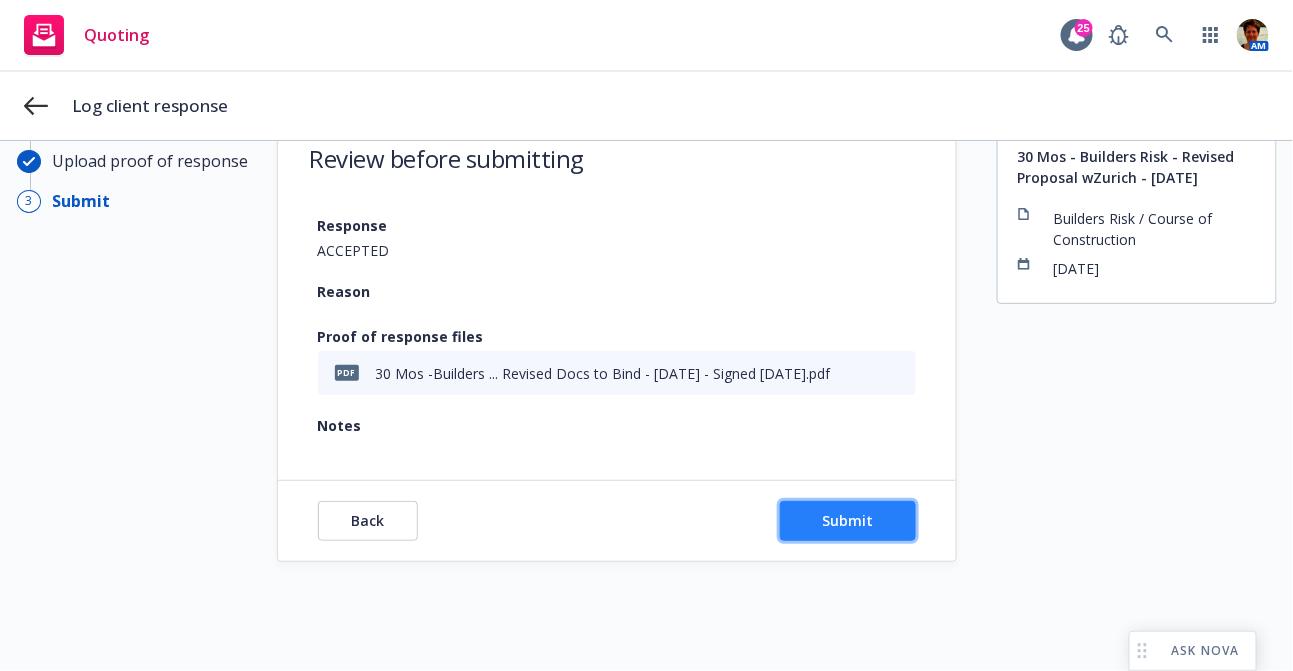 click on "Submit" at bounding box center (847, 520) 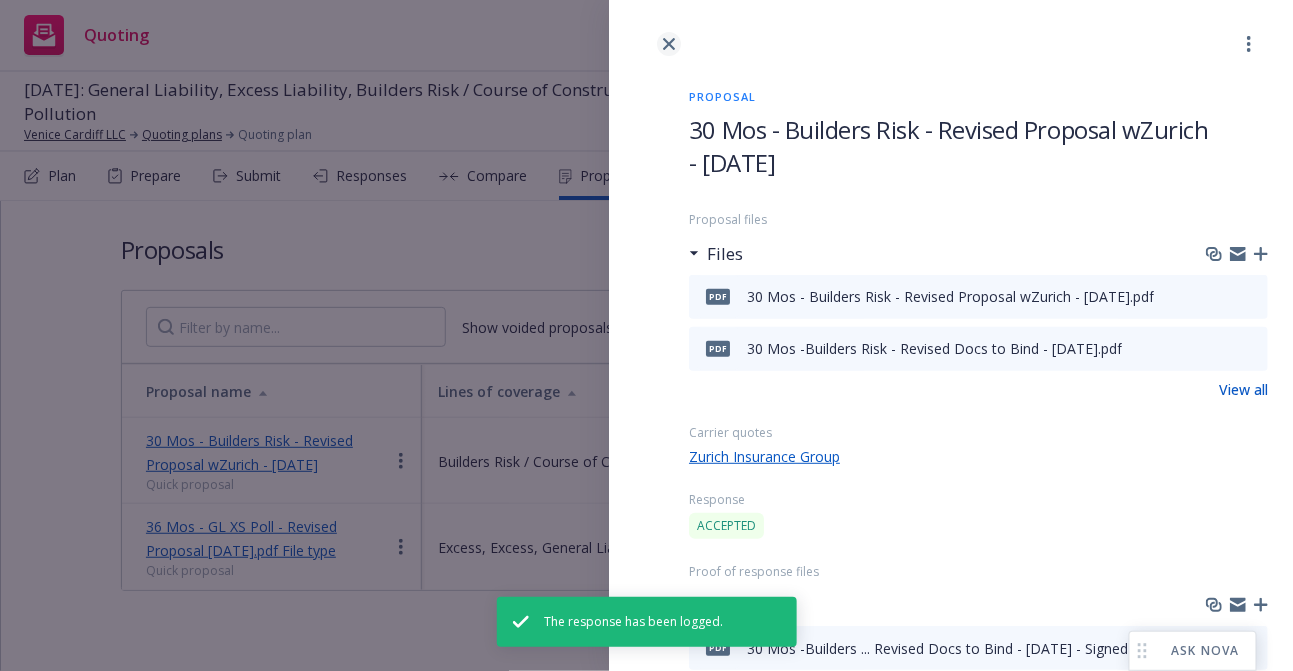 click 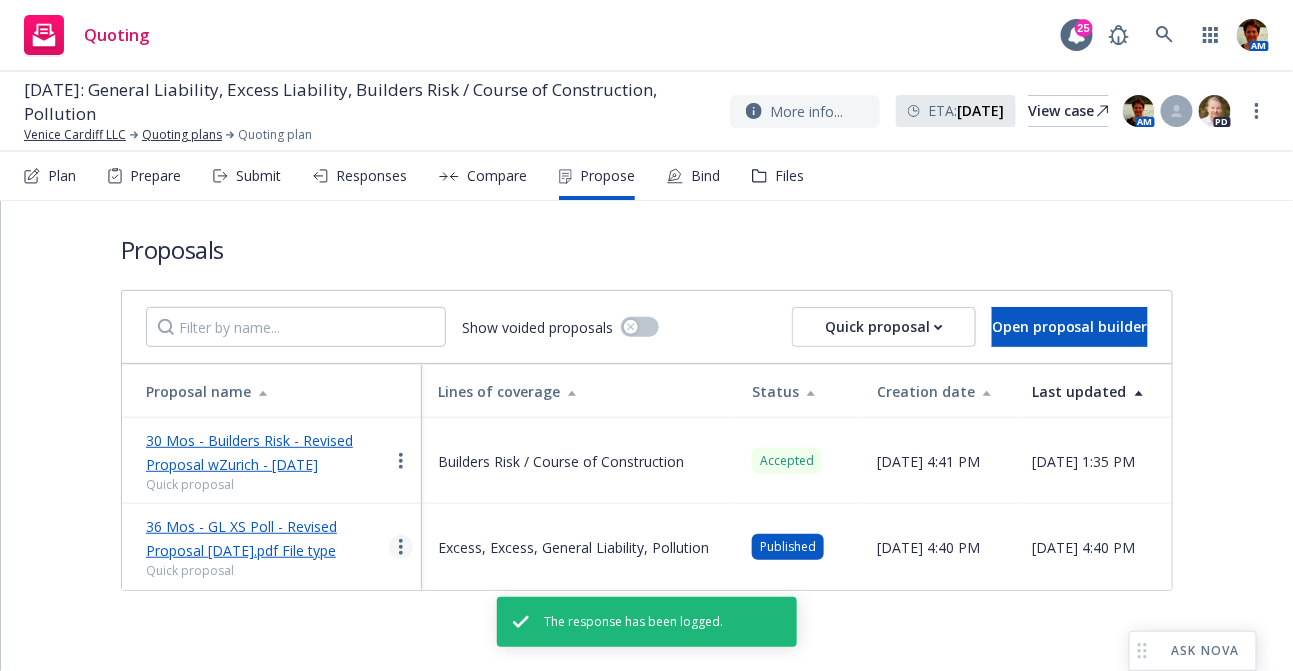 click at bounding box center [401, 547] 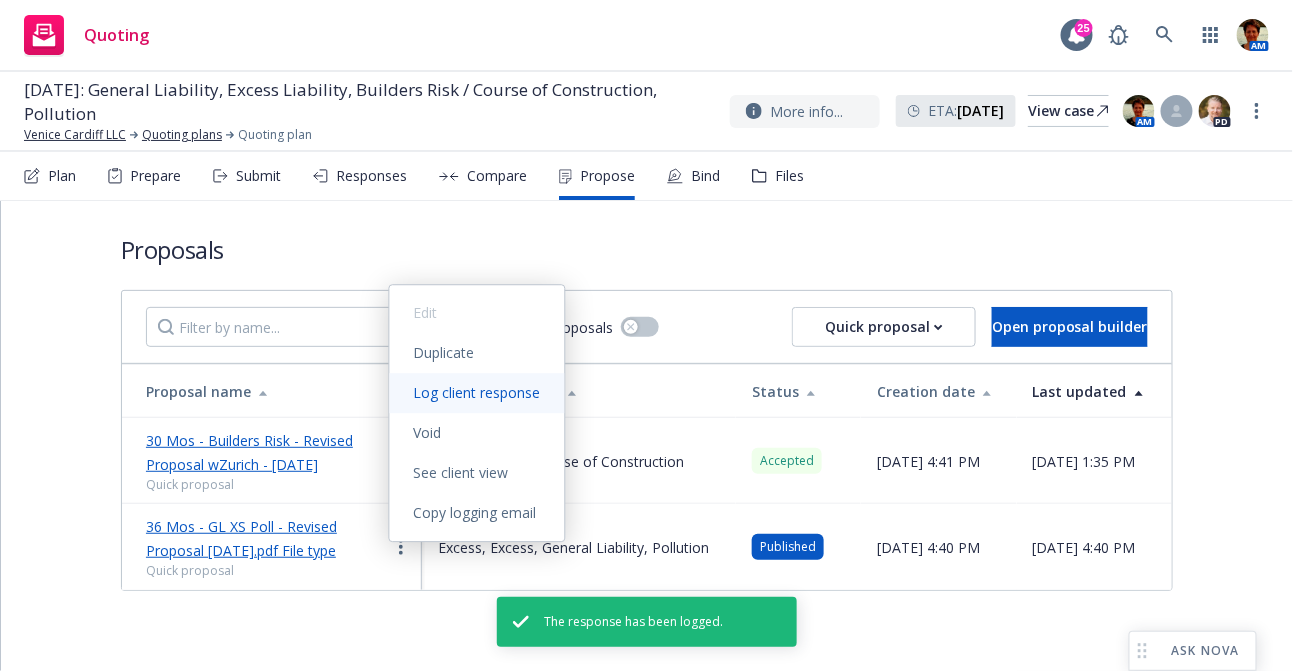 click on "Log client response" at bounding box center [477, 393] 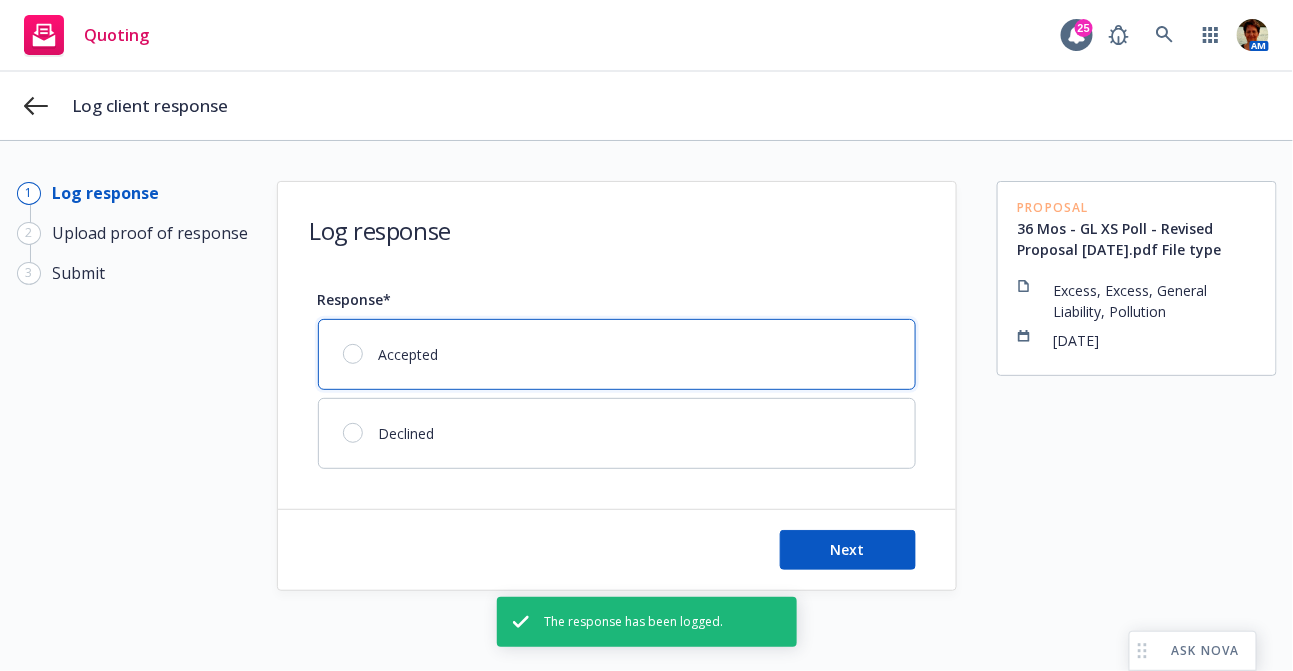 drag, startPoint x: 344, startPoint y: 348, endPoint x: 412, endPoint y: 369, distance: 71.168816 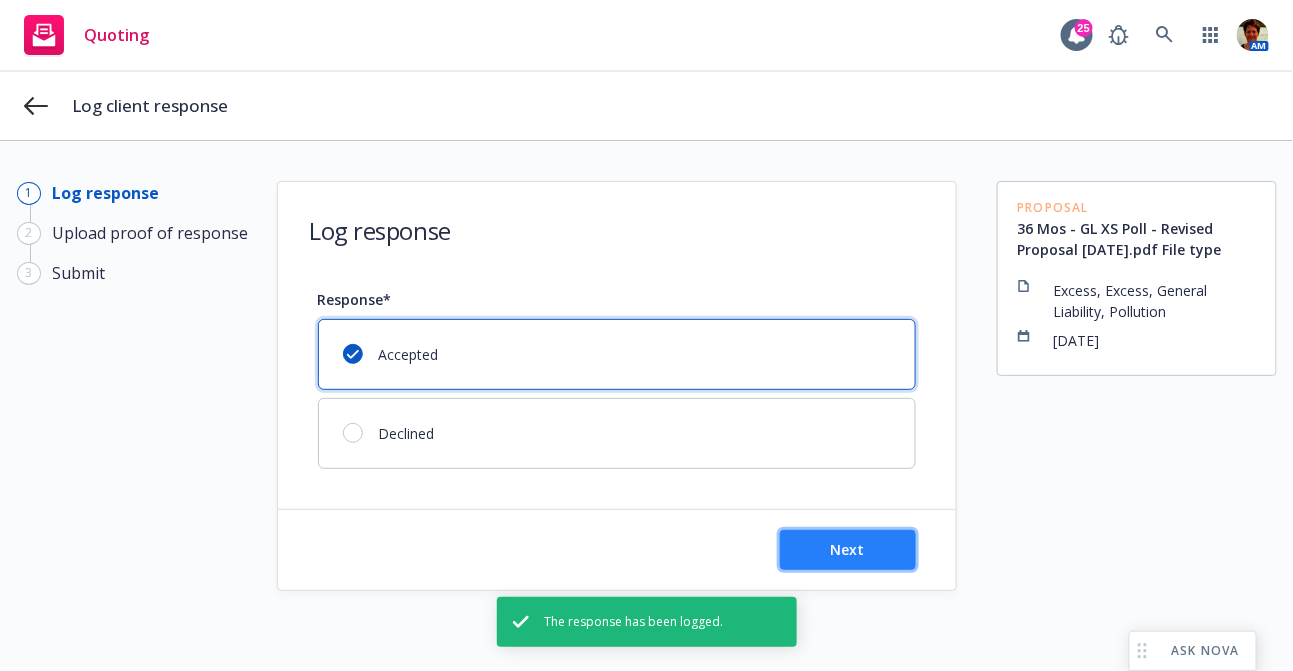 click on "Next" at bounding box center [848, 550] 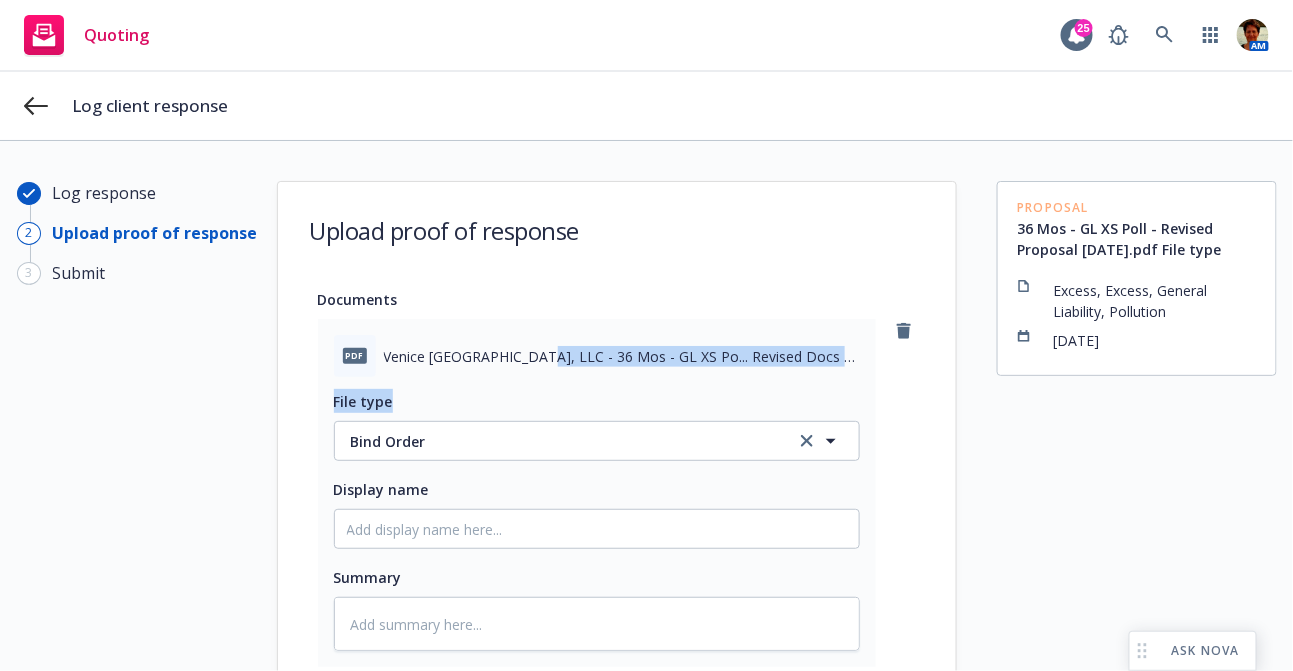 drag, startPoint x: 508, startPoint y: 353, endPoint x: 780, endPoint y: 384, distance: 273.76083 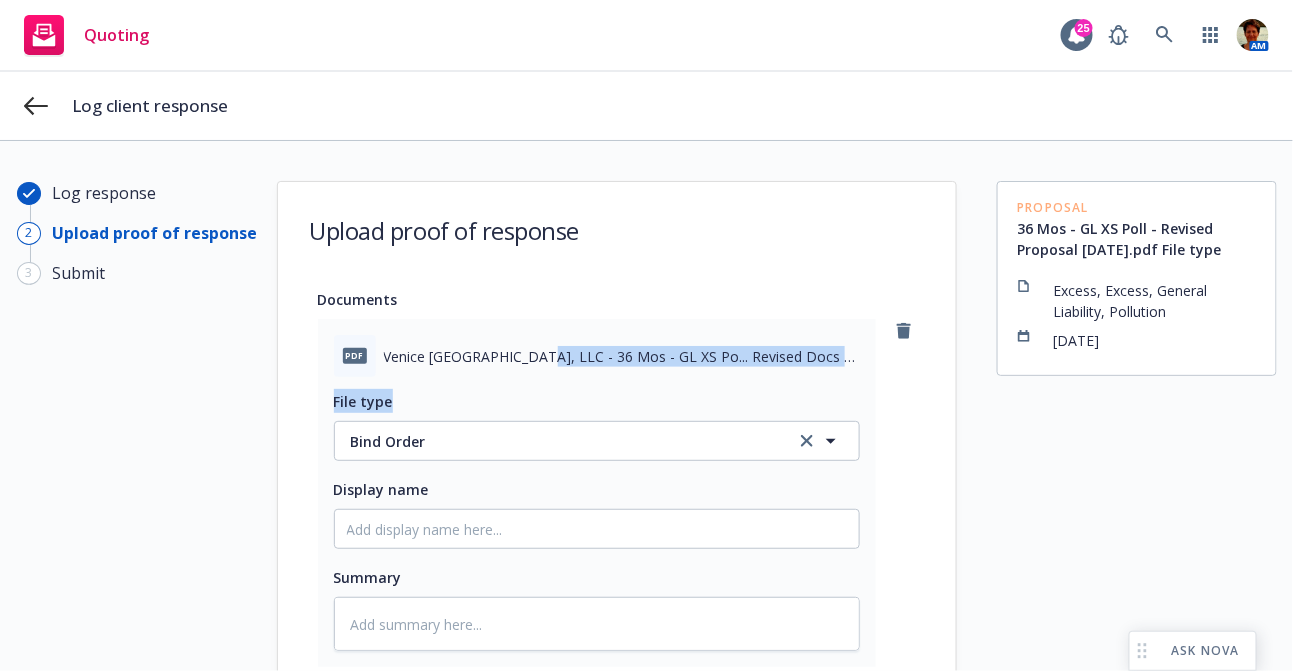 click on "pdf Venice Cardiff, LLC - 36 Mos - GL XS Po... Revised Docs to Bind - 06-27-2025 - Signed 07-09-2025.pdf File type Bind Order Bind Order Display name Summary" at bounding box center (597, 493) 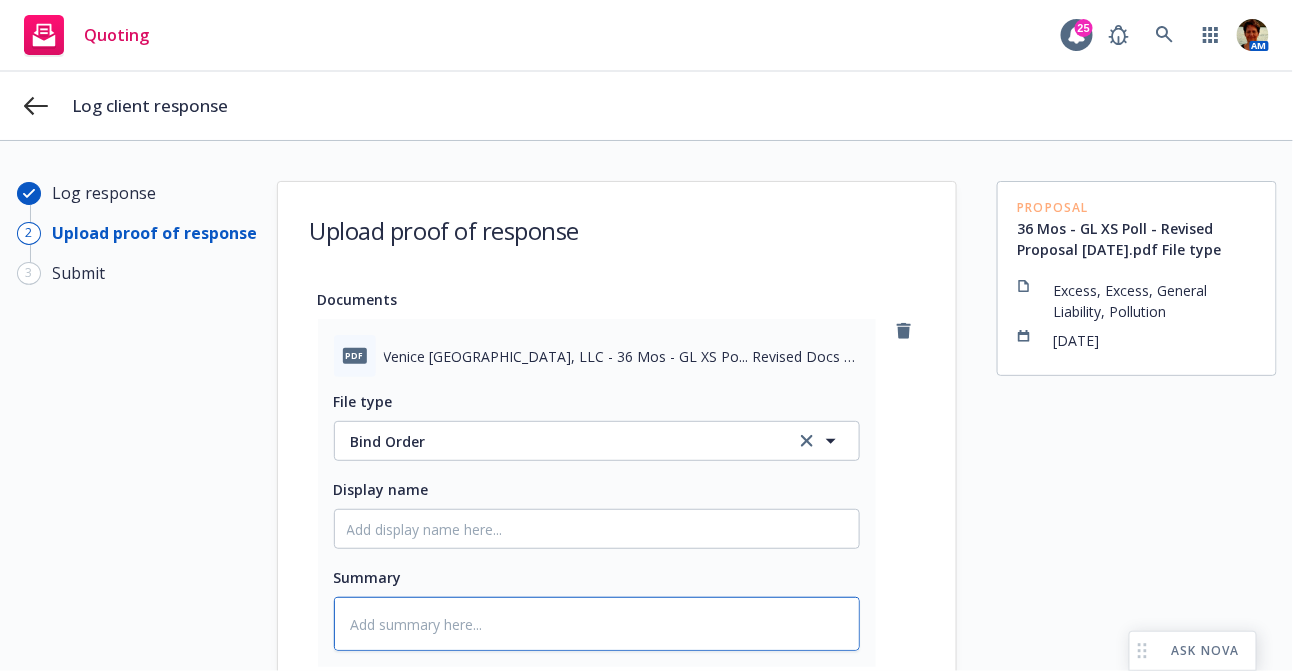 click at bounding box center [597, 624] 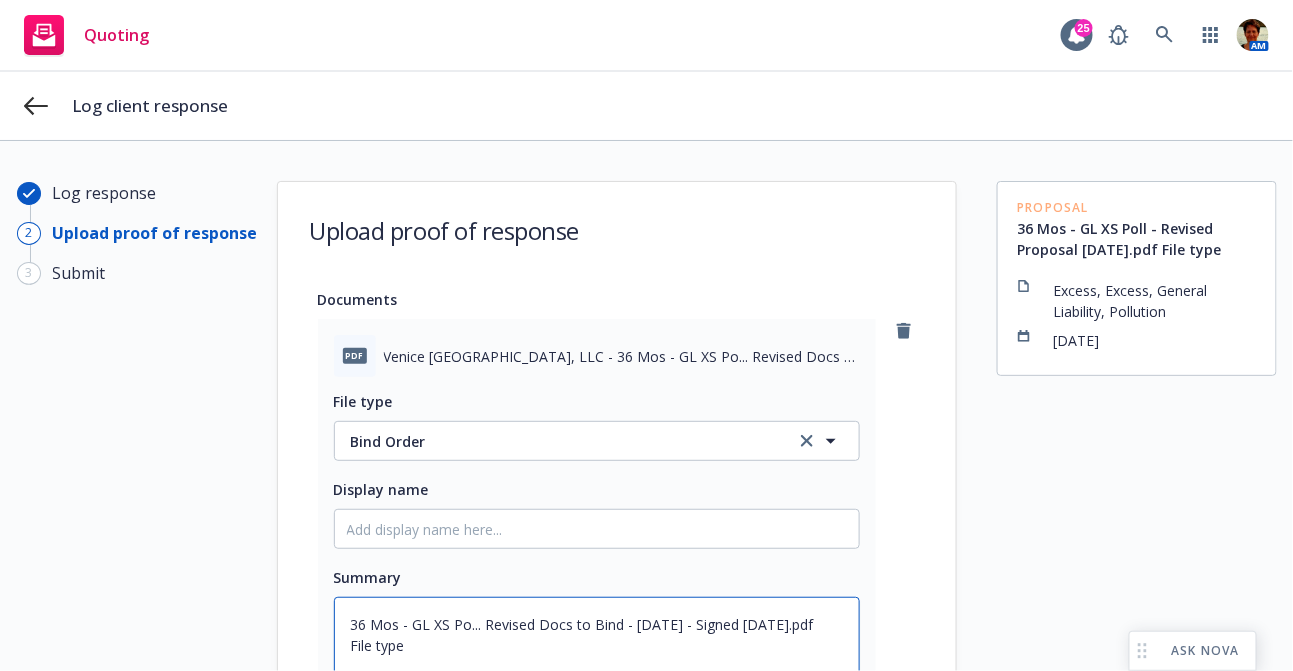scroll, scrollTop: 3, scrollLeft: 0, axis: vertical 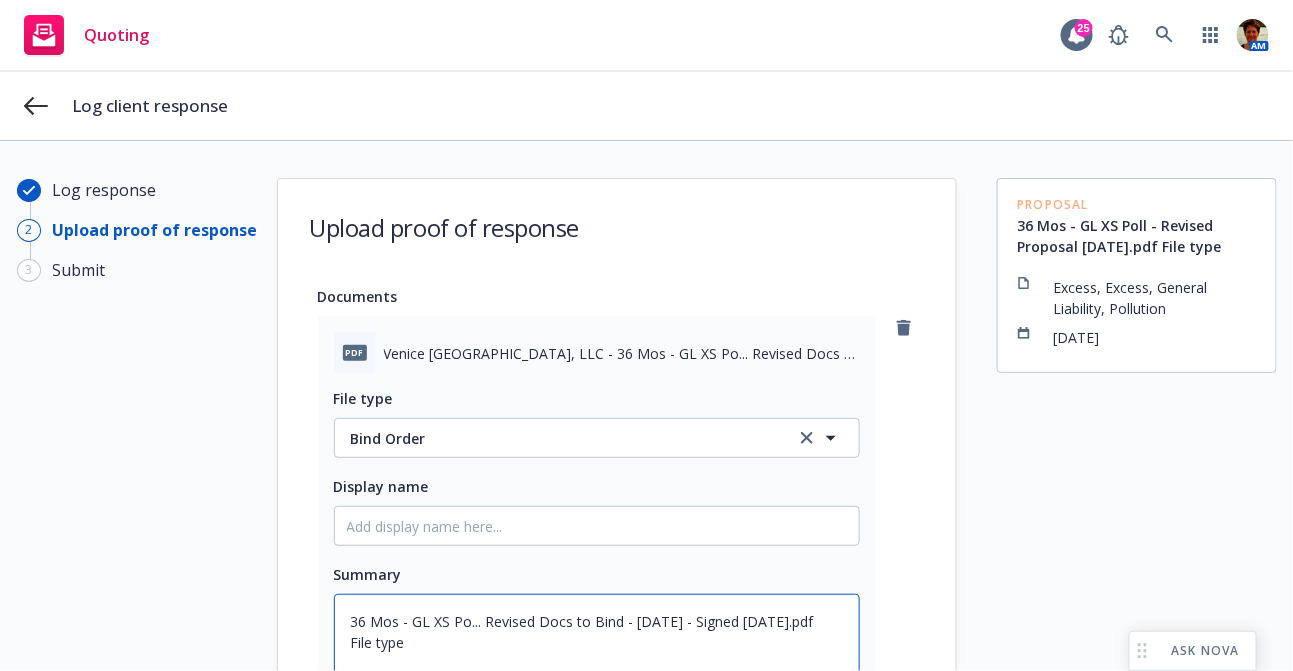 type on "x" 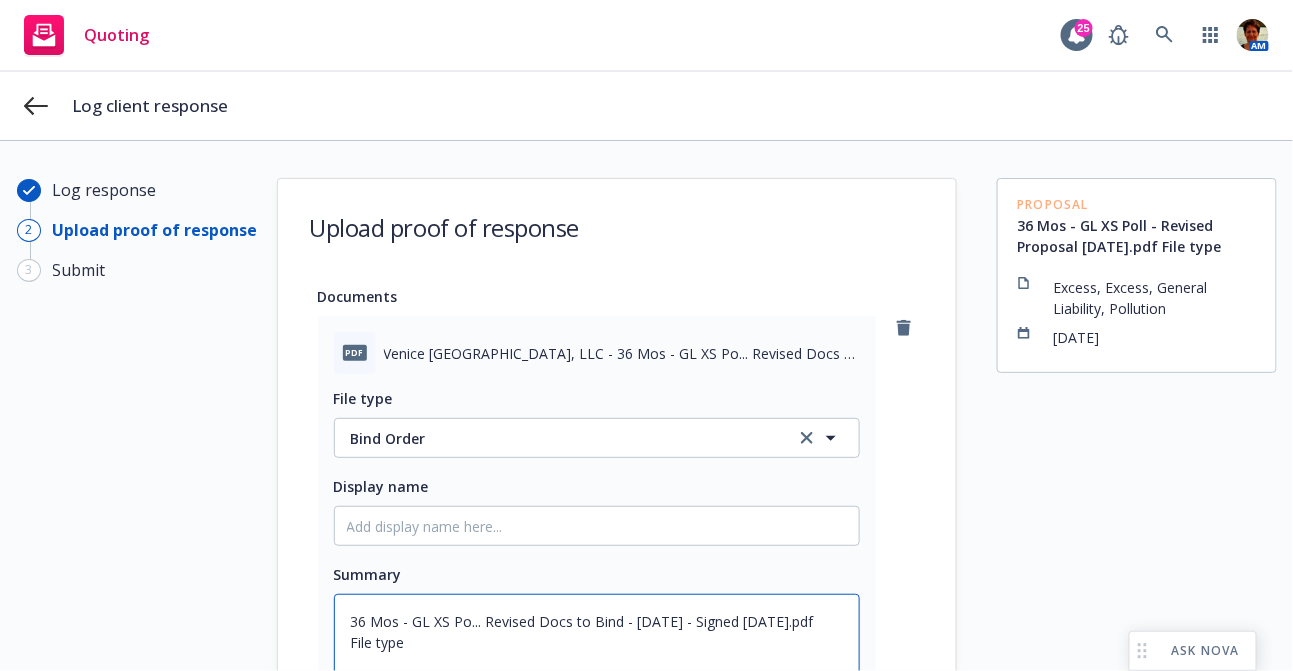 type on "36 Mos - GL XS Po... Revised Docs to Bind - 06-27-2025 - Signed 07-09-2025.pdf
File typ" 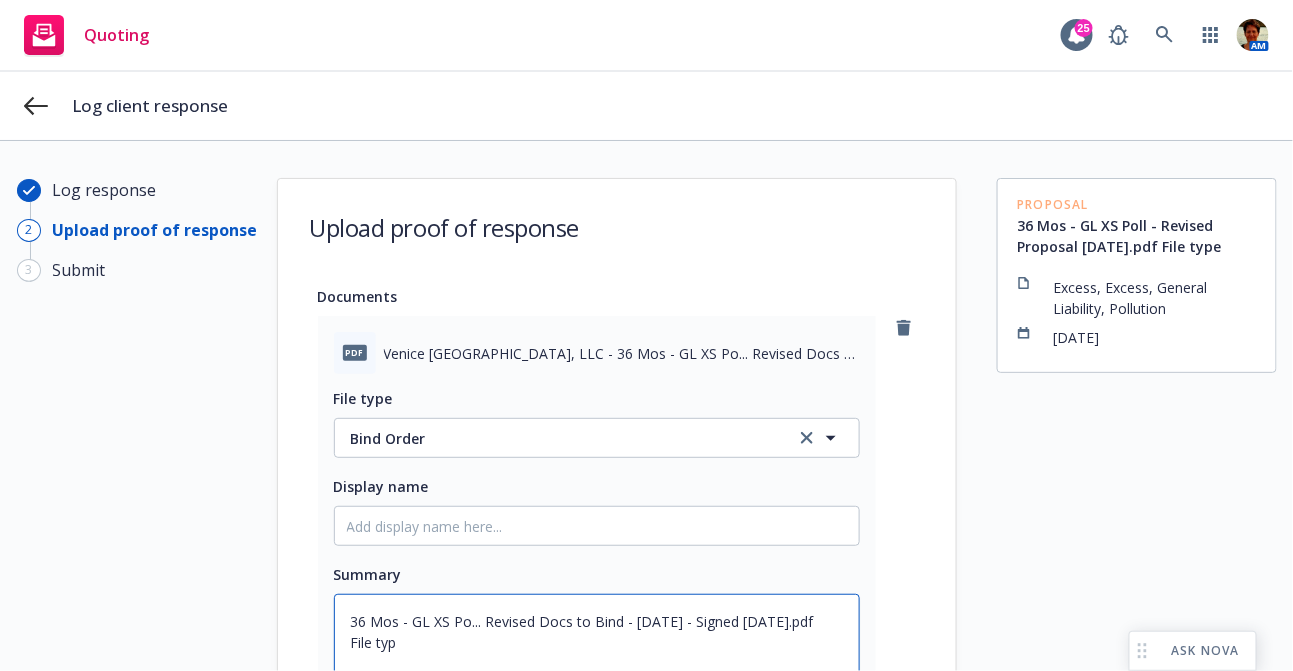 type on "x" 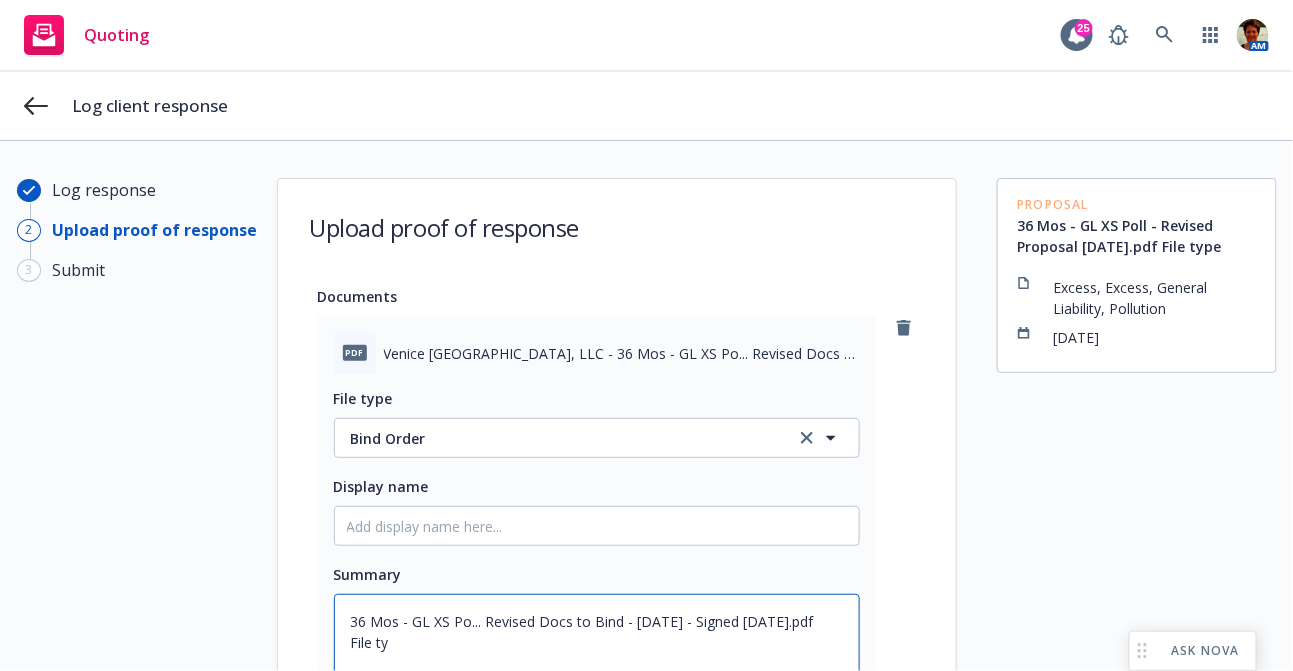 type on "x" 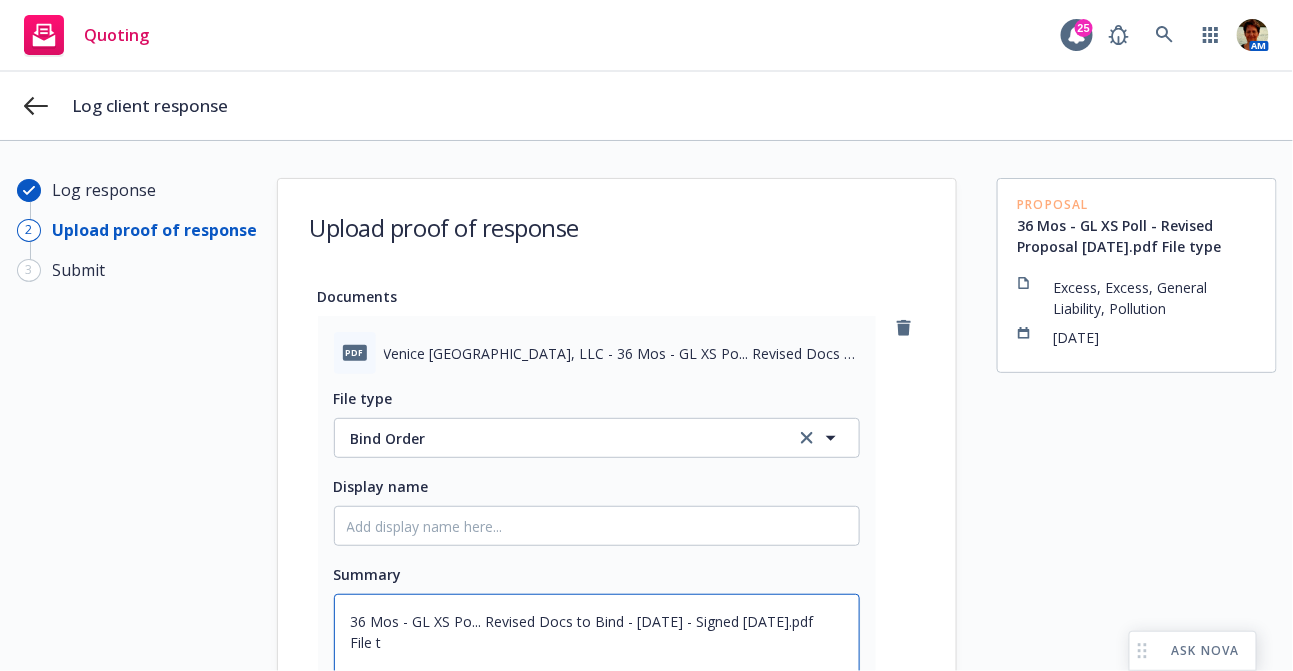 type on "x" 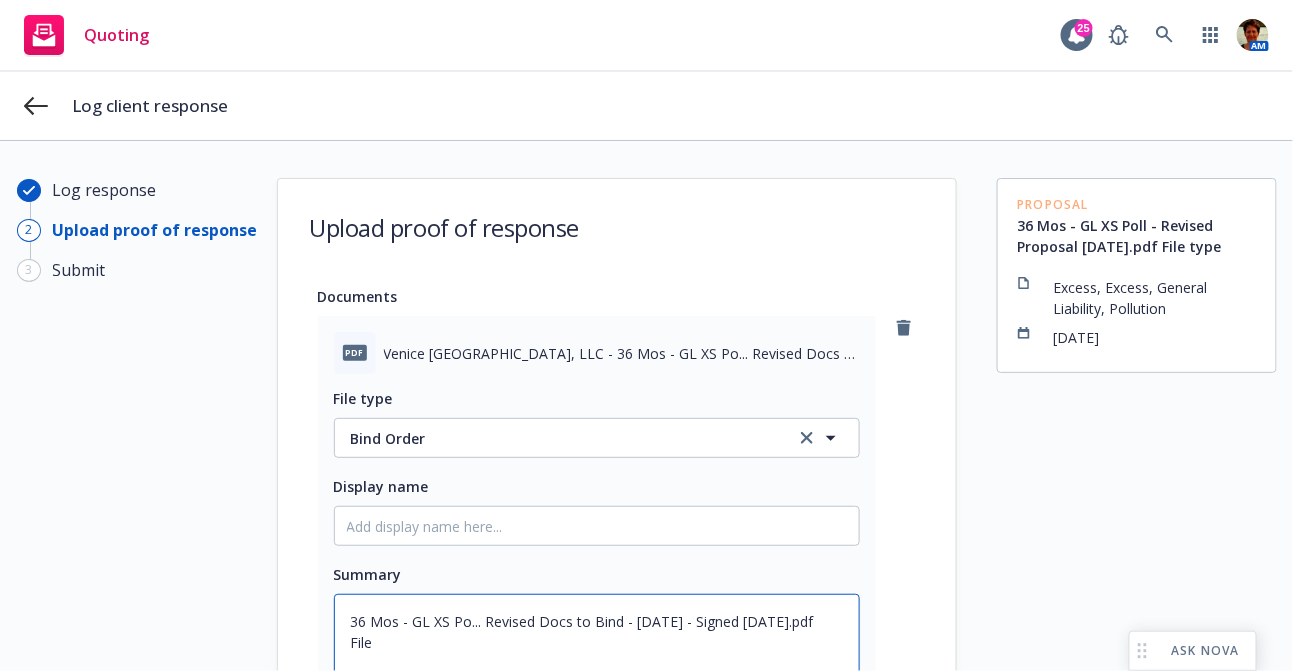 type on "x" 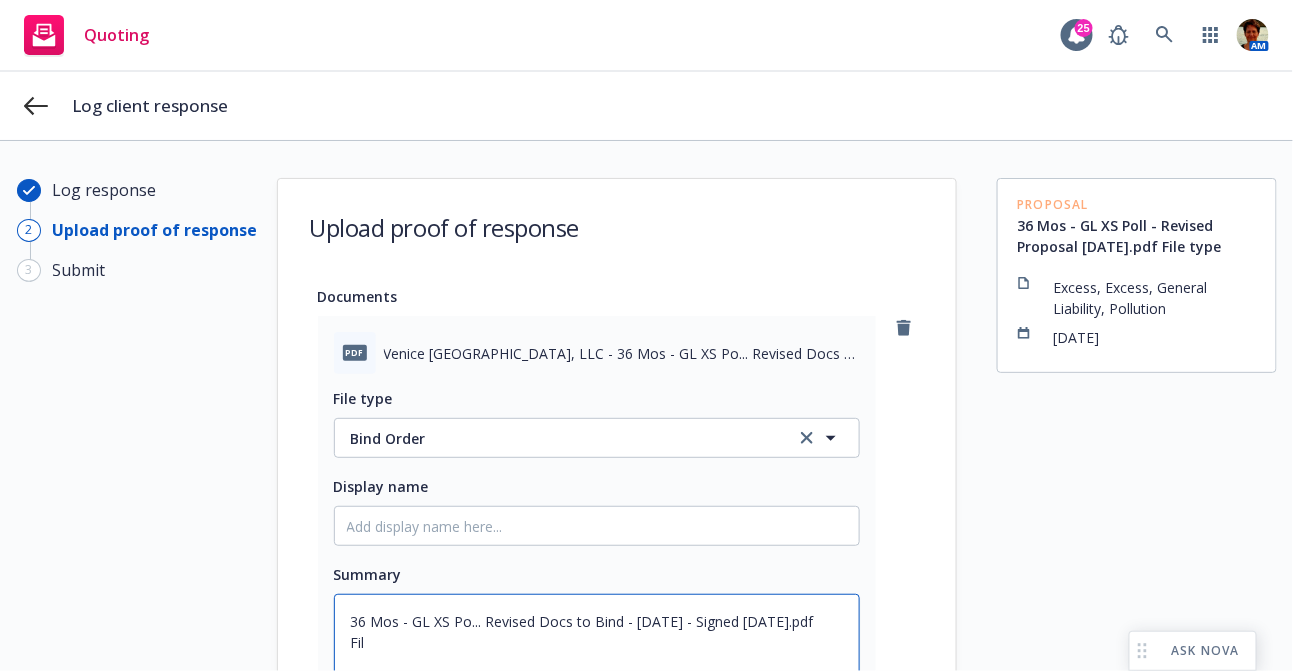 type on "x" 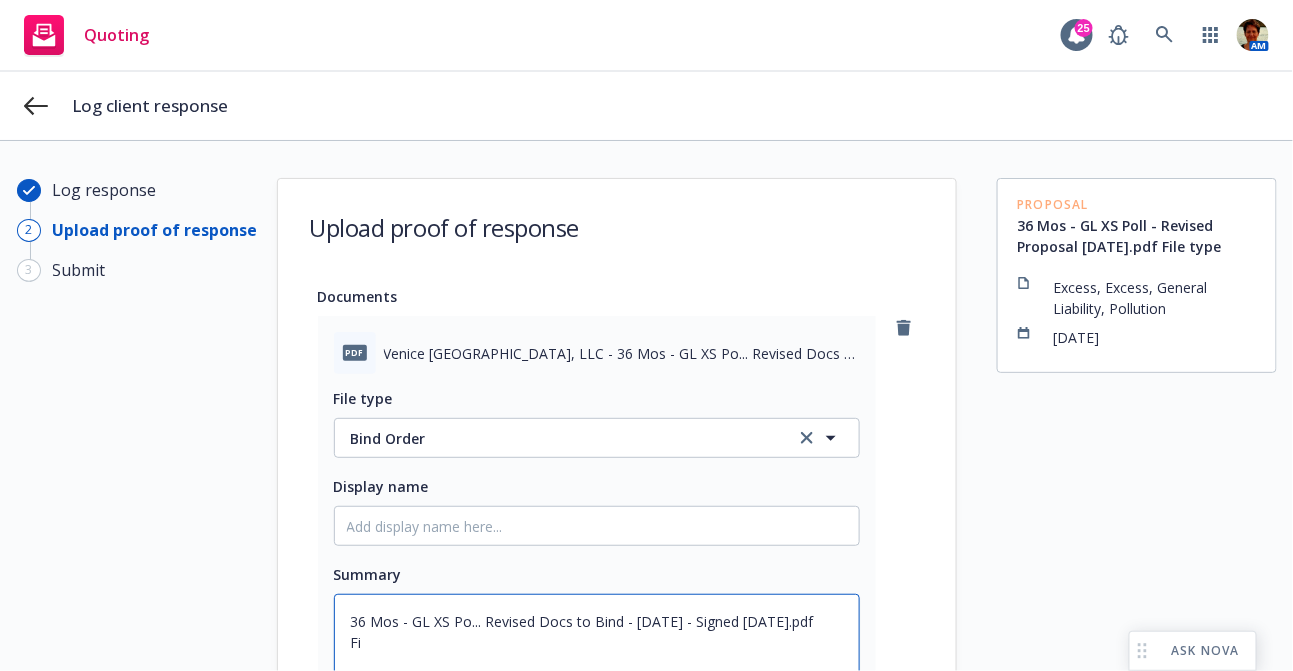 type on "x" 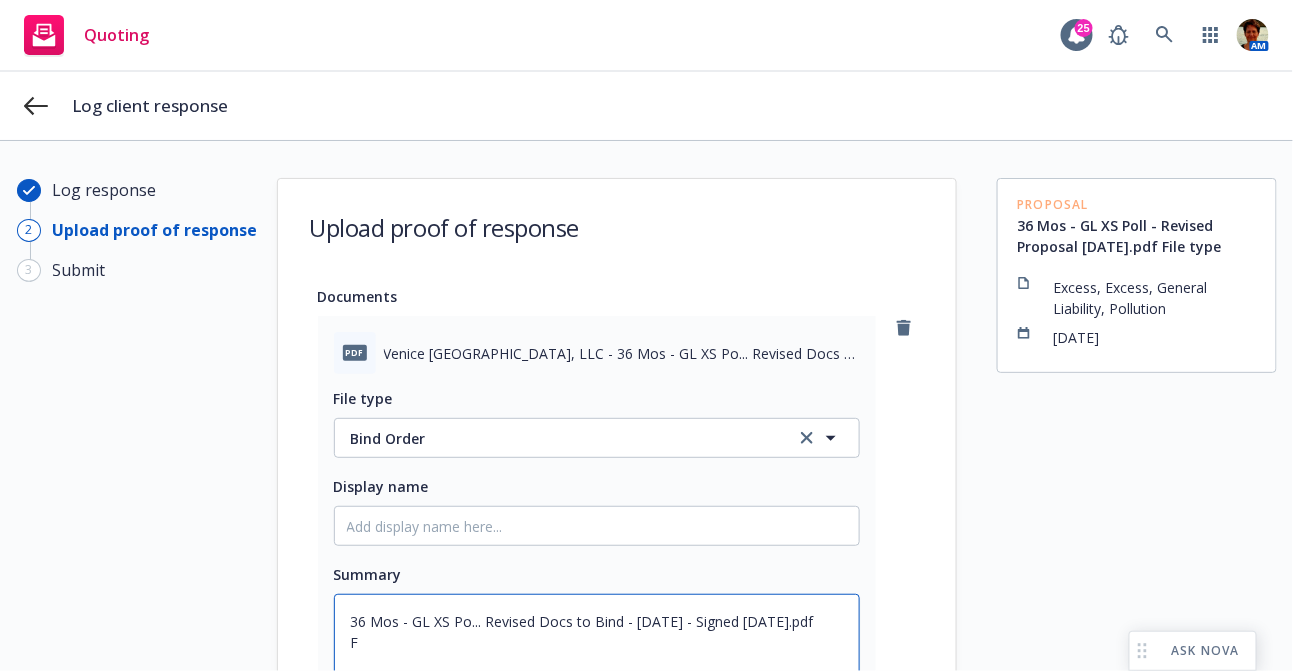 type on "x" 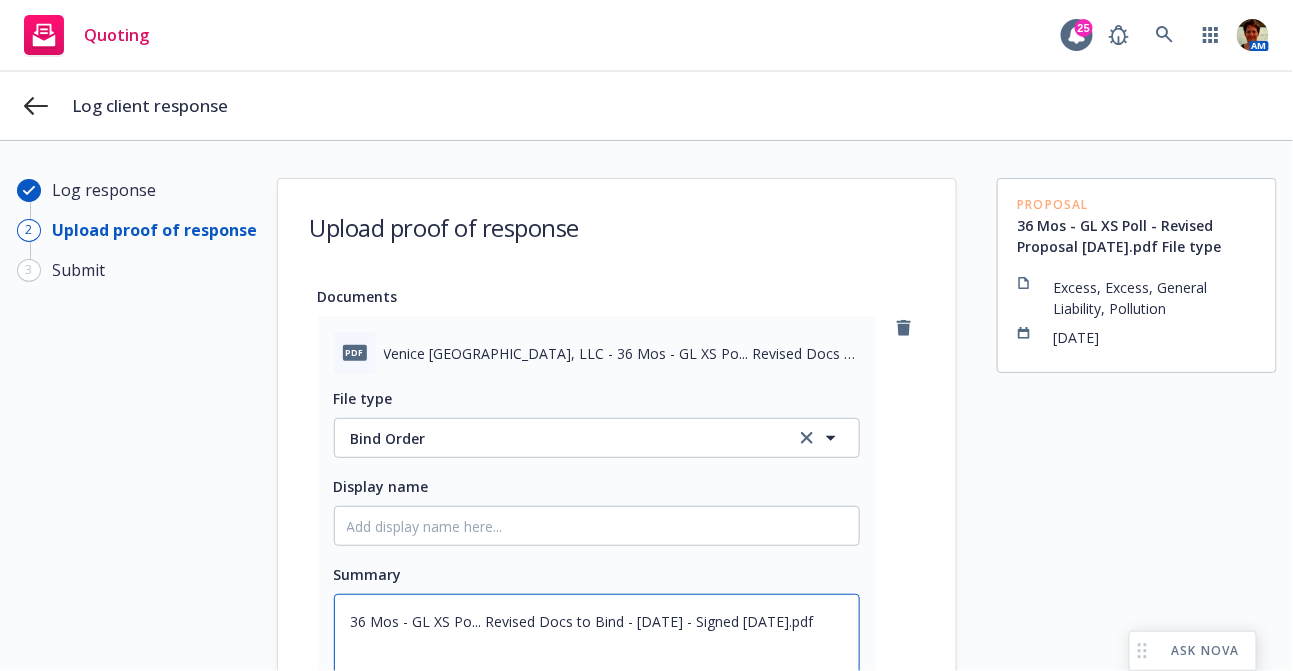 type on "36 Mos - GL XS Po... Revised Docs to Bind - 06-27-2025 - Signed 07-09-2025.pdf" 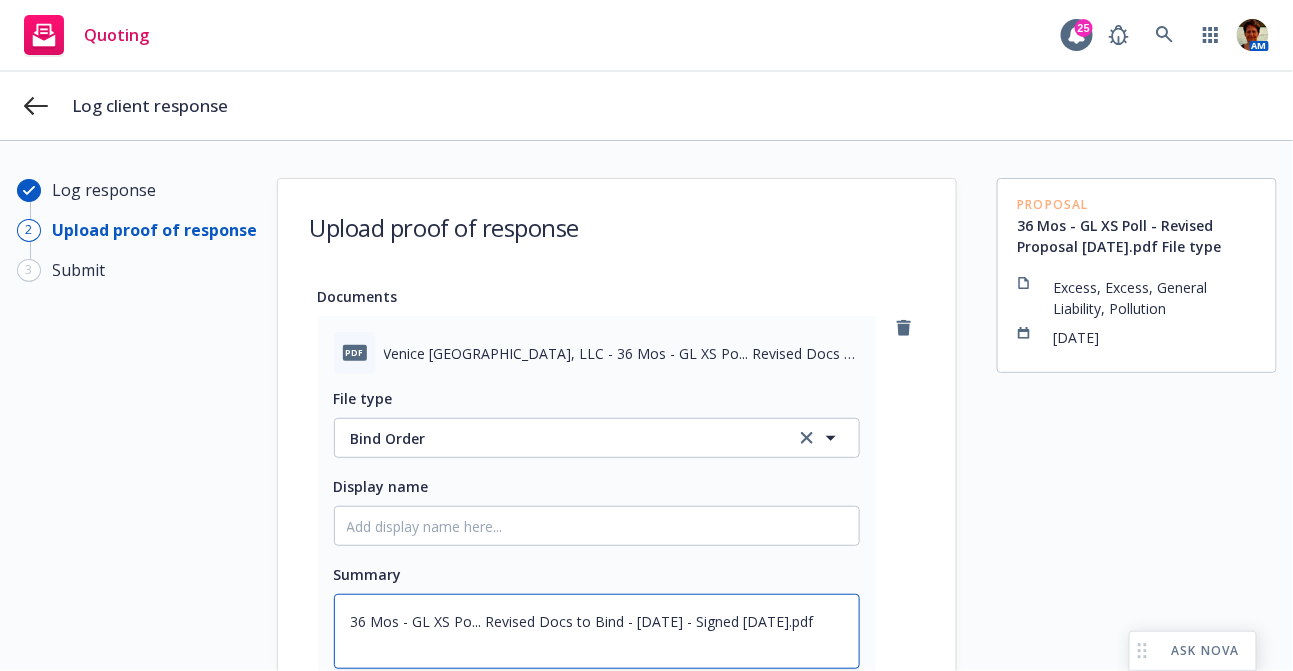 type on "x" 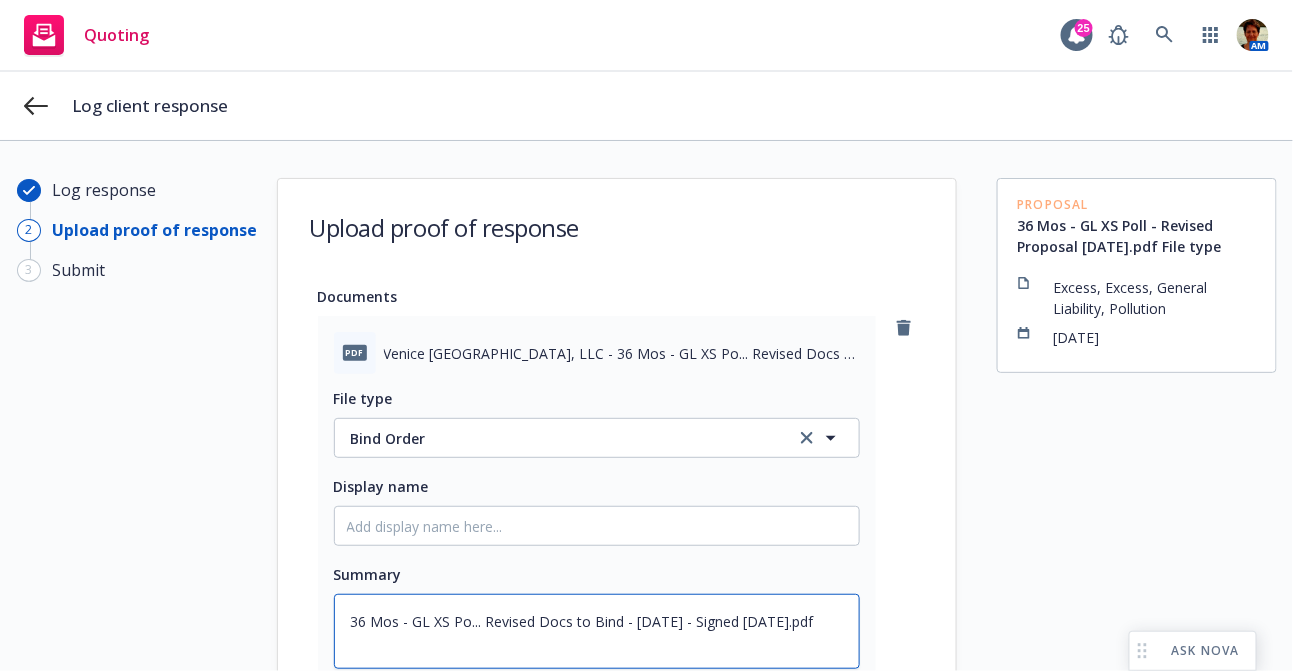 type on "36 Mos - GL XS Po... Revised Docs to Bind - 06-27-2025 - Signed 07-09-2025.pd" 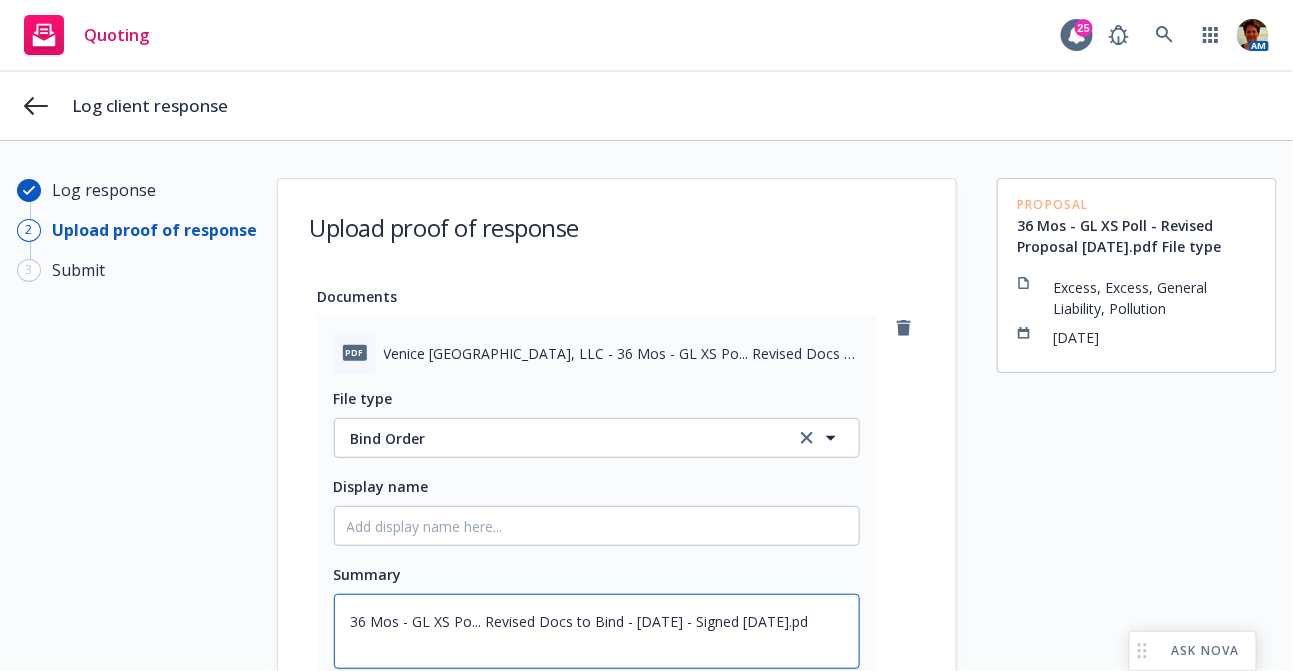 type on "x" 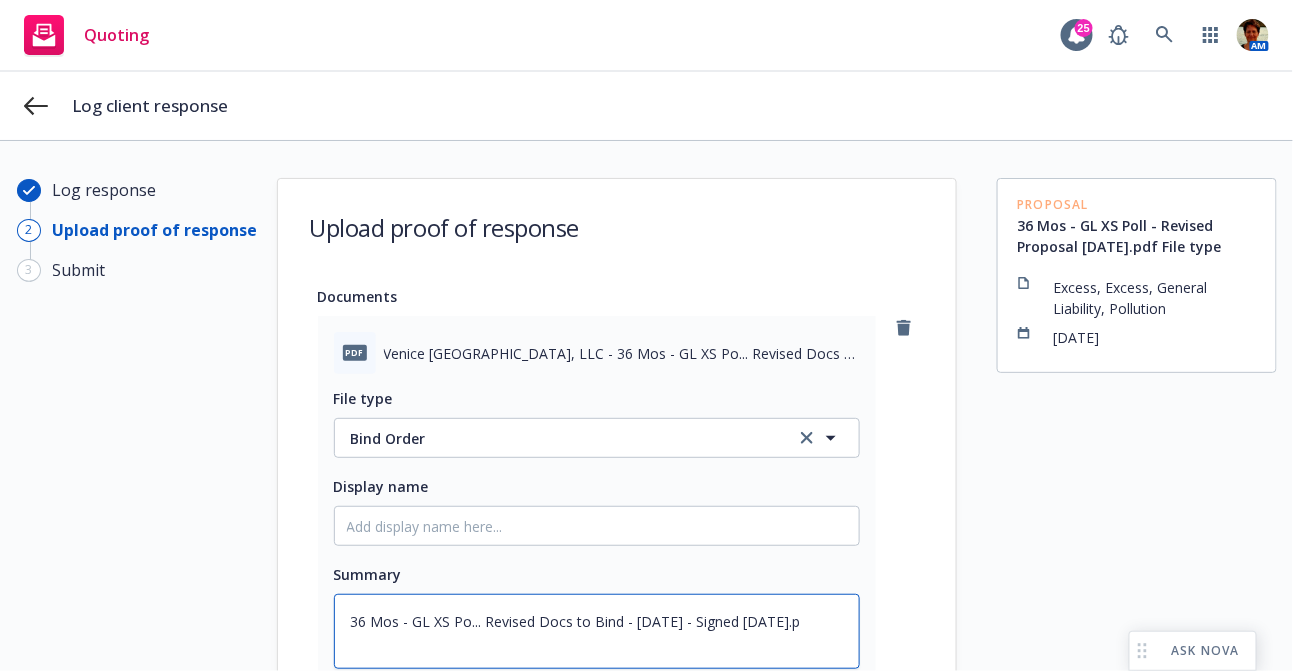type on "x" 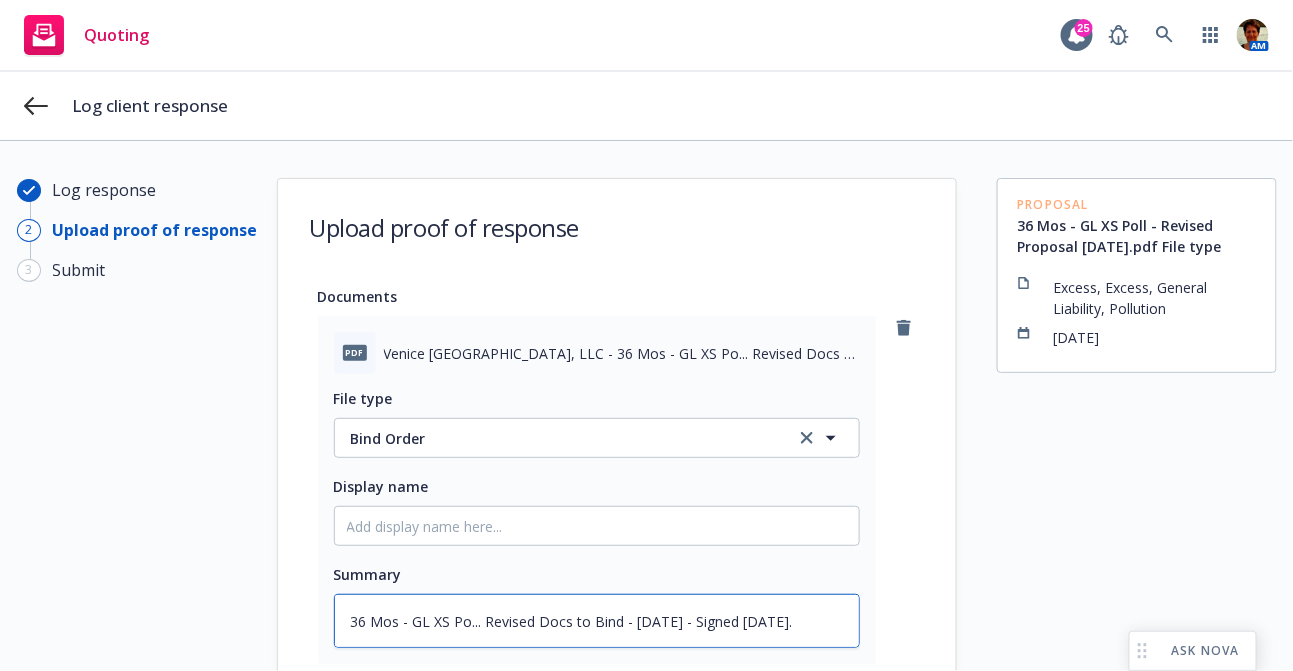 type on "x" 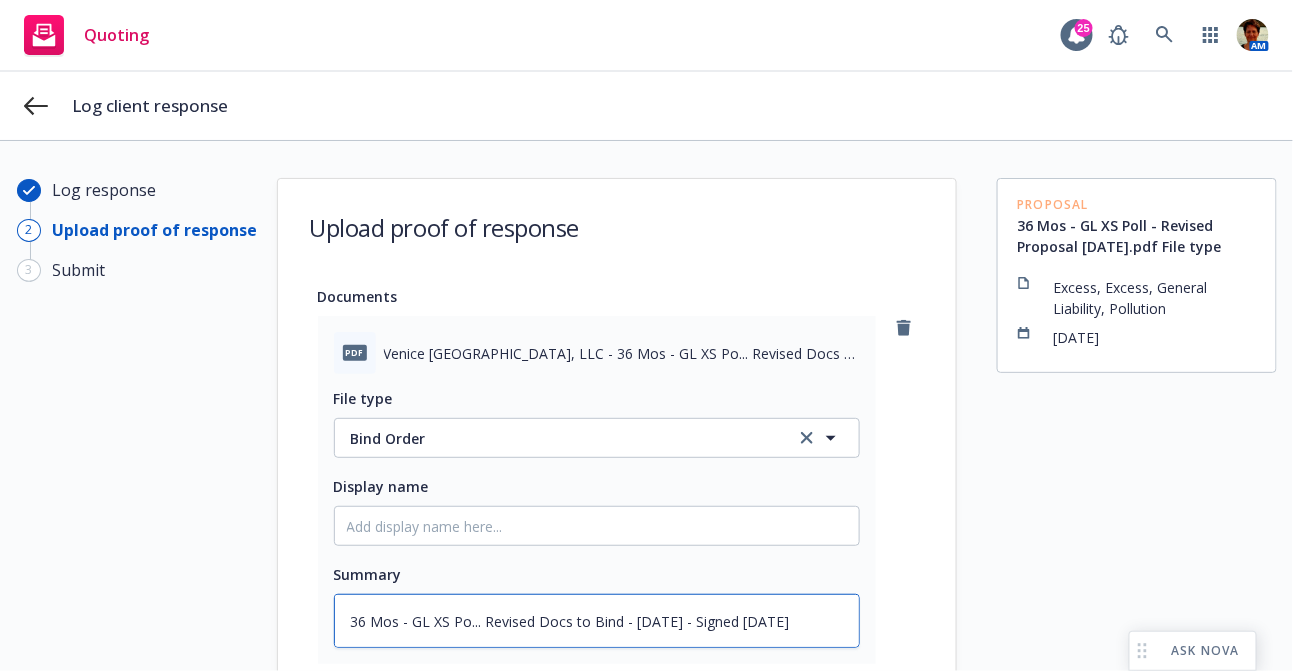 type on "36 Mos - GL XS Po... Revised Docs to Bind - 06-27-2025 - Signed 07-09-2025" 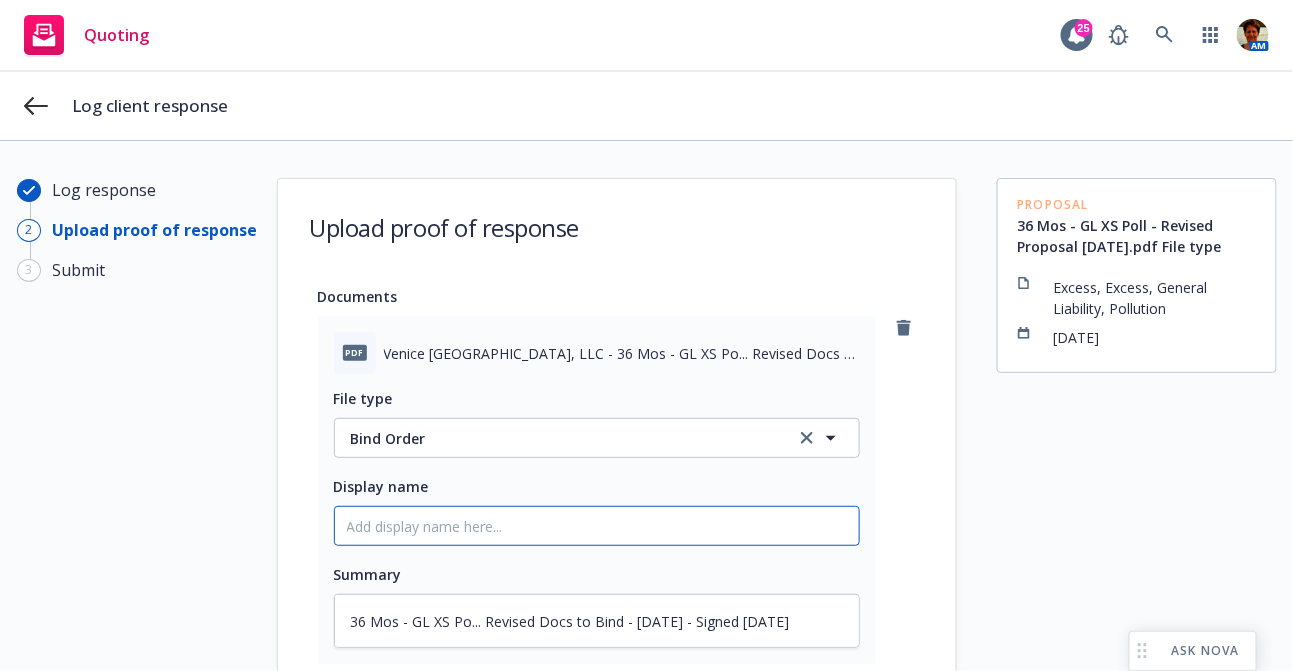 click on "Display name" at bounding box center (597, 526) 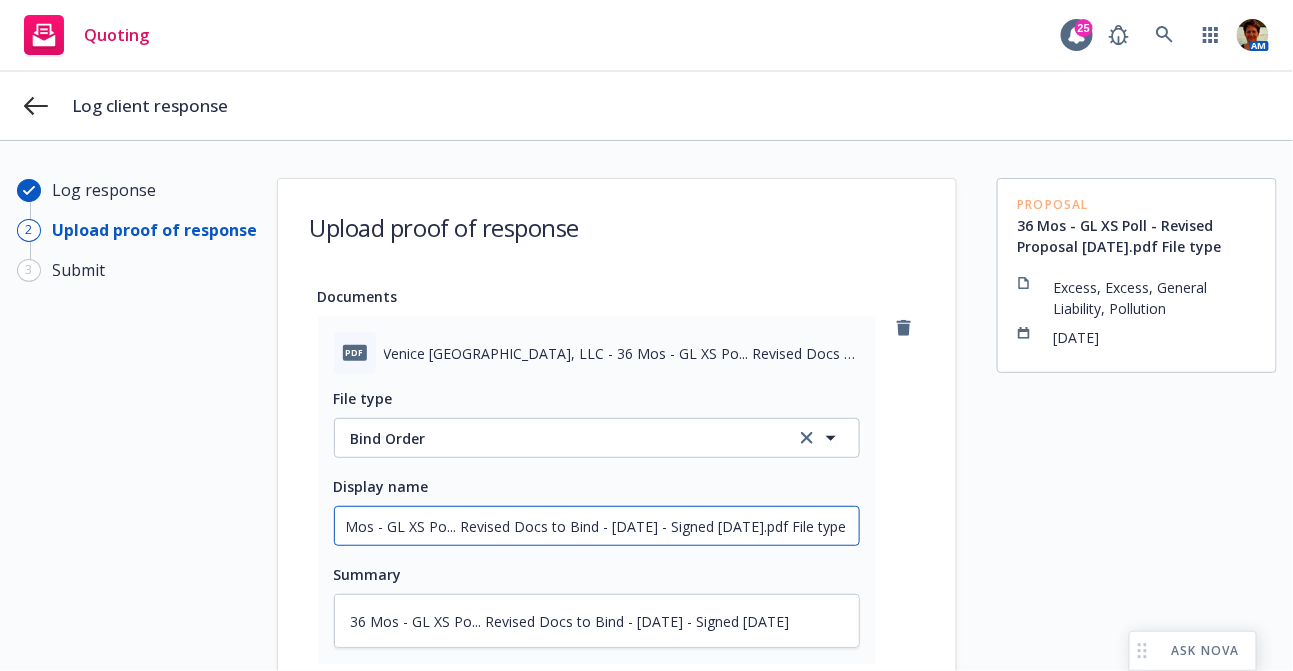 type on "x" 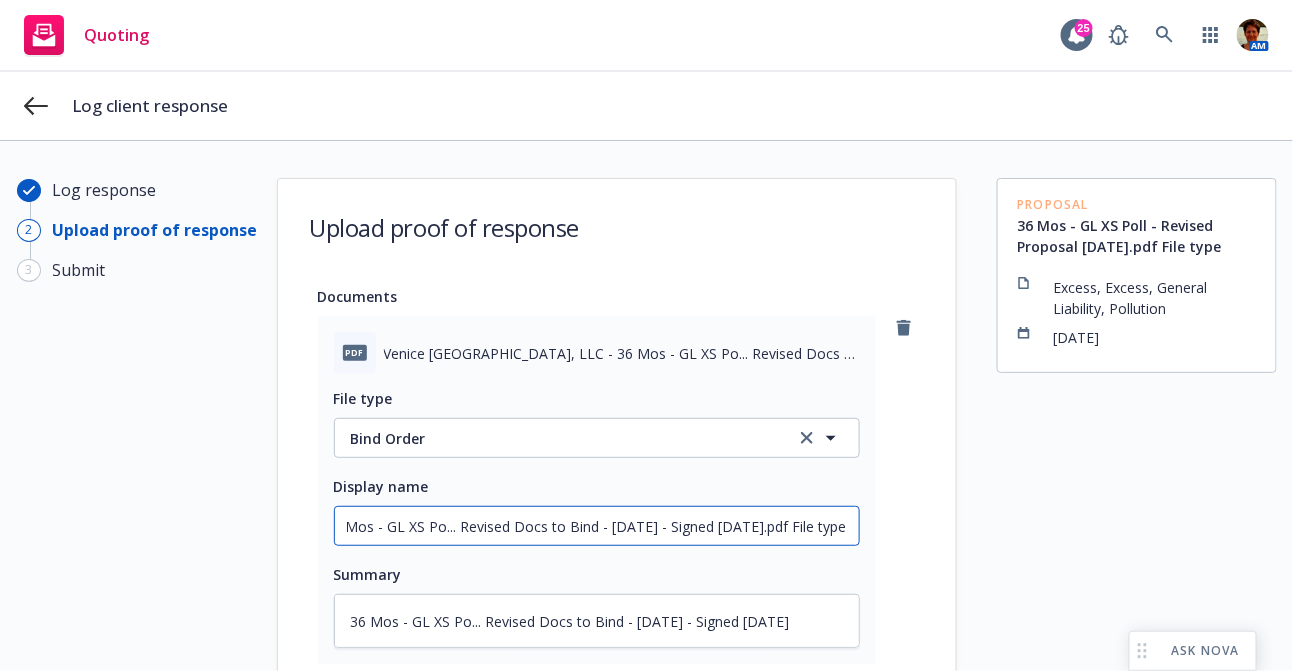 type on "x" 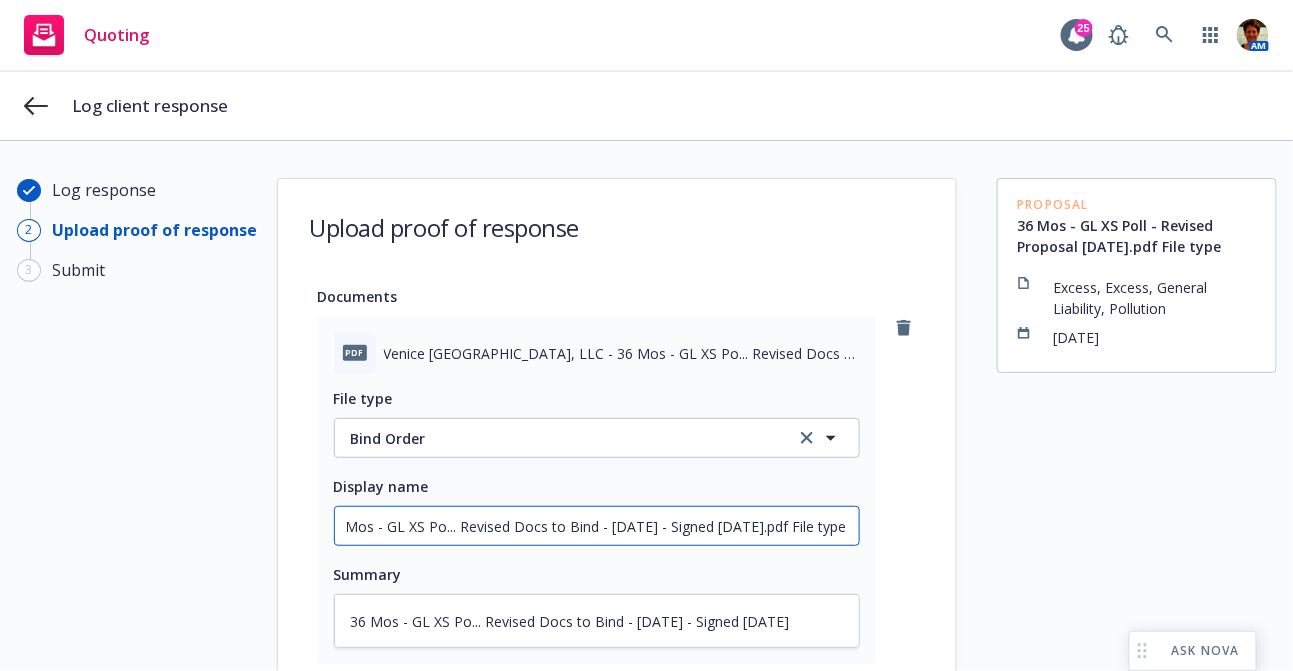 type on "36 Mos - GL XS Po... Revised Docs to Bind - 06-27-2025 - Signed 07-09-2025.pdf File type" 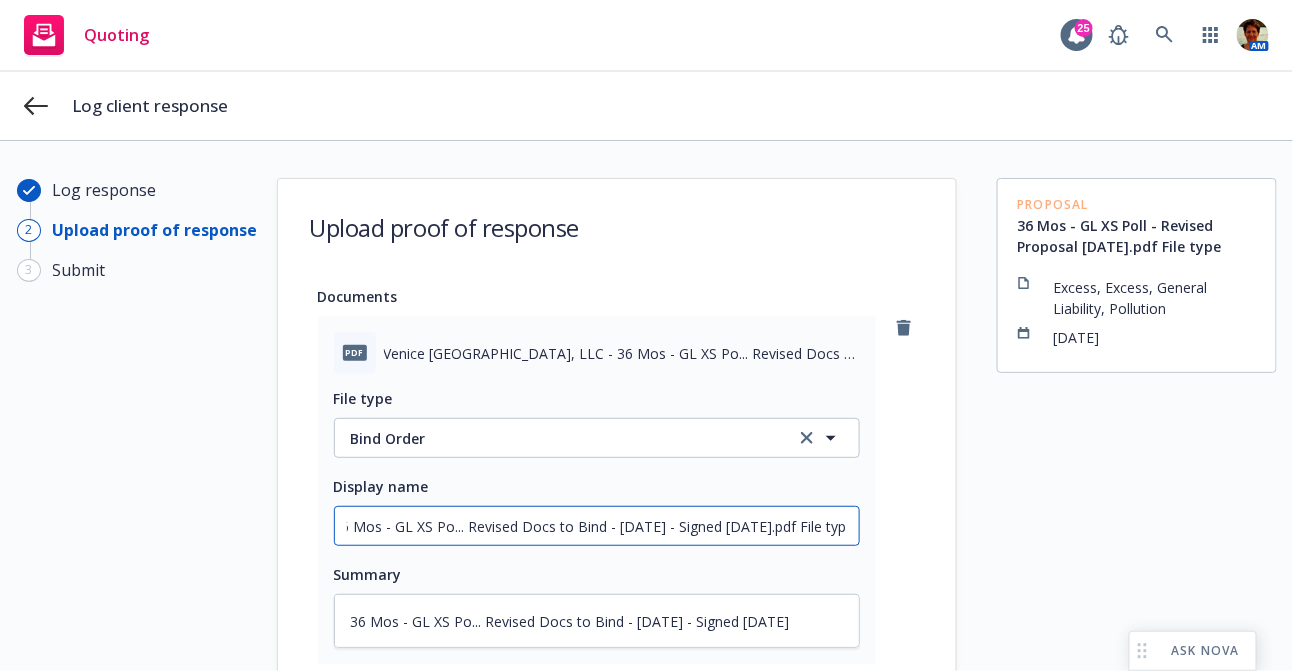 type on "x" 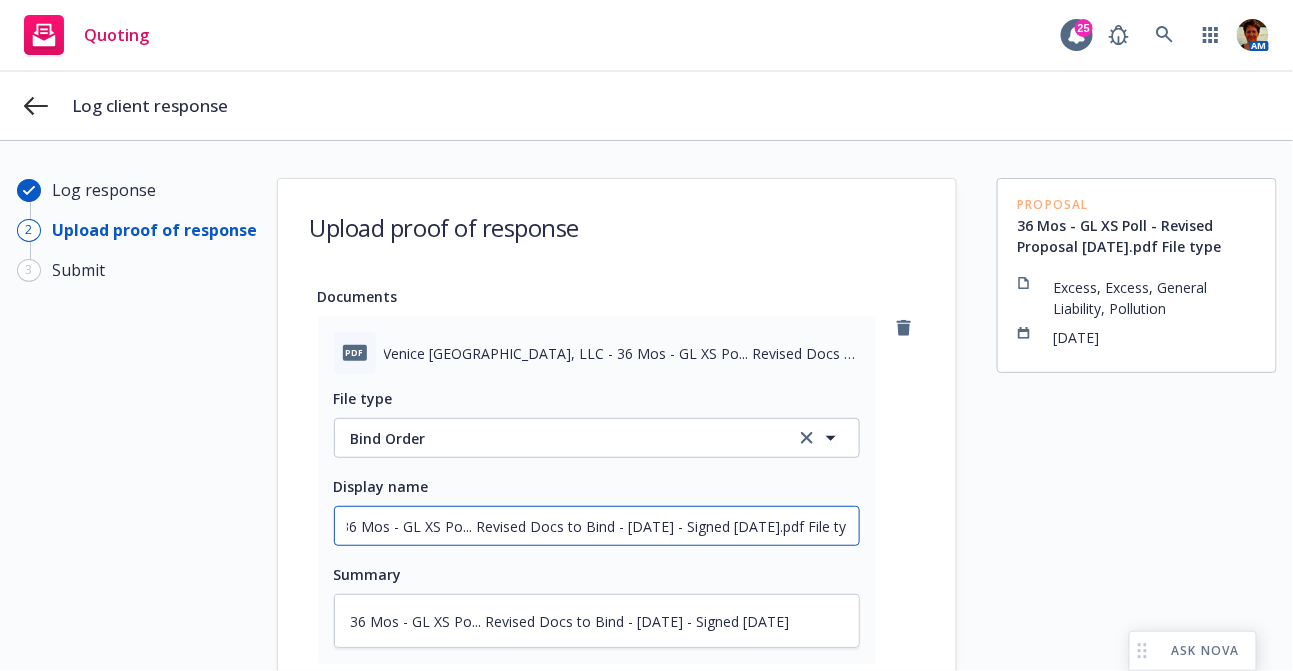 type on "x" 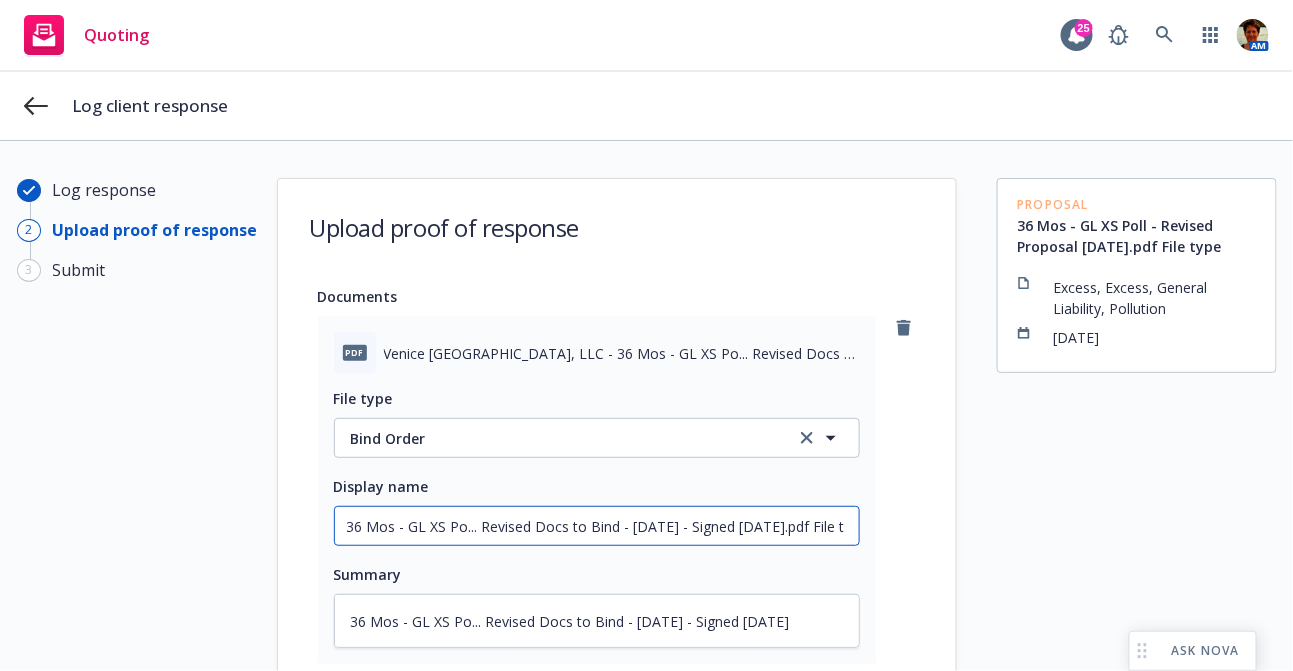 type on "x" 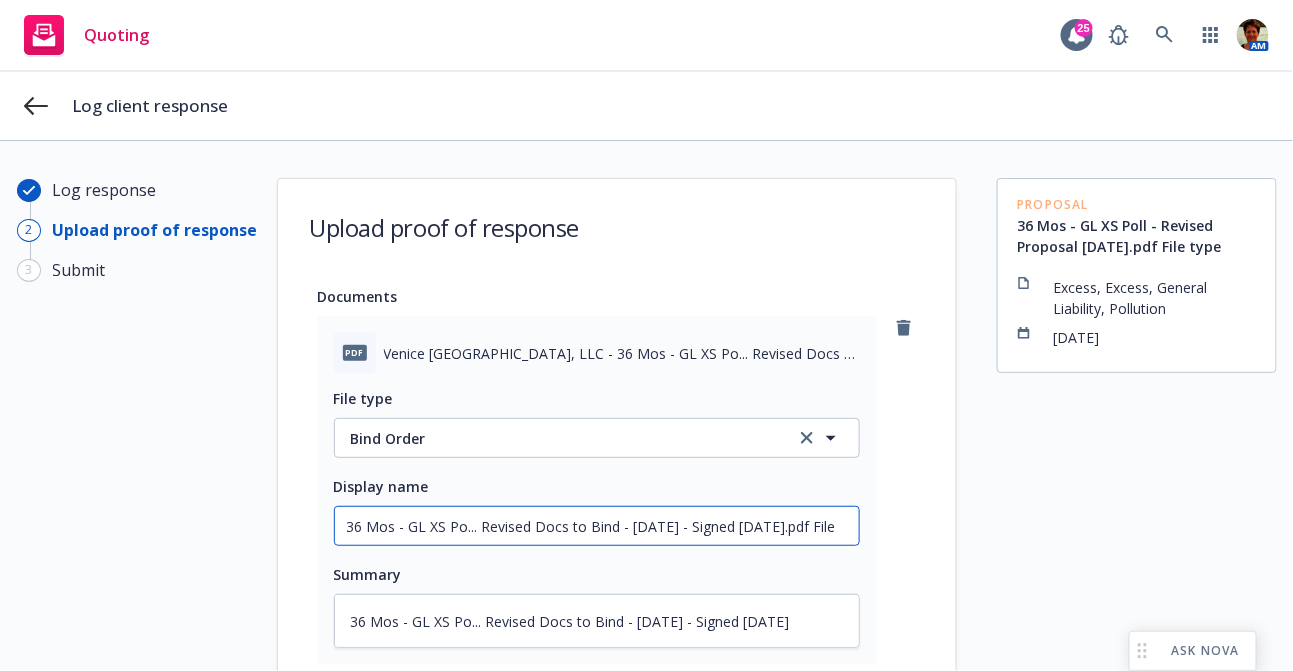 type on "x" 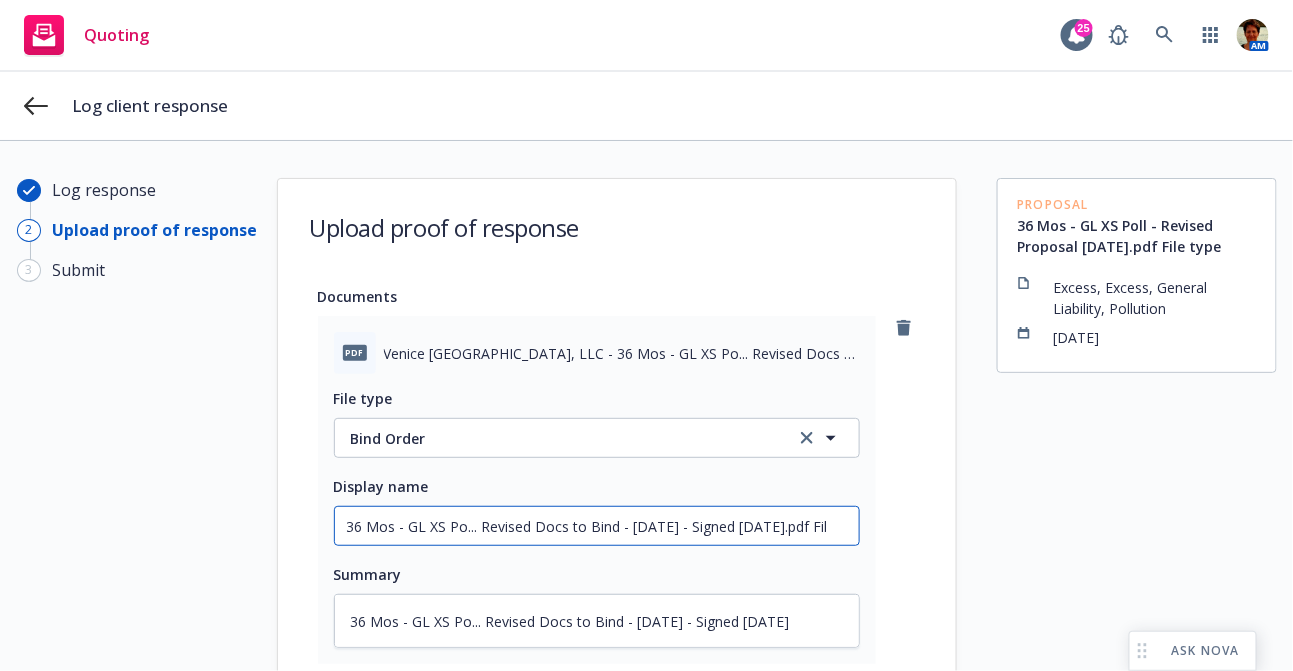 type on "x" 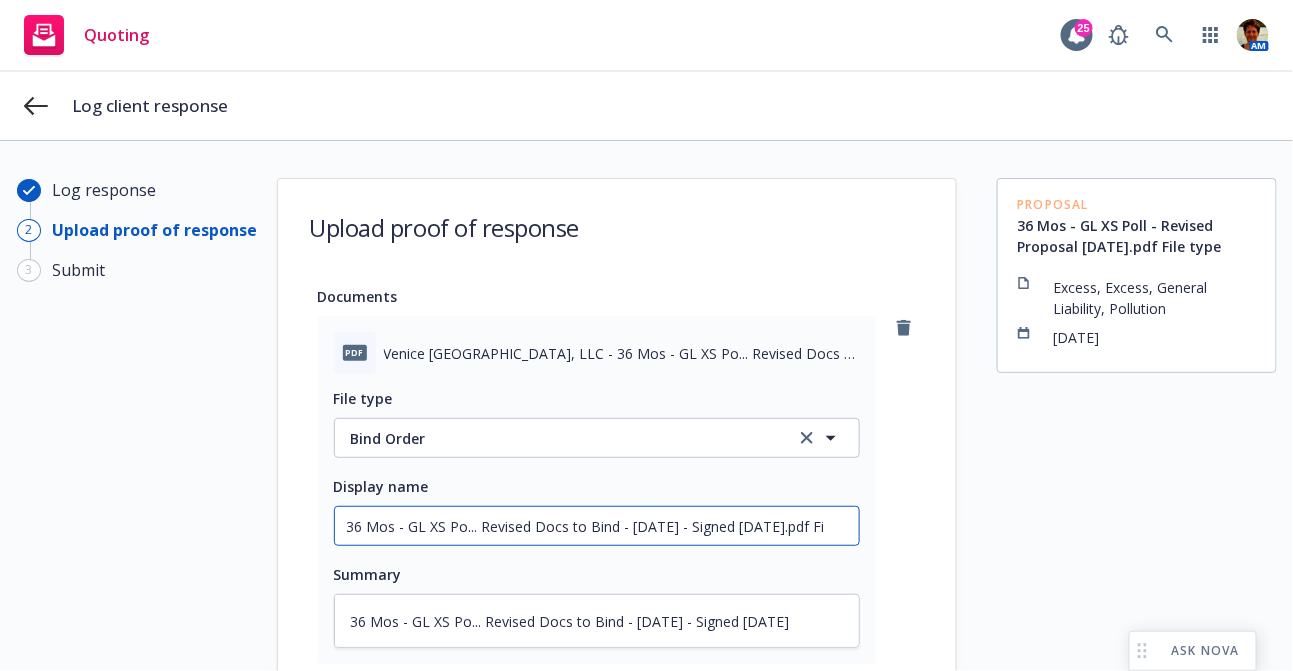 type on "x" 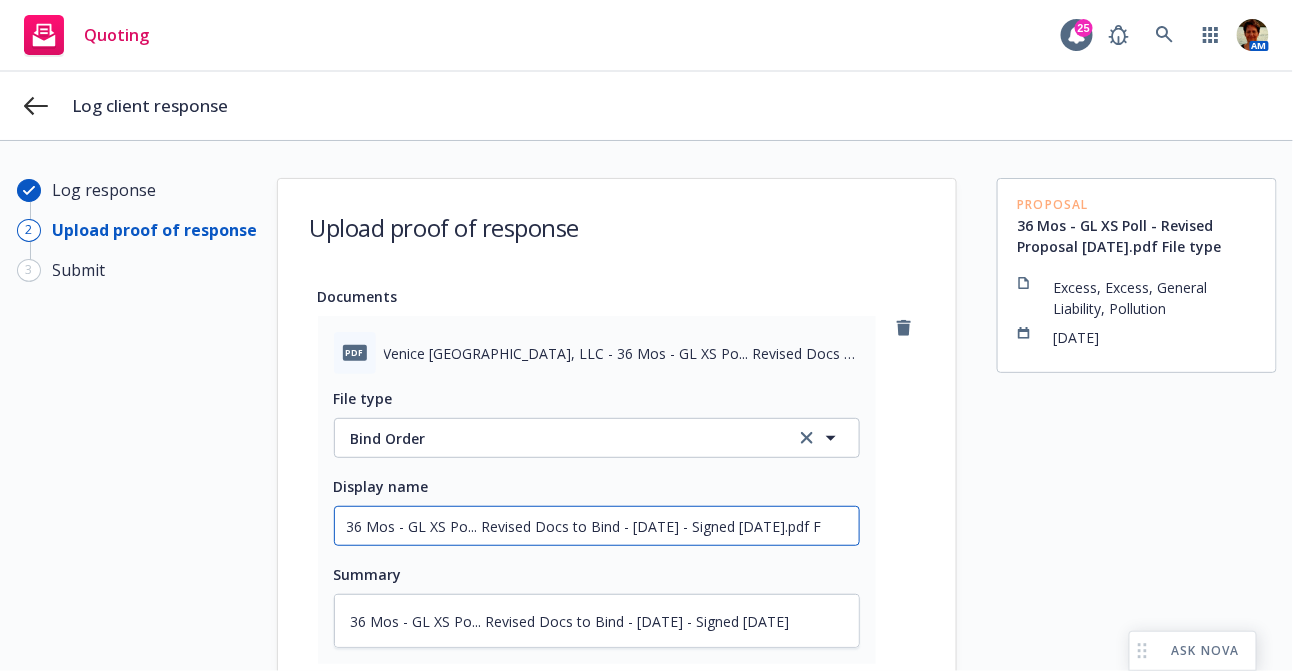 type on "x" 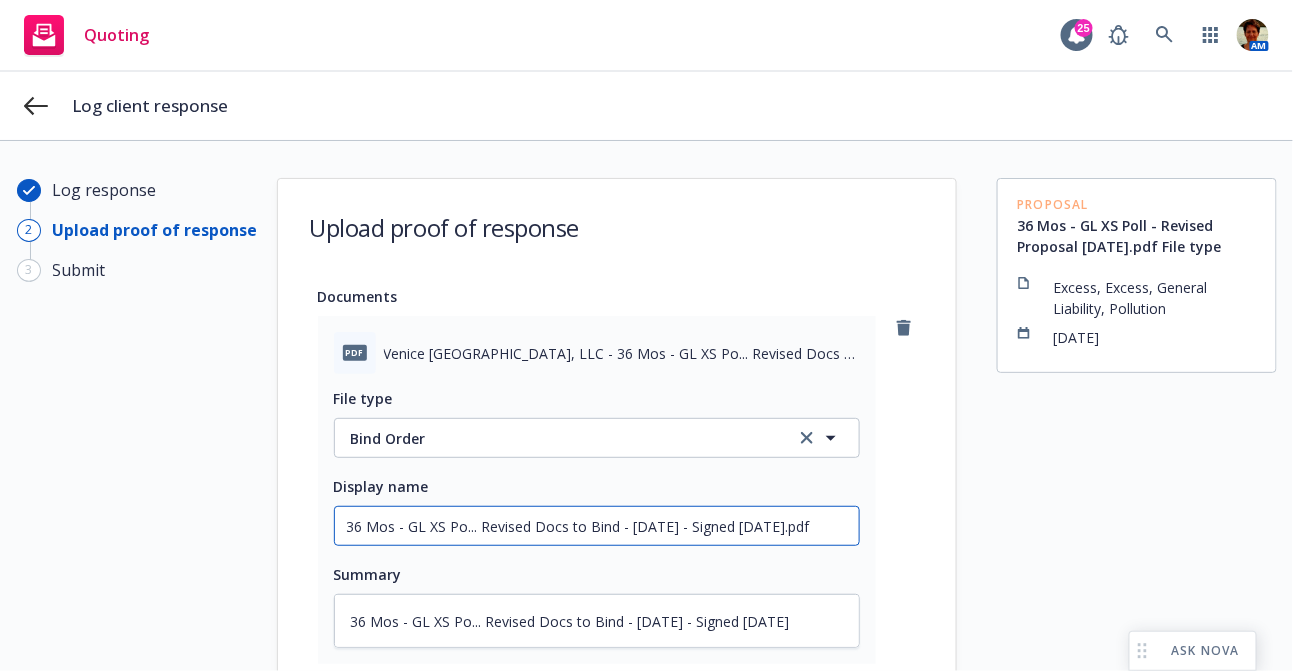 type on "x" 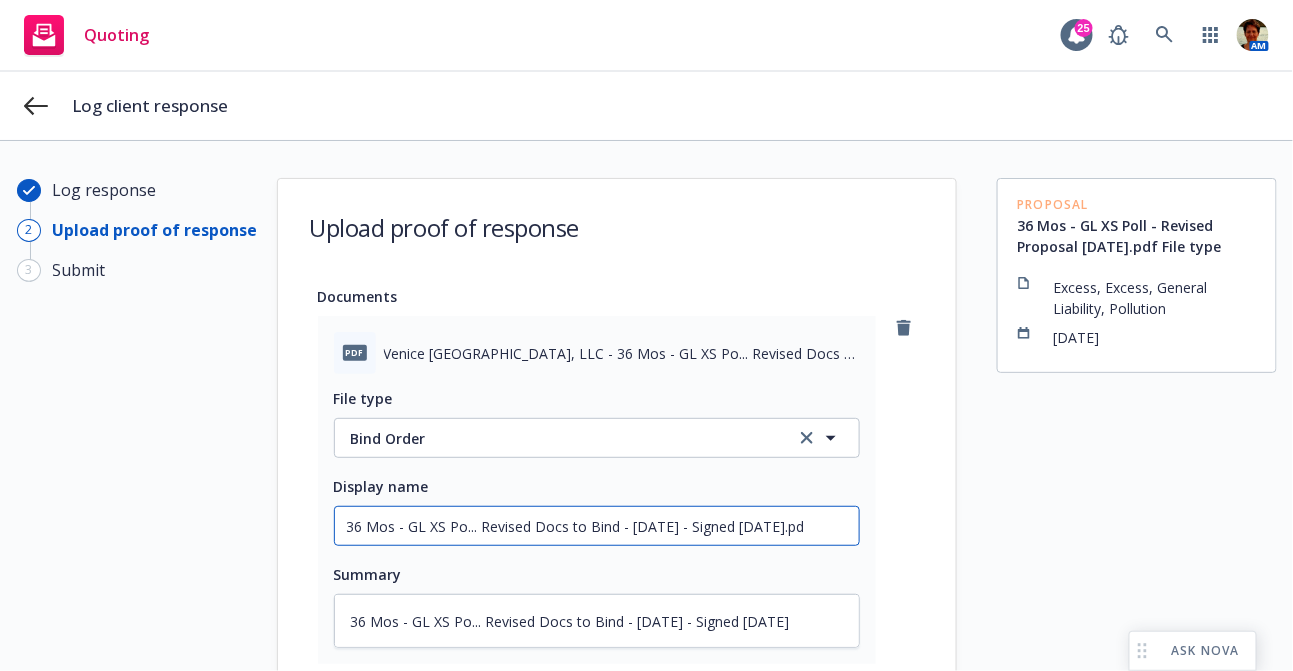 scroll, scrollTop: 0, scrollLeft: 3, axis: horizontal 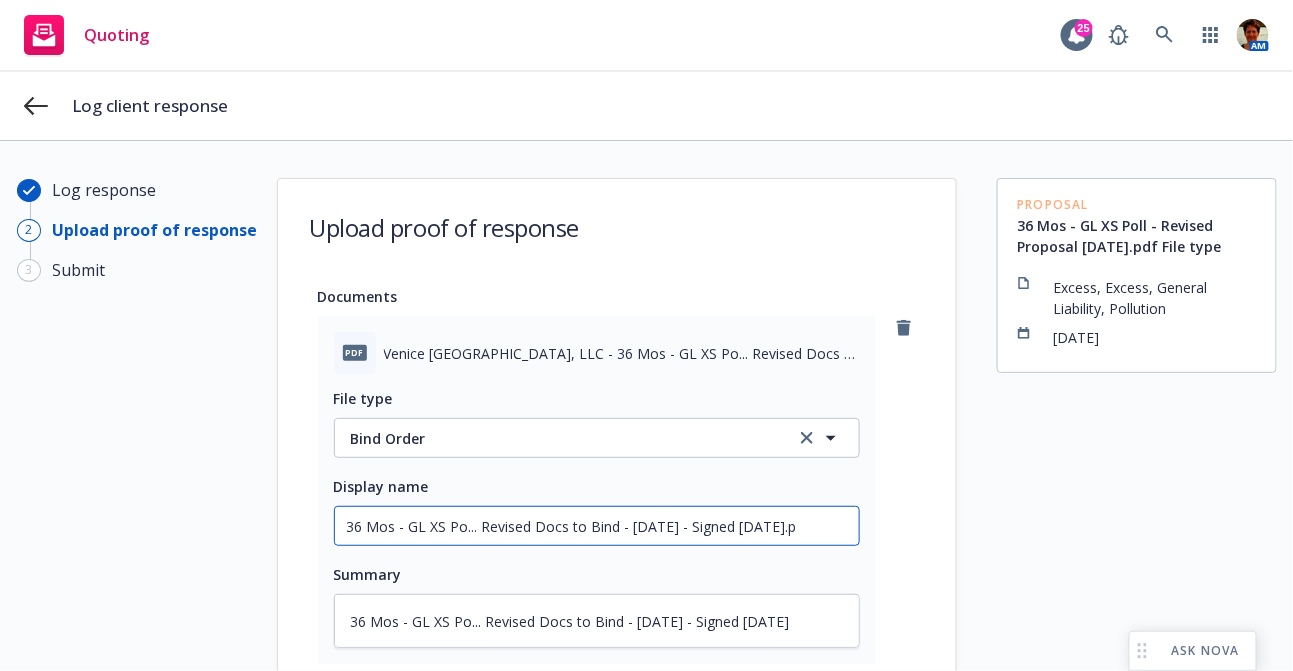 type on "x" 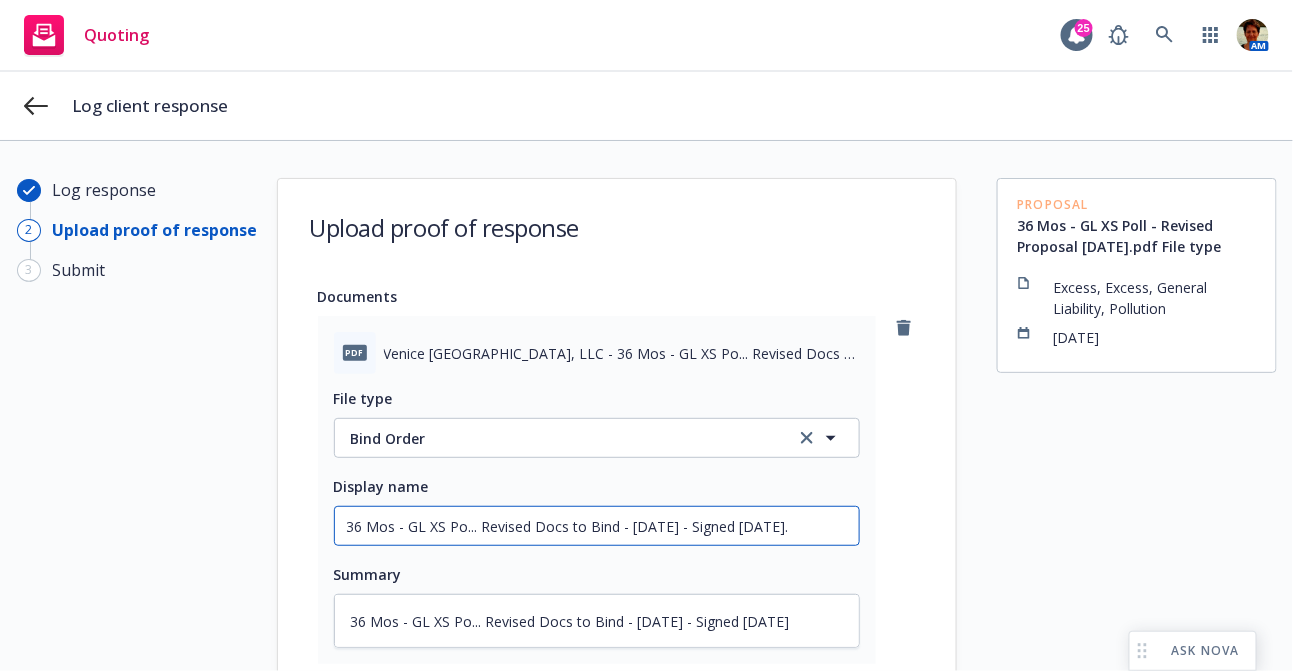 type on "x" 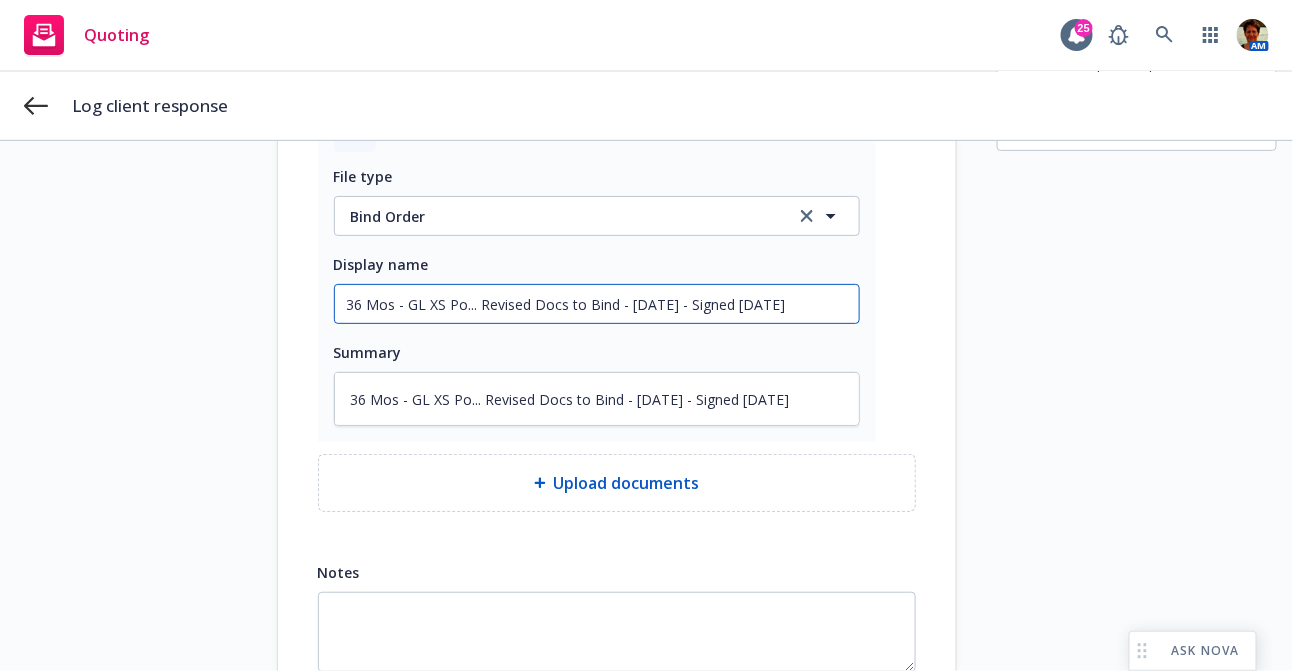 scroll, scrollTop: 336, scrollLeft: 0, axis: vertical 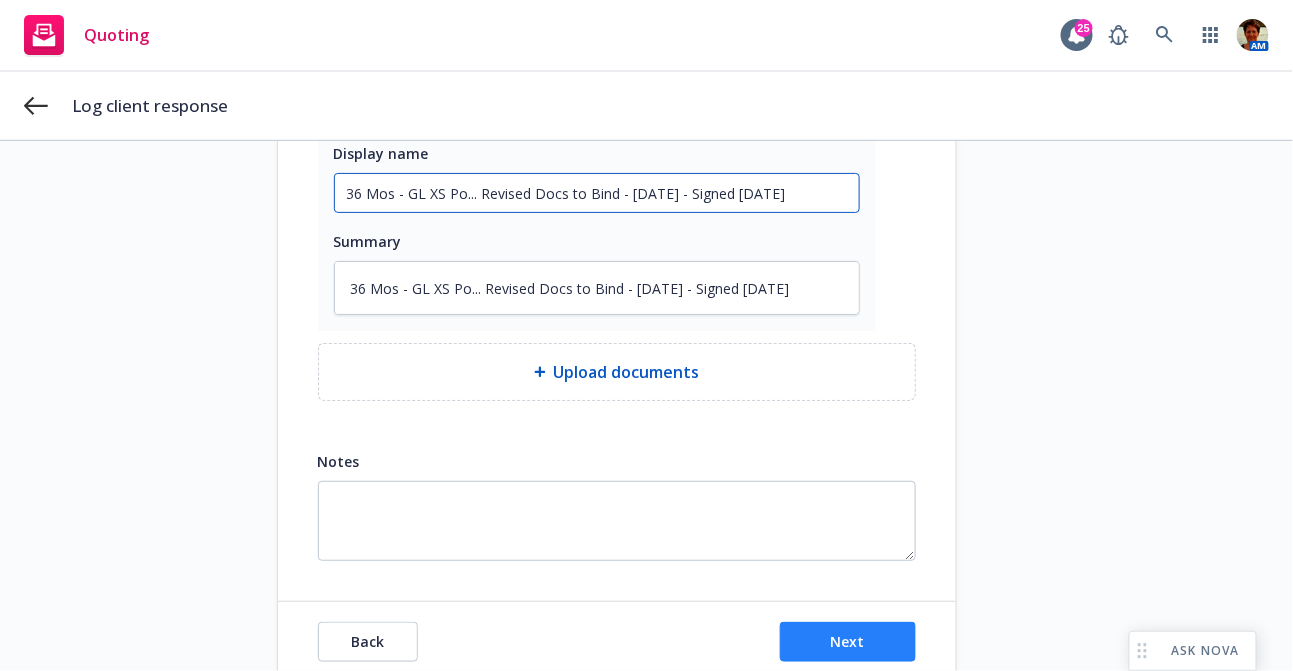 type on "36 Mos - GL XS Po... Revised Docs to Bind - 06-27-2025 - Signed 07-09-2025" 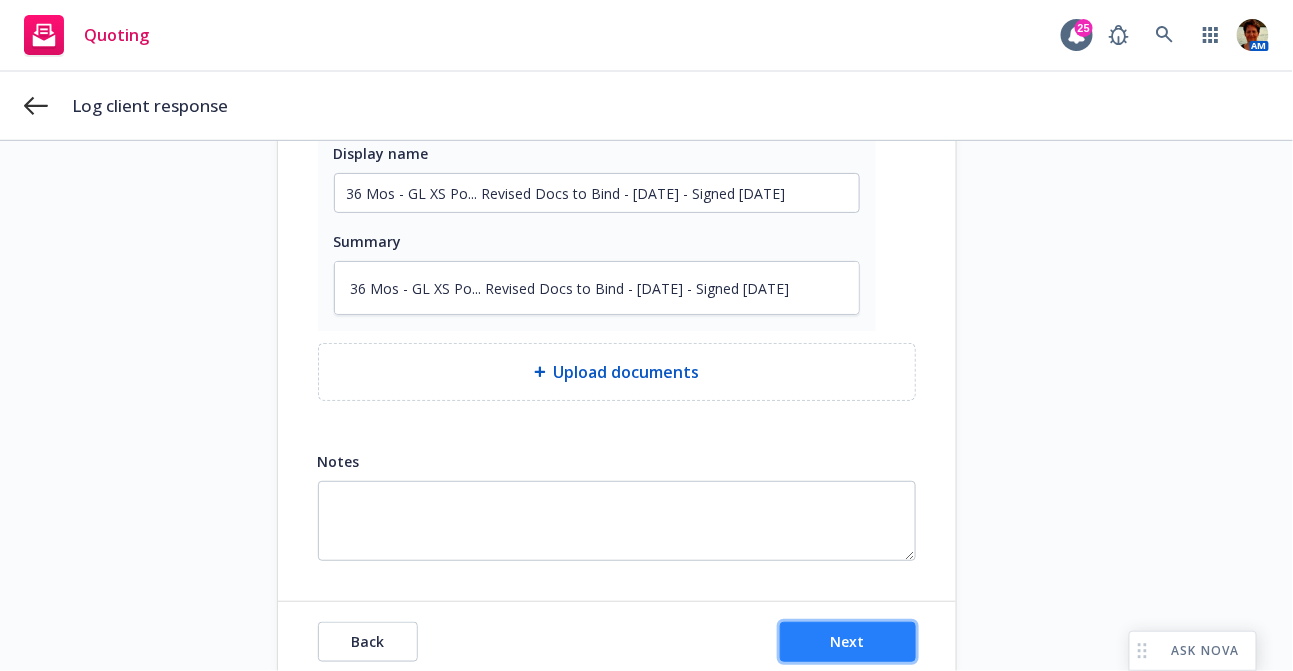 click on "Next" at bounding box center [848, 641] 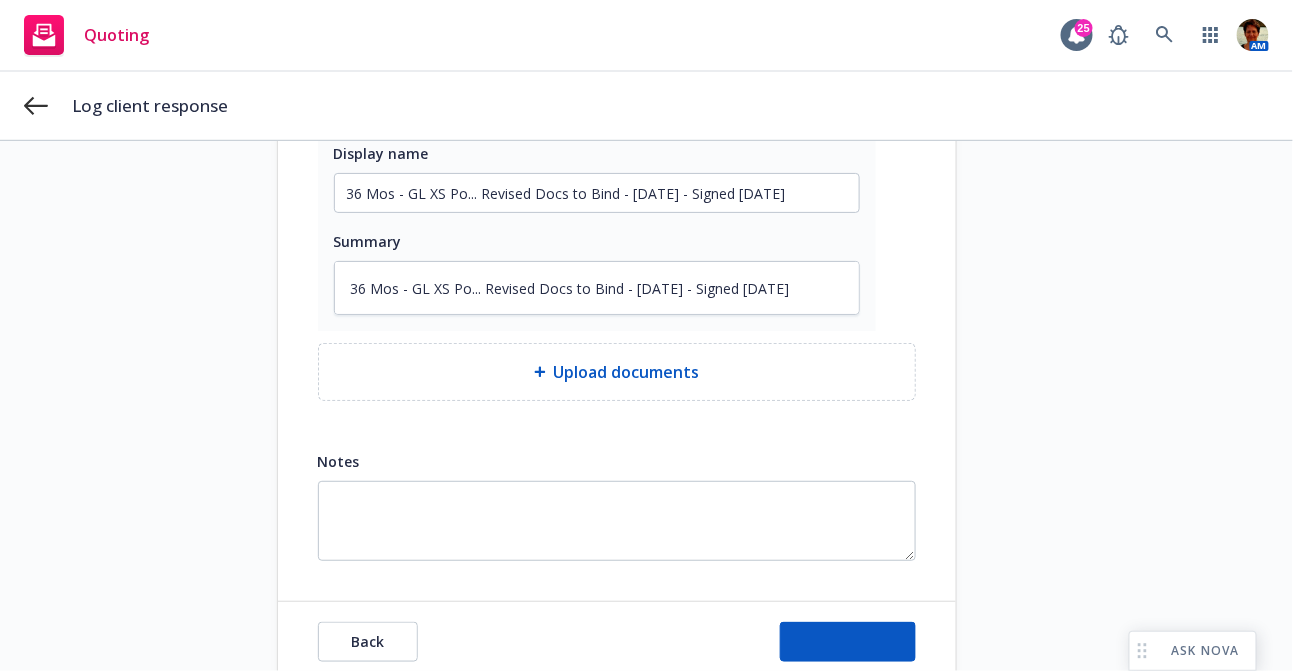 type on "x" 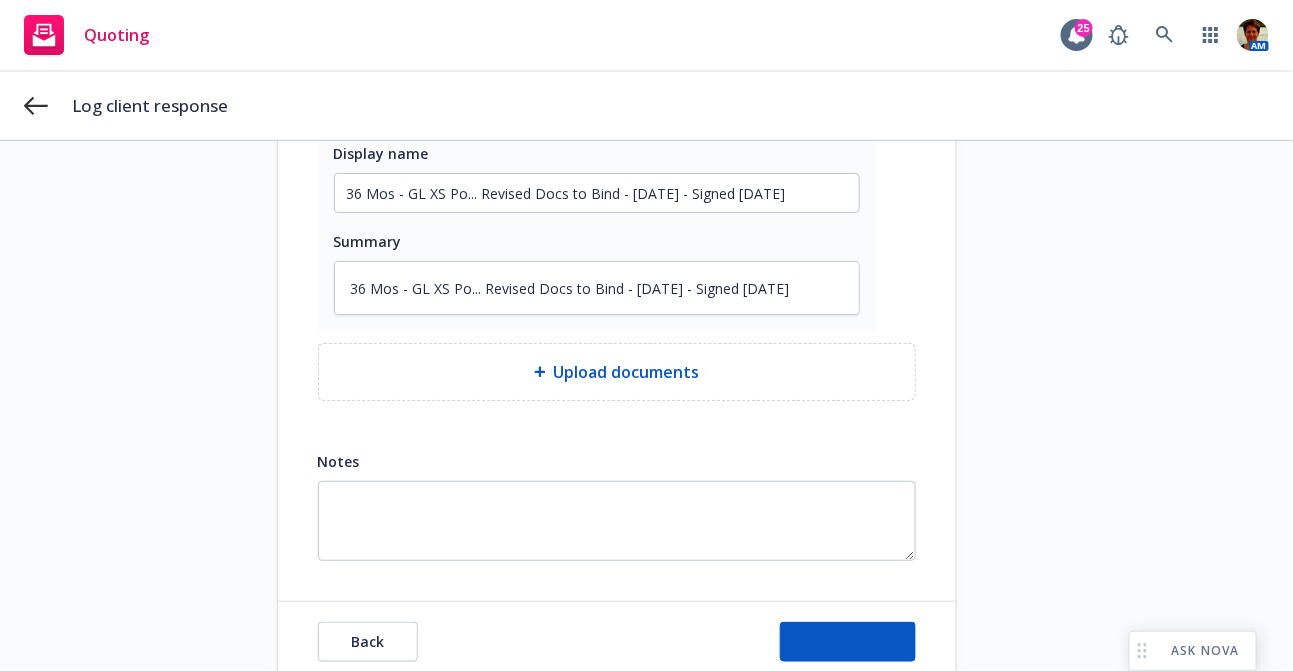 scroll, scrollTop: 72, scrollLeft: 0, axis: vertical 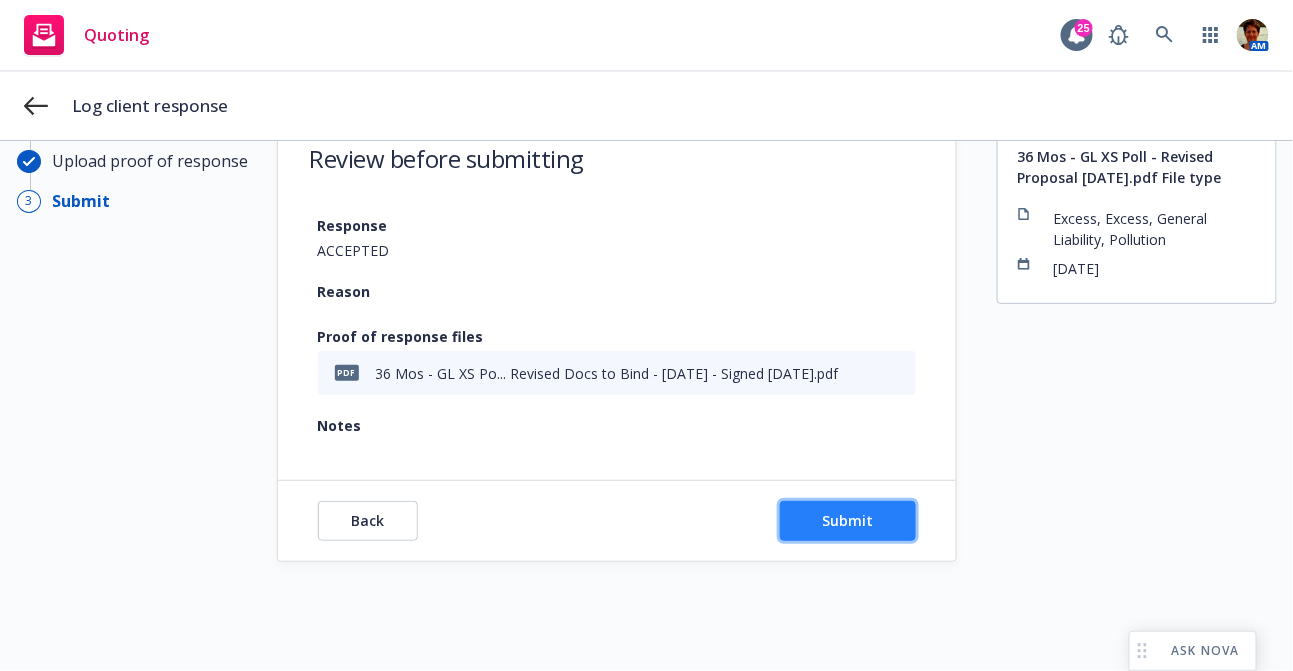 click on "Submit" at bounding box center [847, 520] 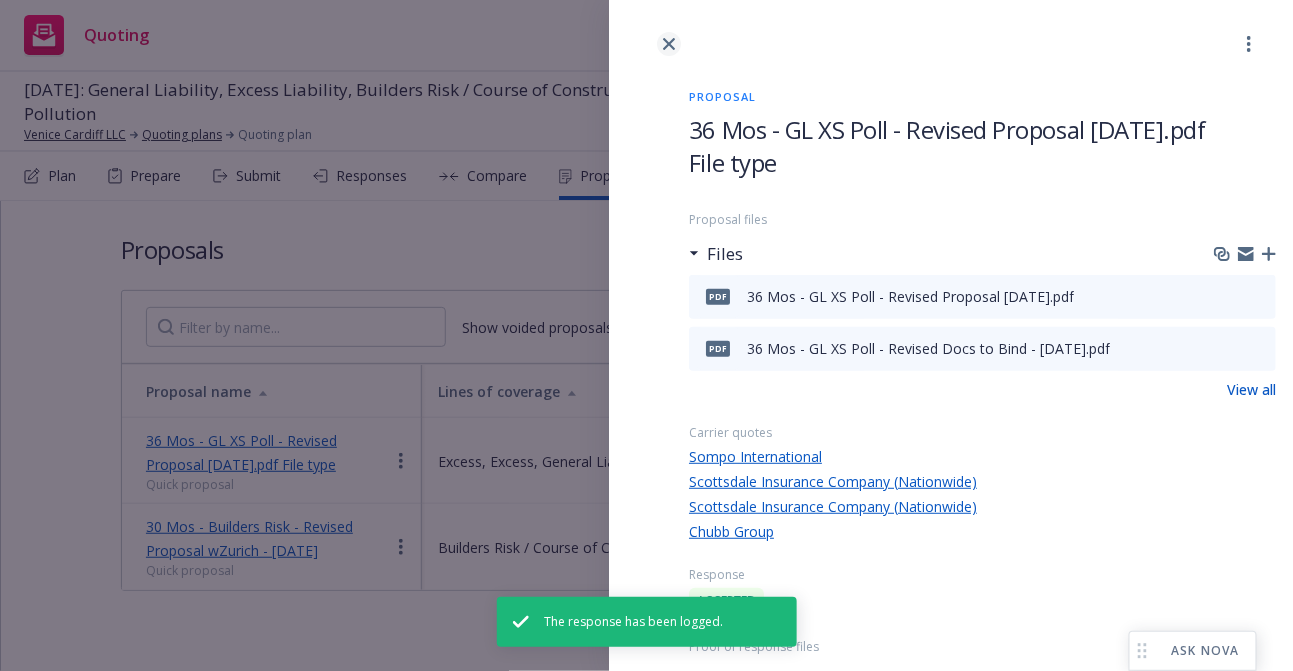 click 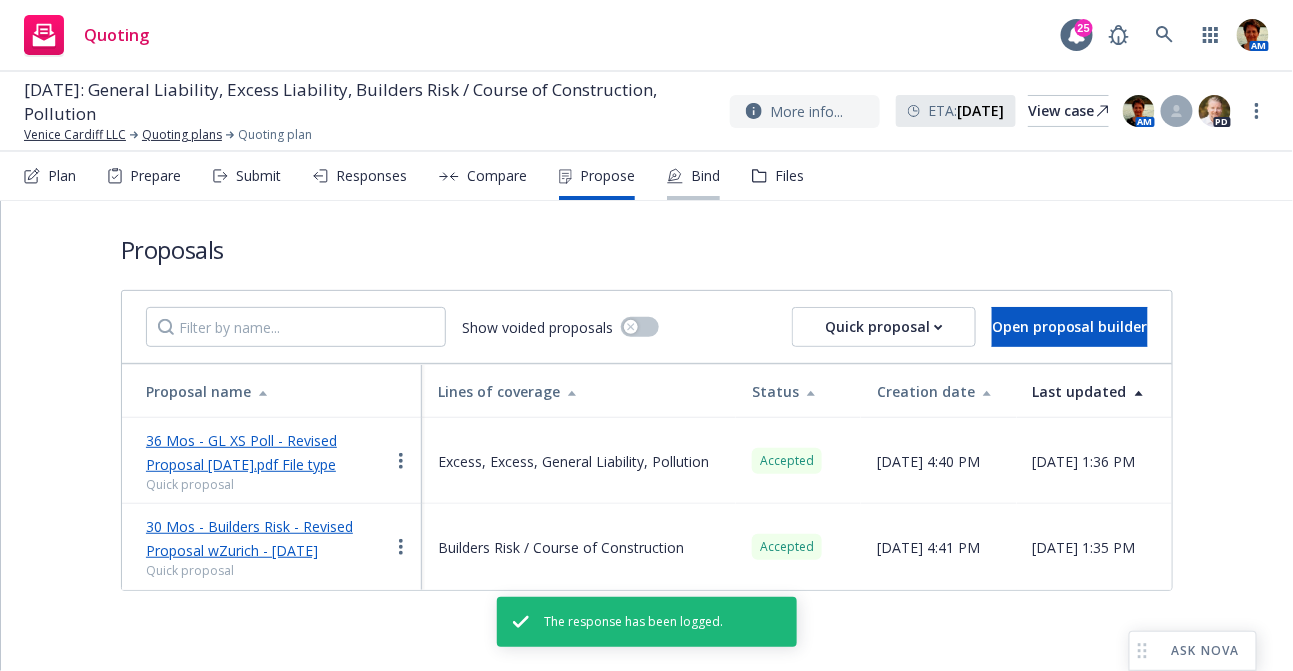 click on "Bind" at bounding box center [693, 176] 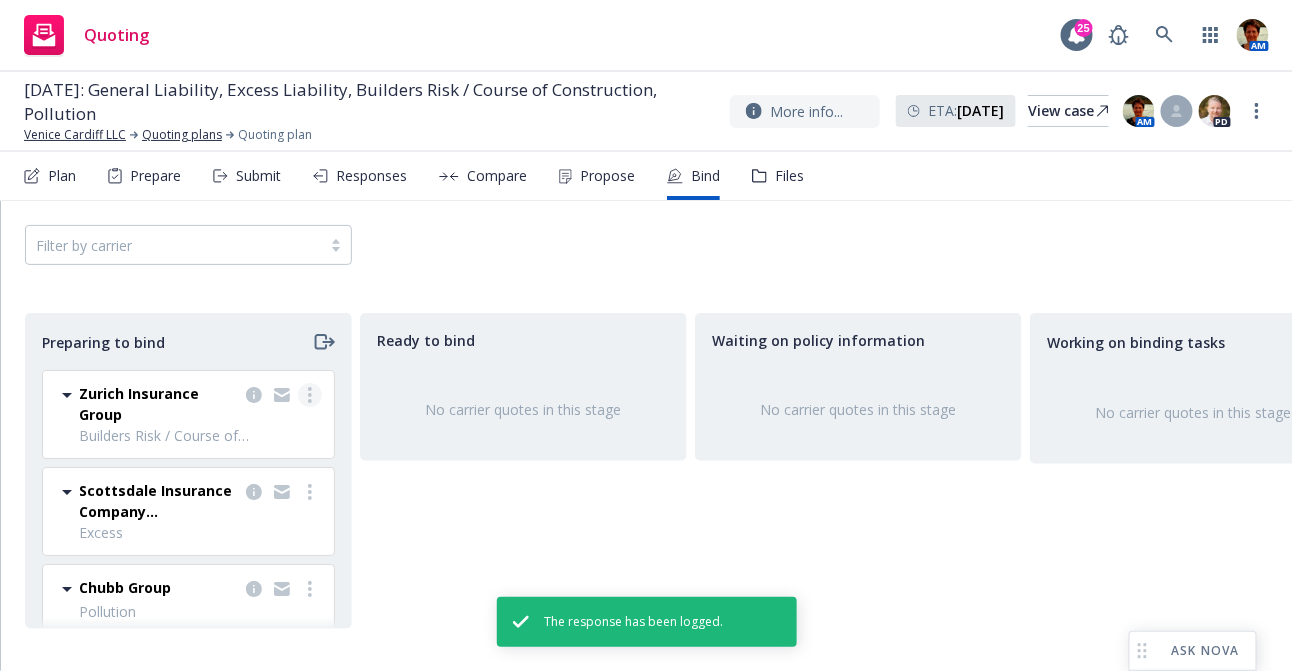 click 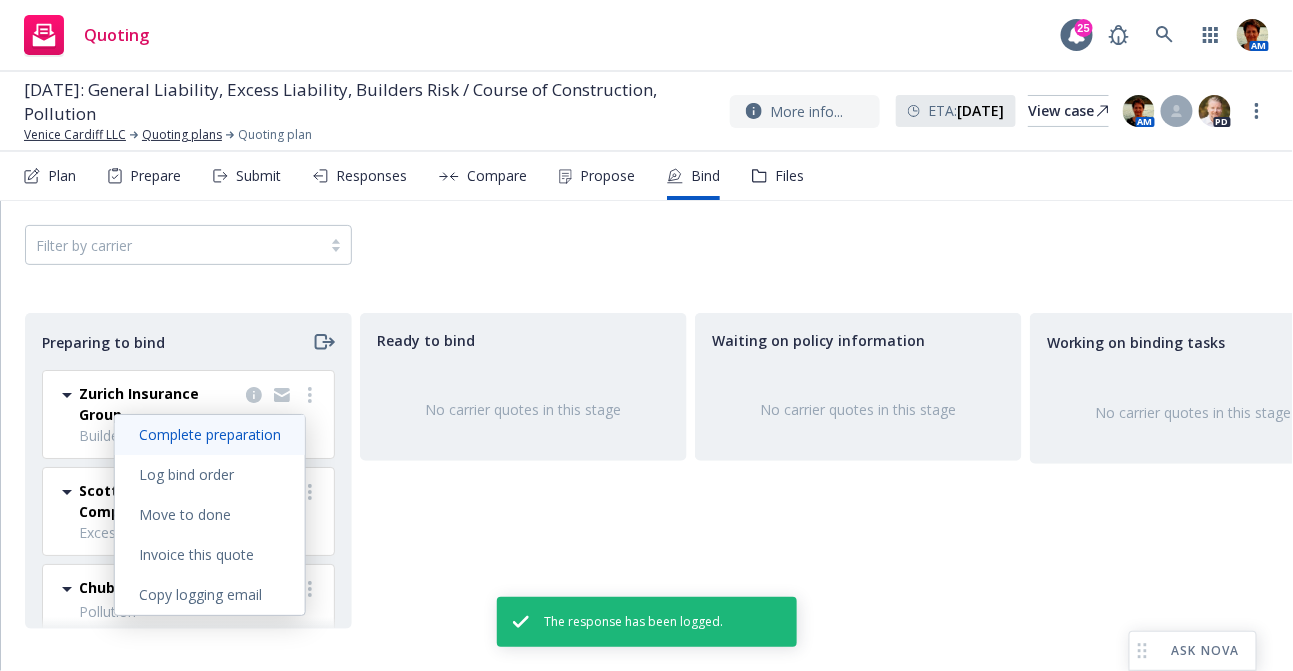 click on "Complete preparation" at bounding box center [210, 435] 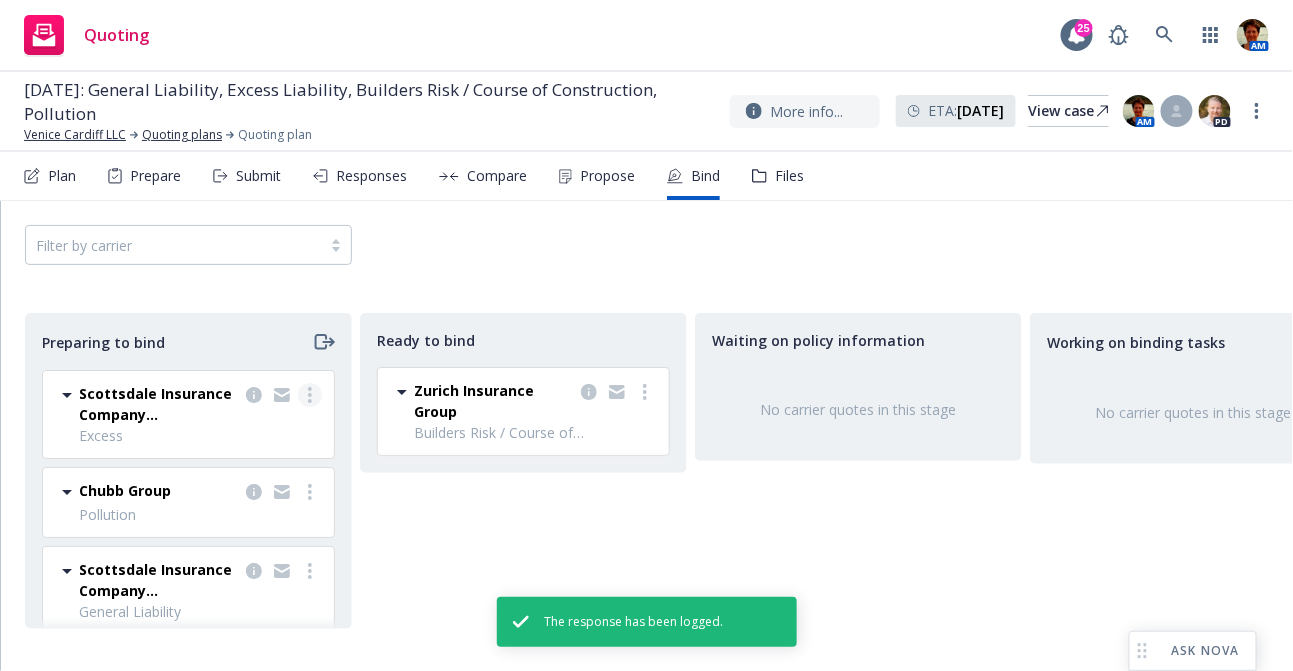 click 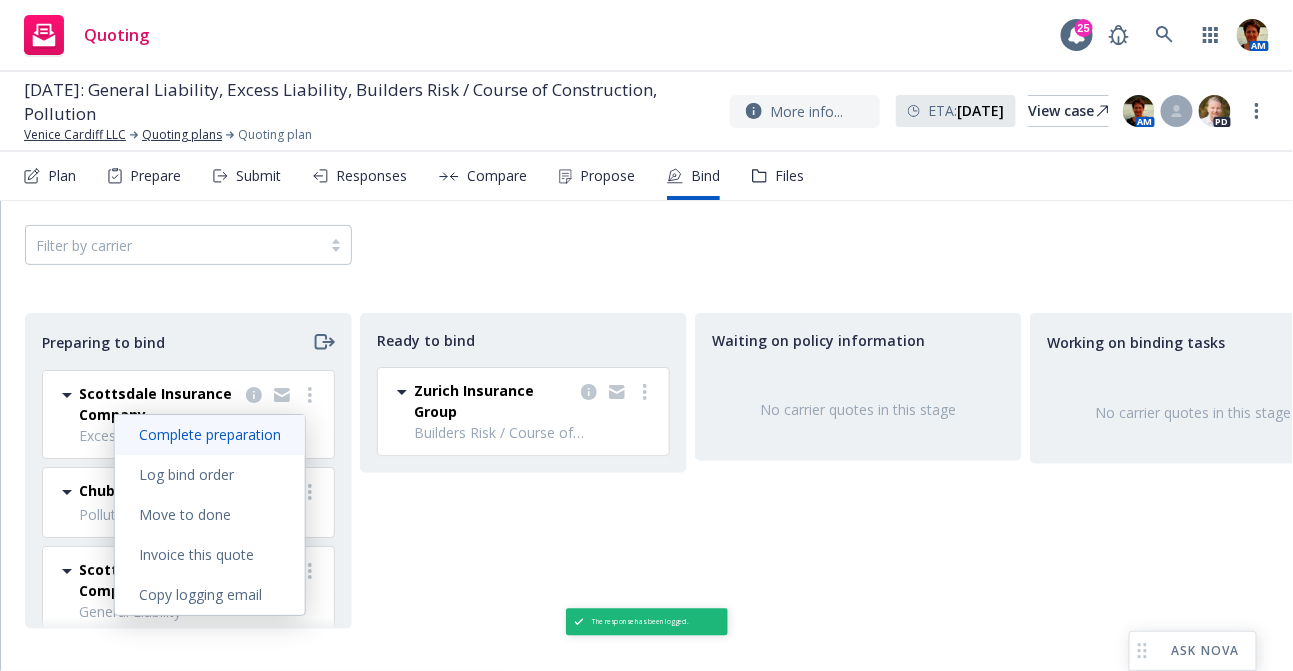 click on "Complete preparation" at bounding box center (210, 434) 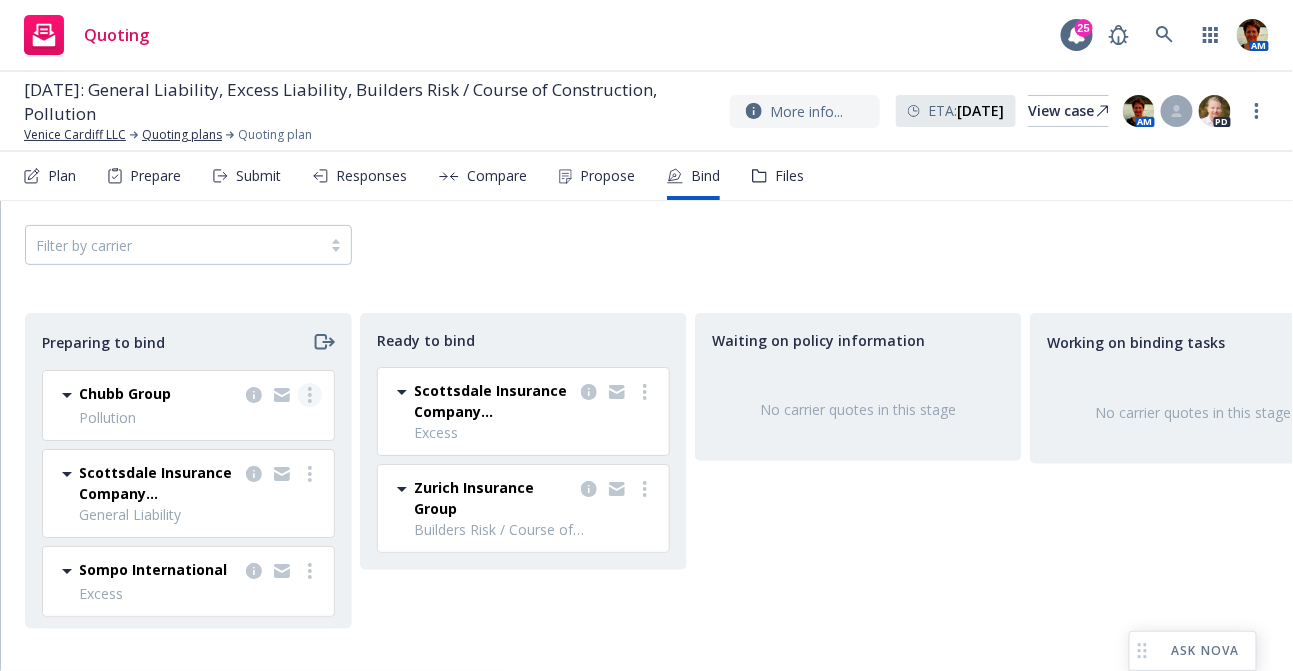 click 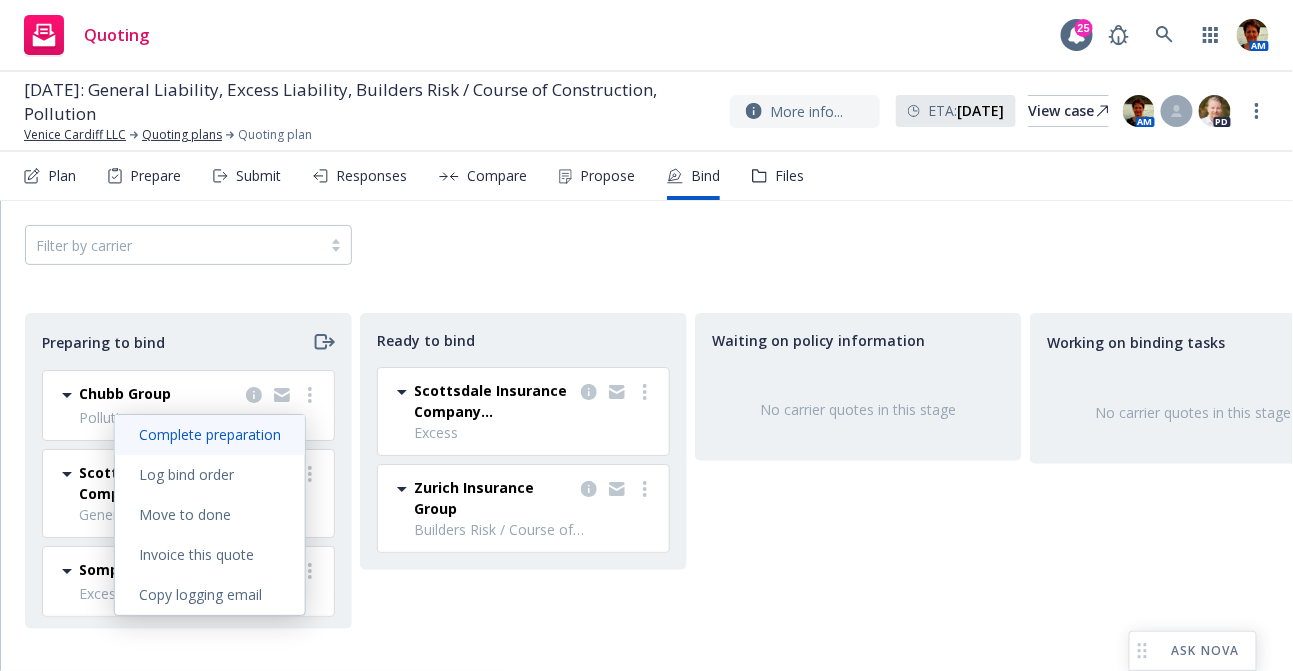 click on "Complete preparation" at bounding box center (210, 434) 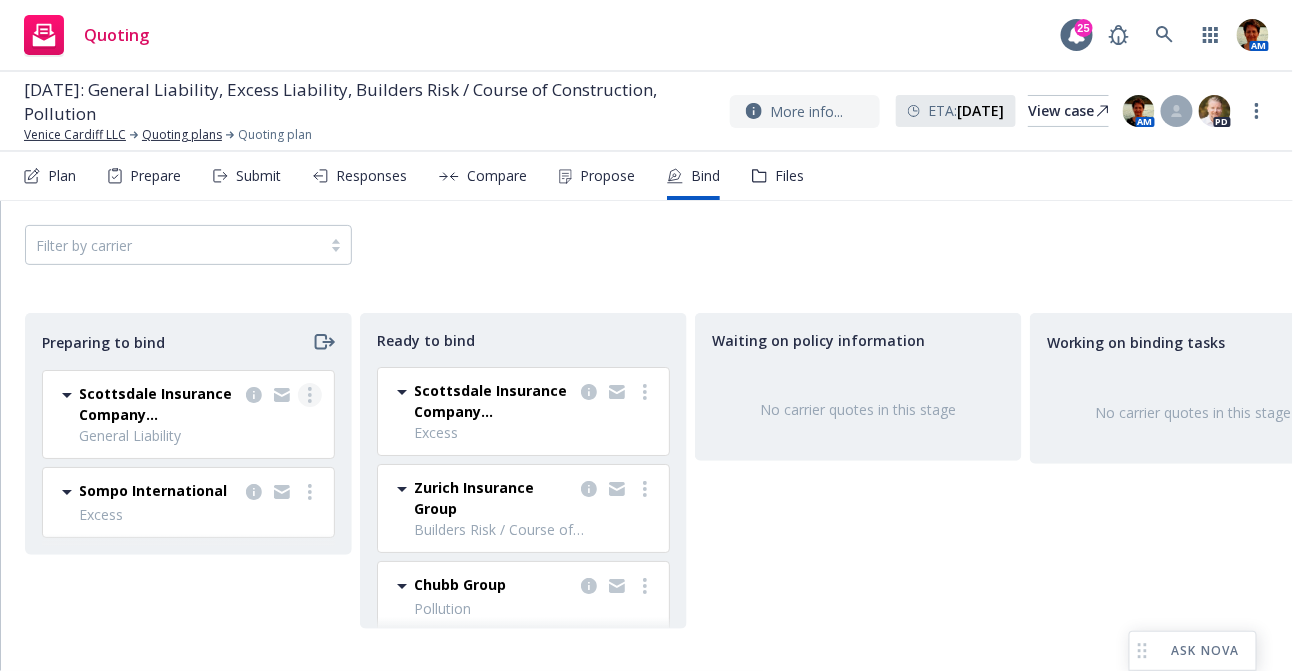 click at bounding box center (310, 395) 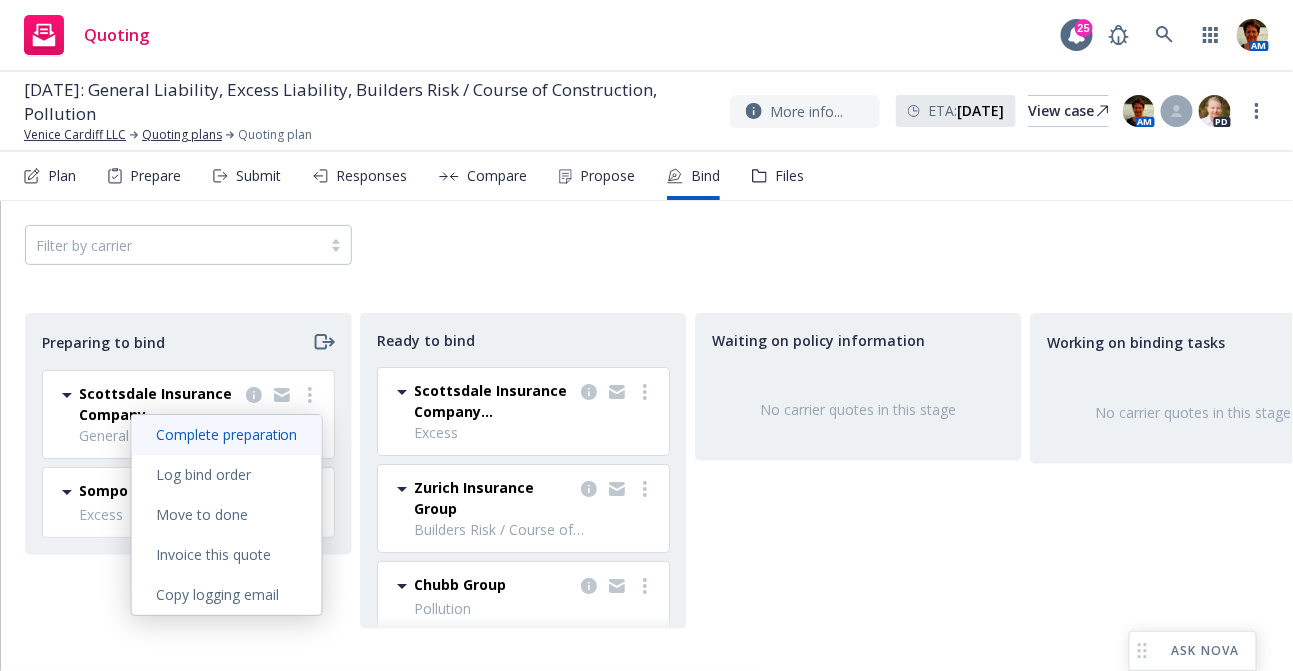 click on "Complete preparation" at bounding box center (227, 434) 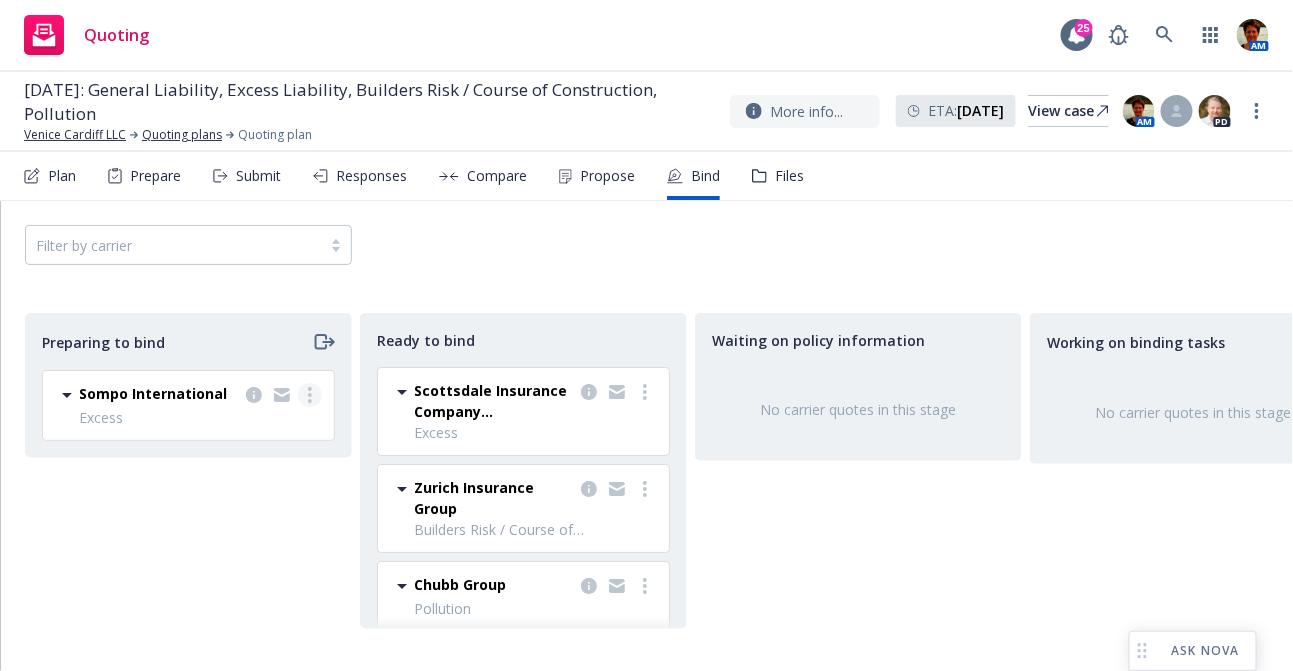 click at bounding box center [310, 395] 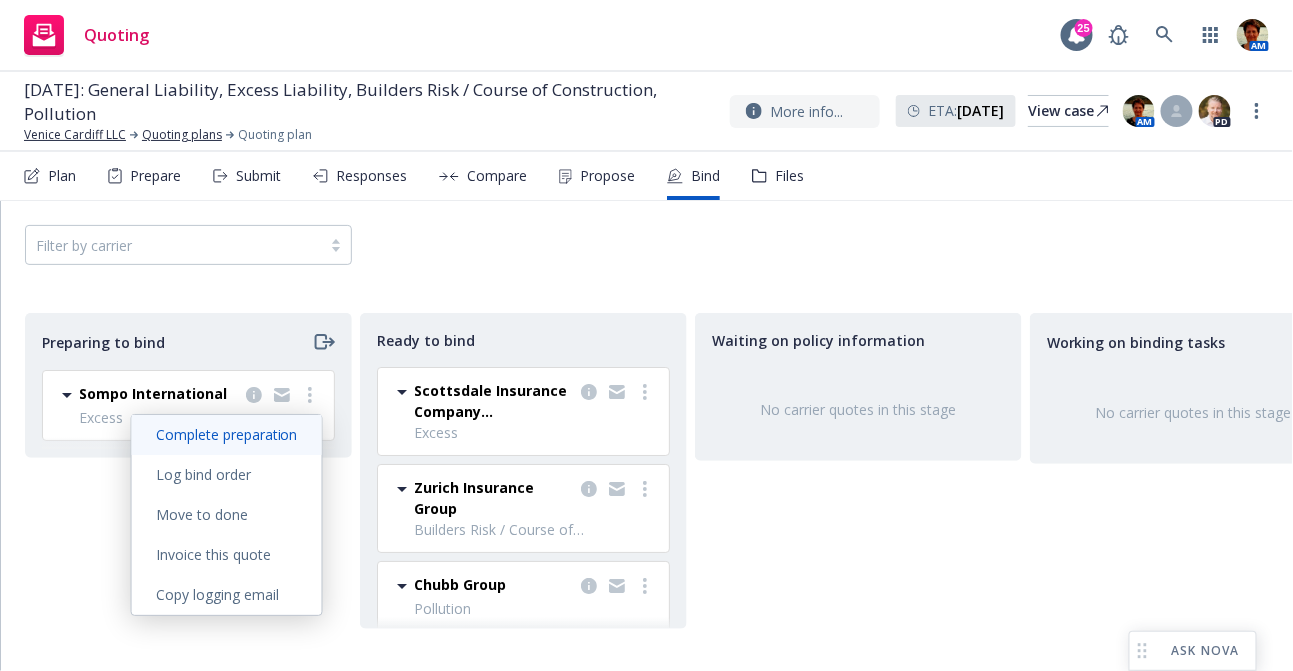 click on "Complete preparation" at bounding box center (227, 434) 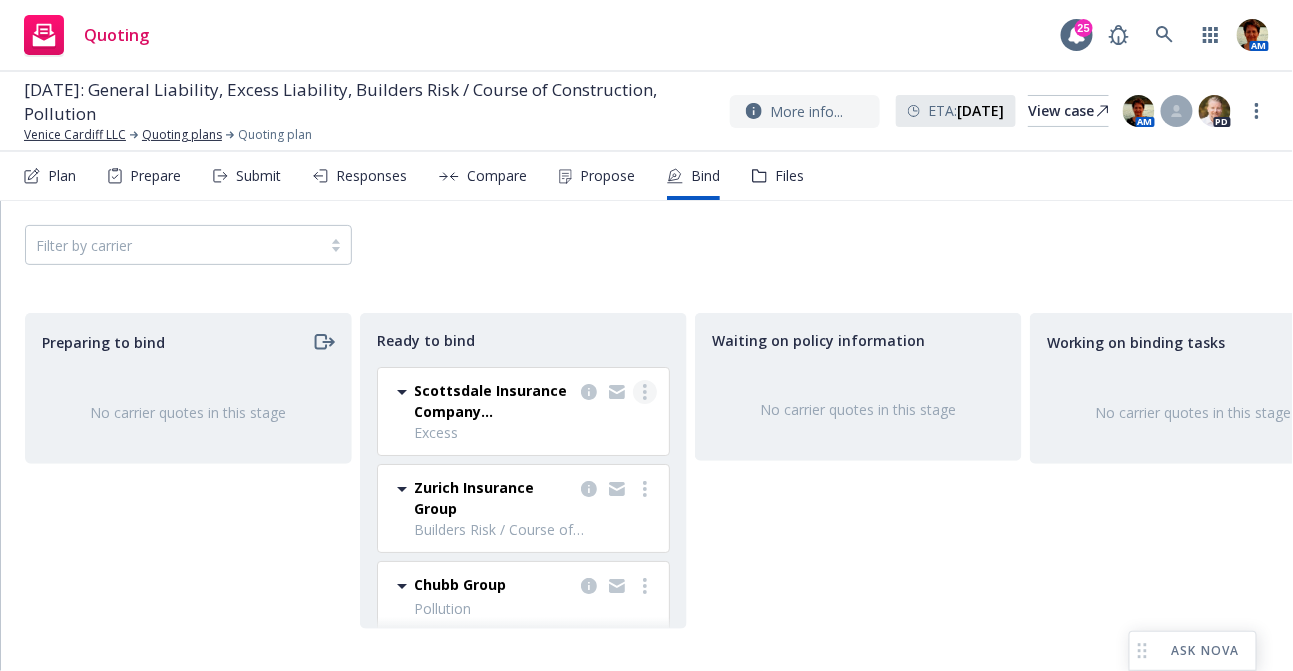 click 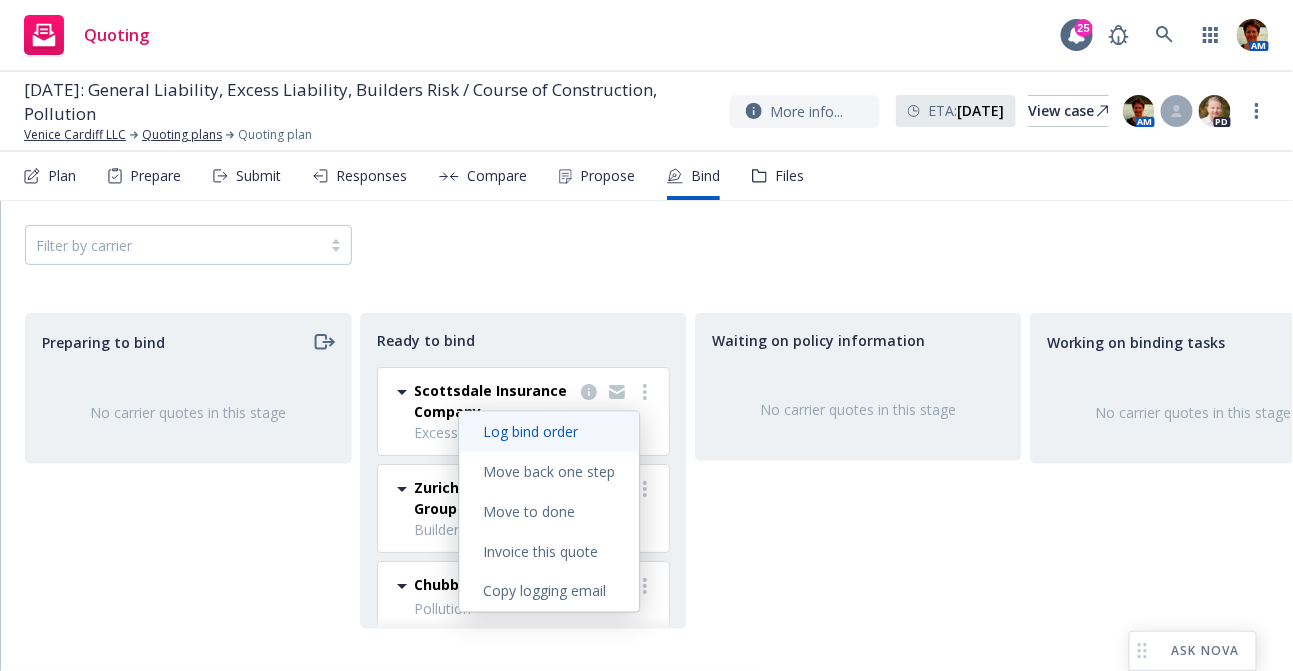 click on "Log bind order" at bounding box center [530, 431] 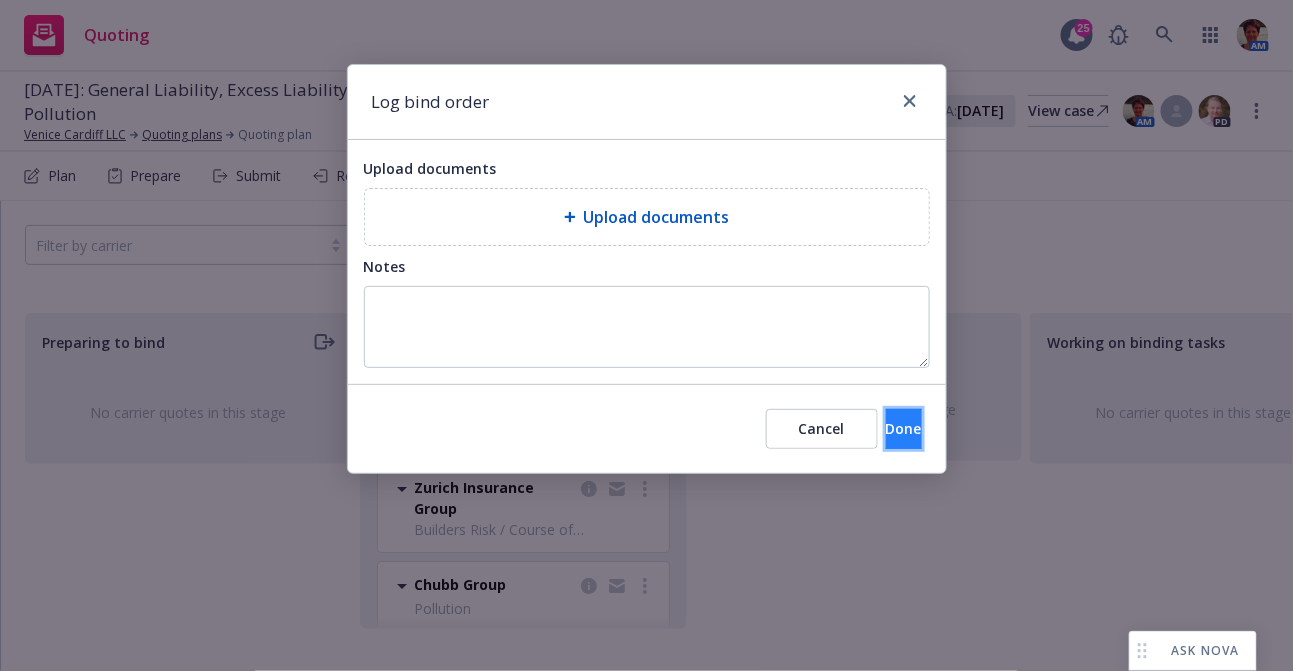 click on "Done" at bounding box center [904, 429] 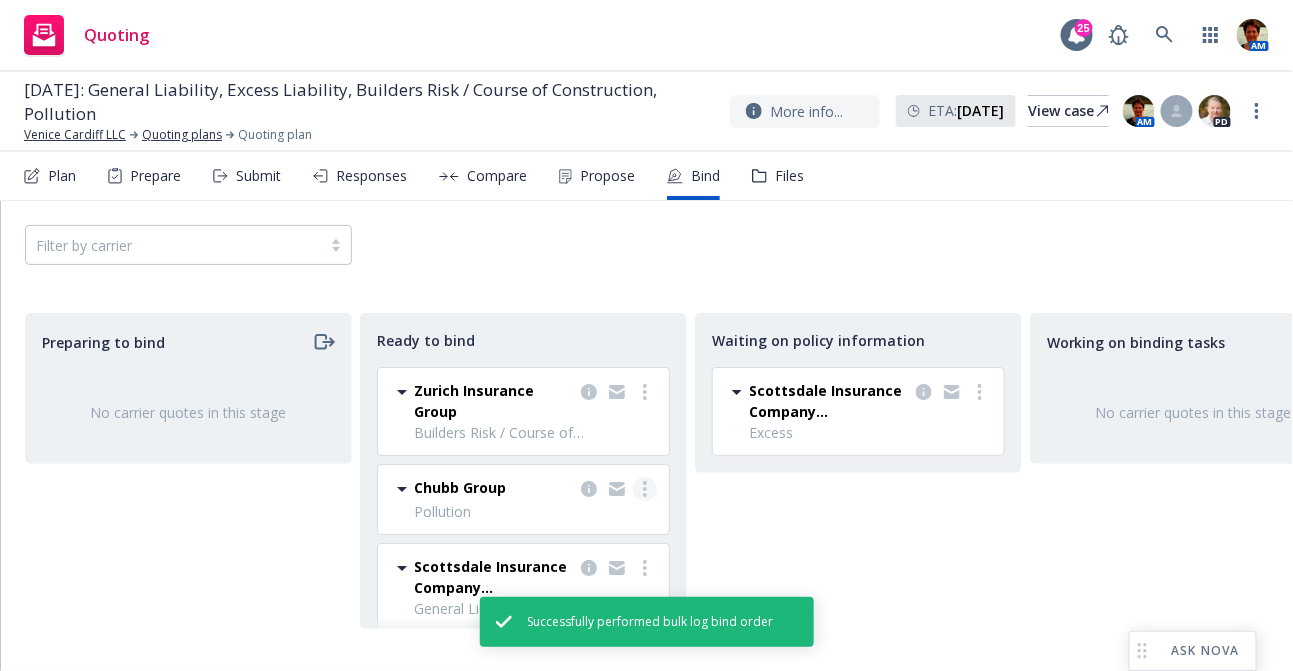 click at bounding box center (645, 489) 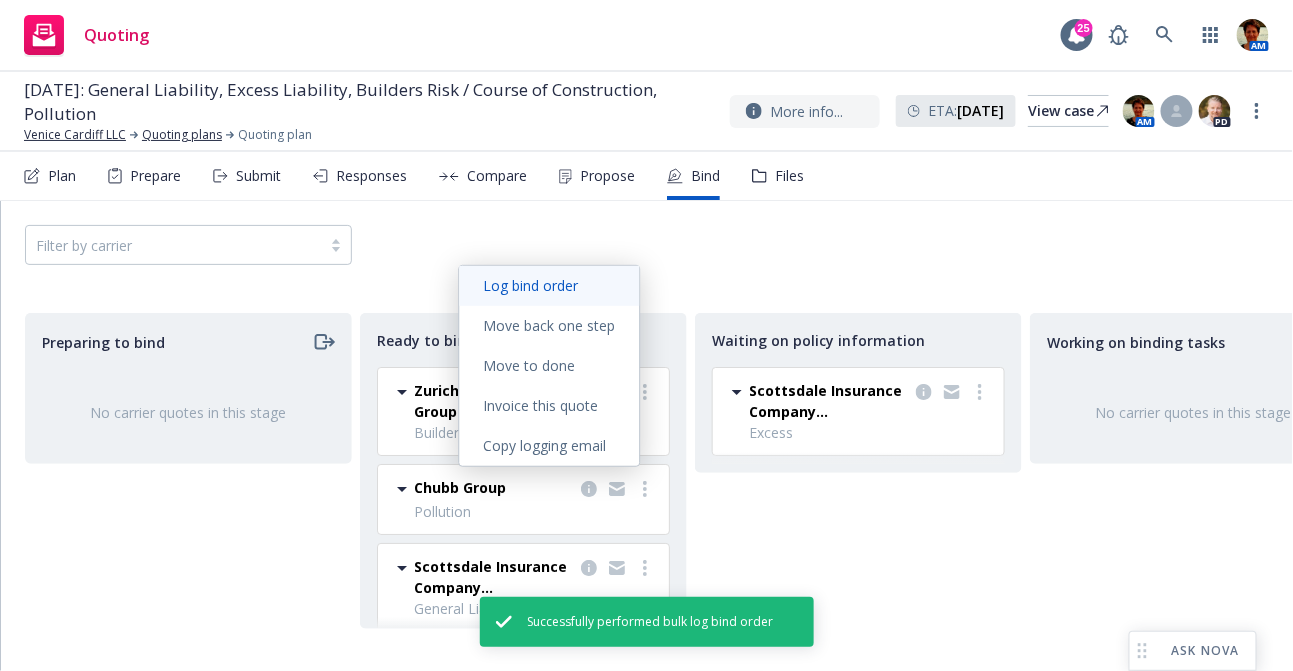 click on "Log bind order" at bounding box center [530, 285] 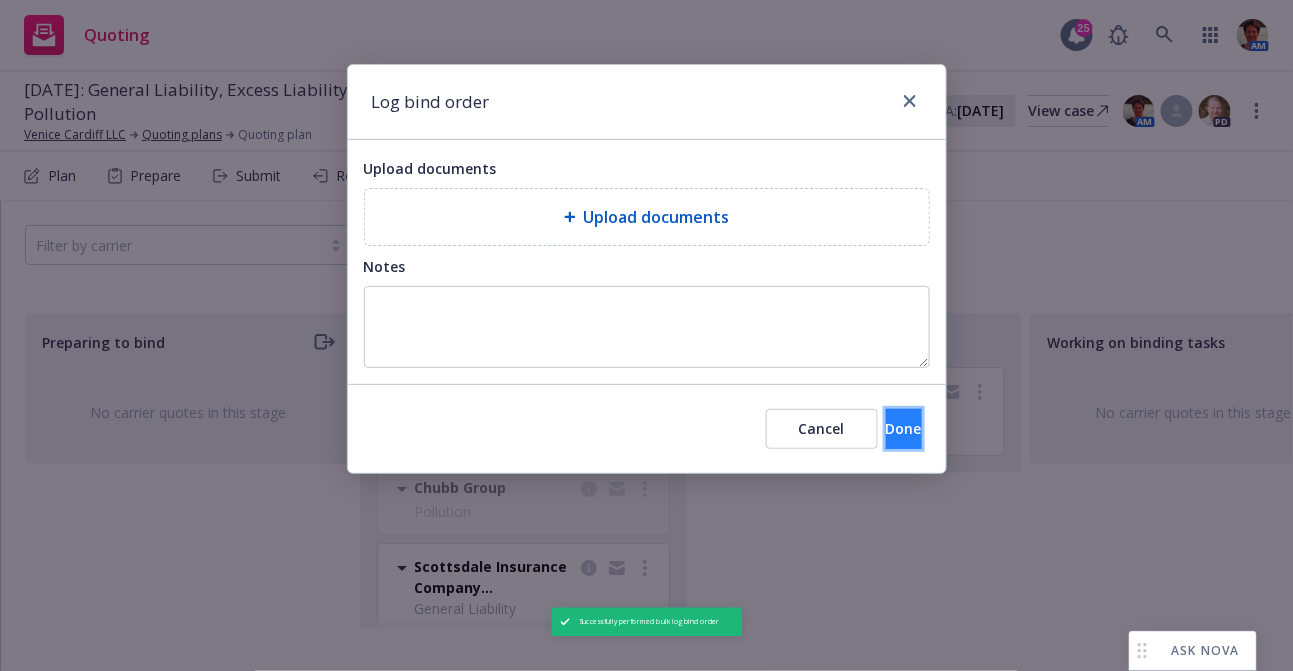 click on "Done" at bounding box center [904, 428] 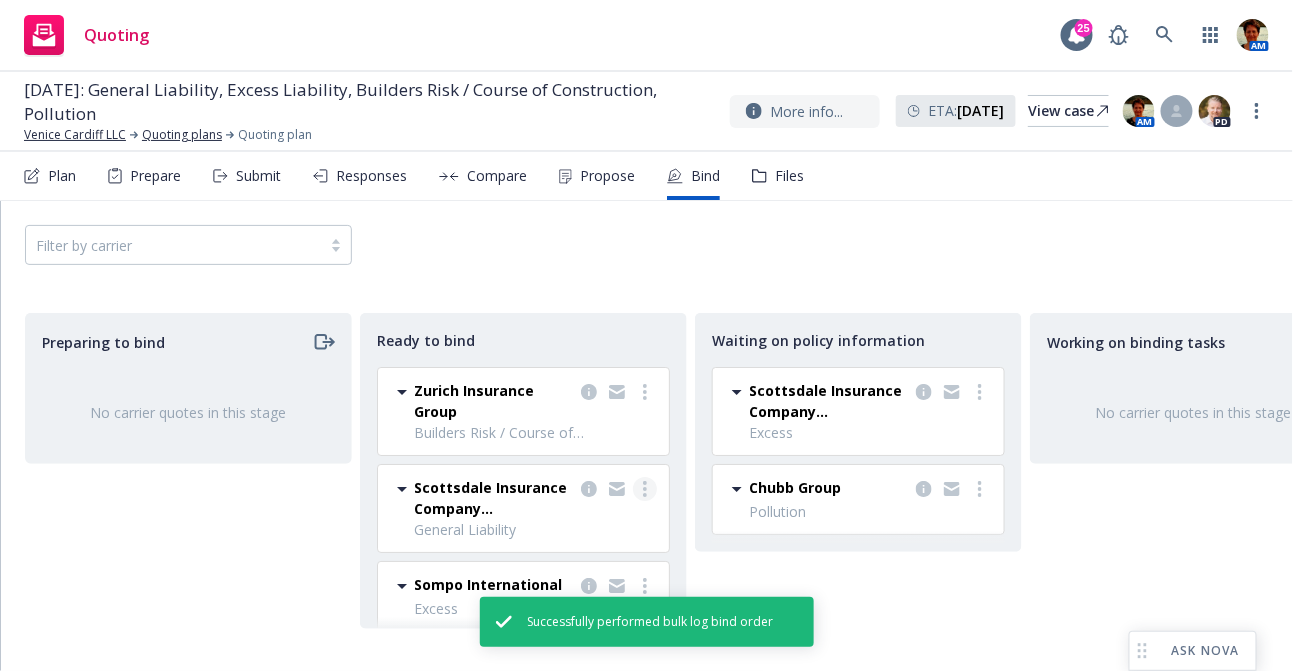 click 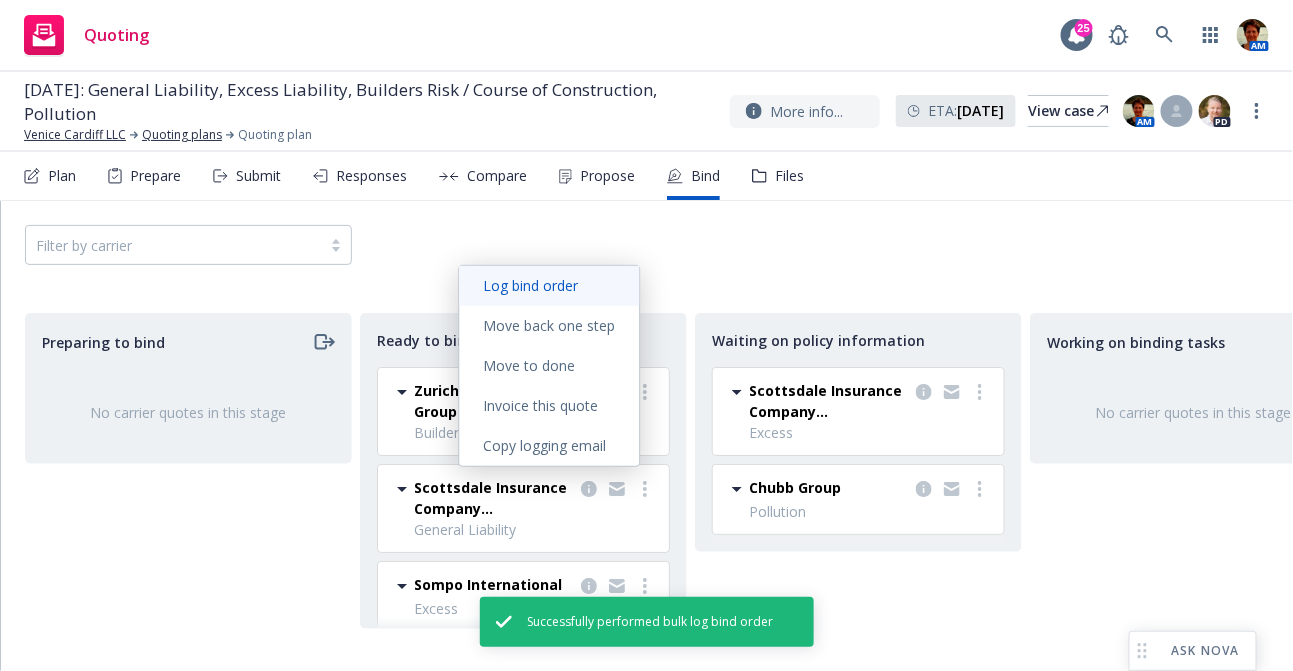 click on "Log bind order" at bounding box center [530, 285] 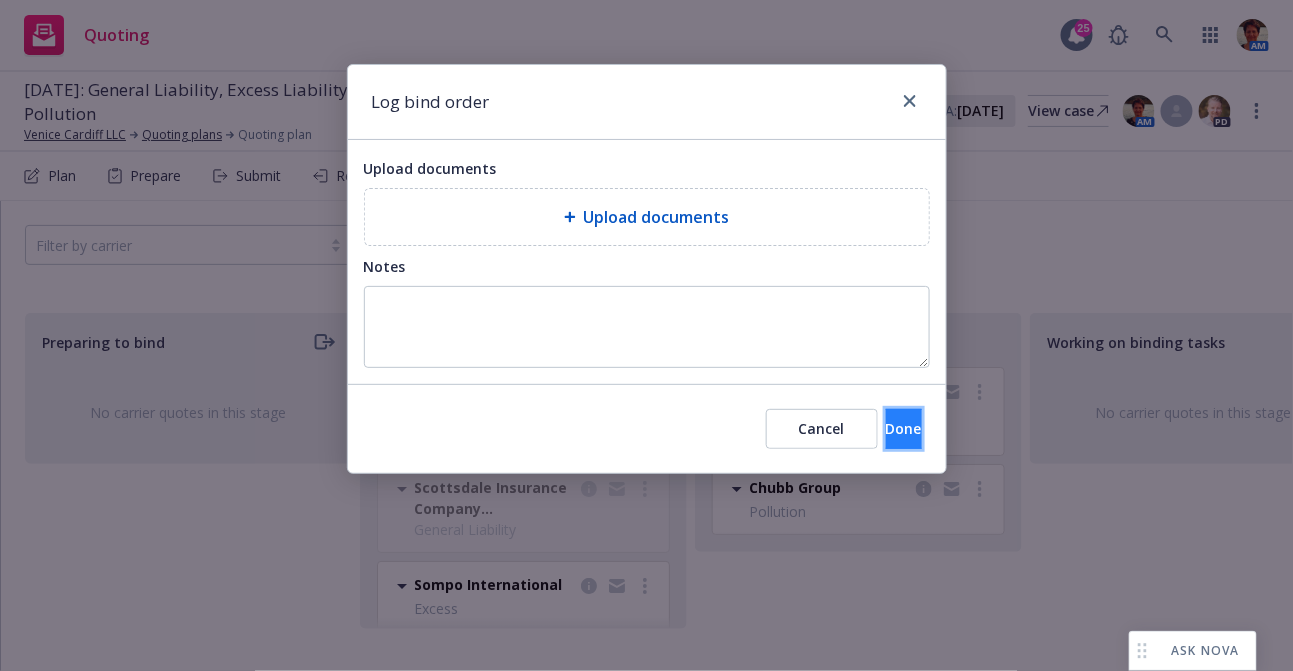 click on "Done" at bounding box center (904, 428) 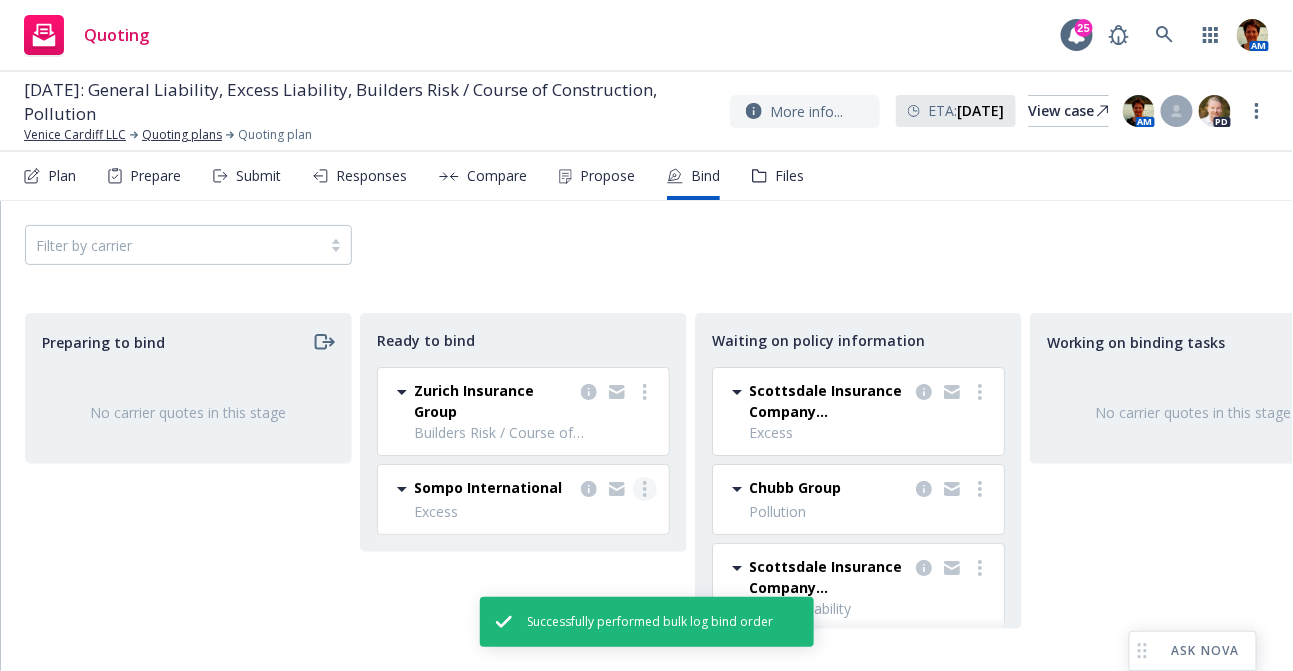 click 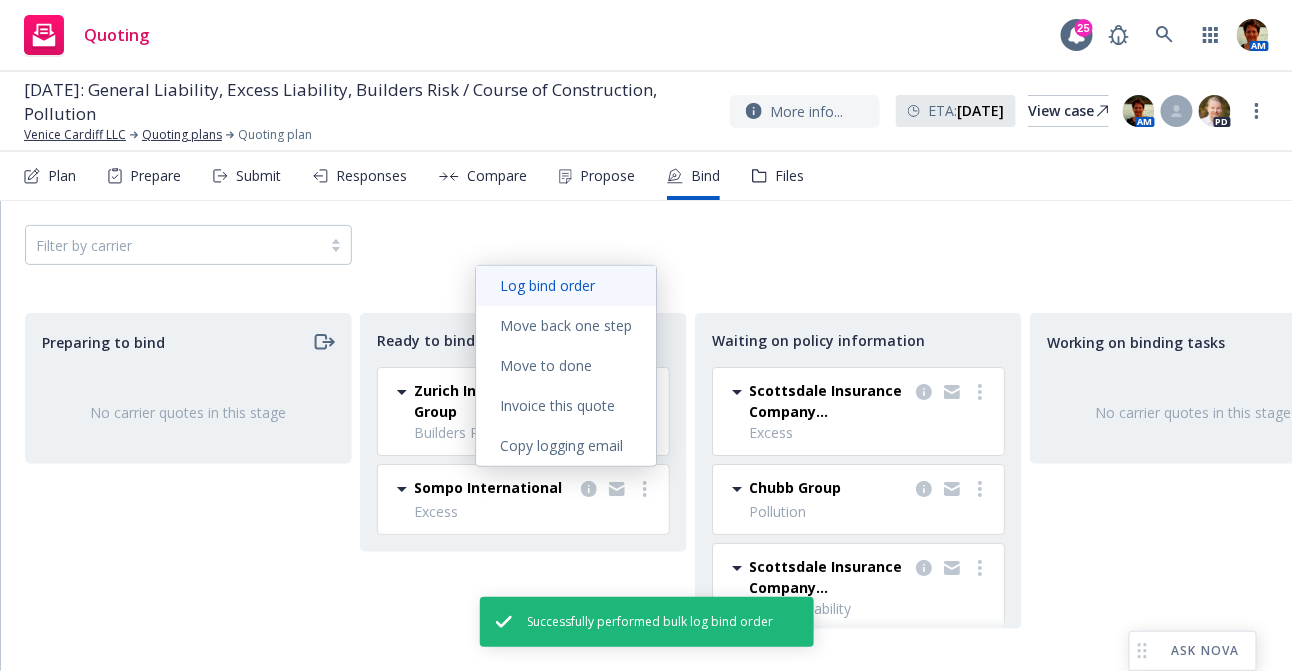 click on "Log bind order" at bounding box center (547, 285) 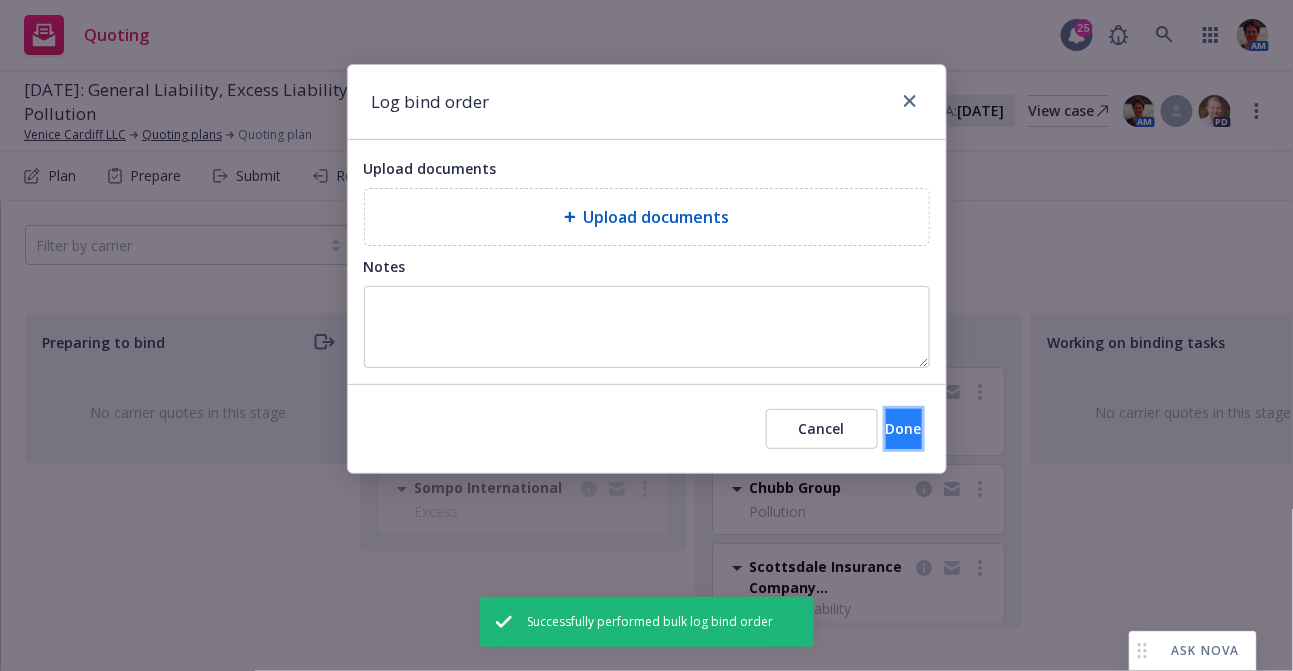 click on "Done" at bounding box center [904, 429] 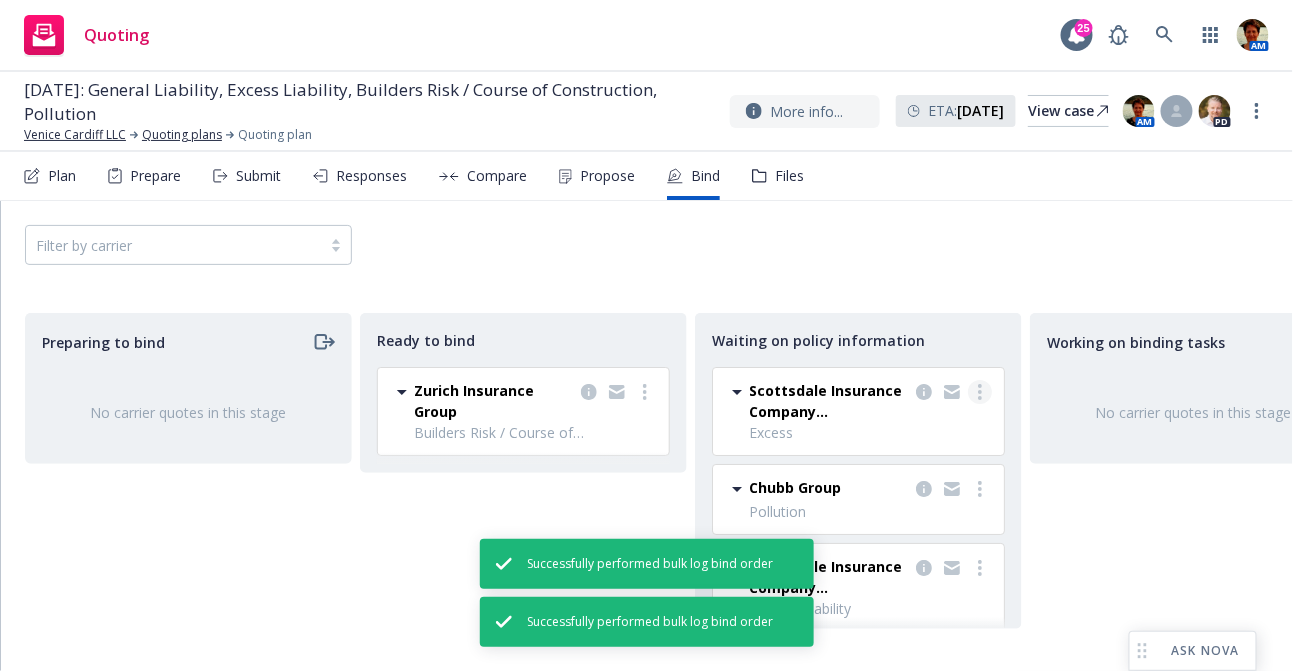 click at bounding box center [980, 392] 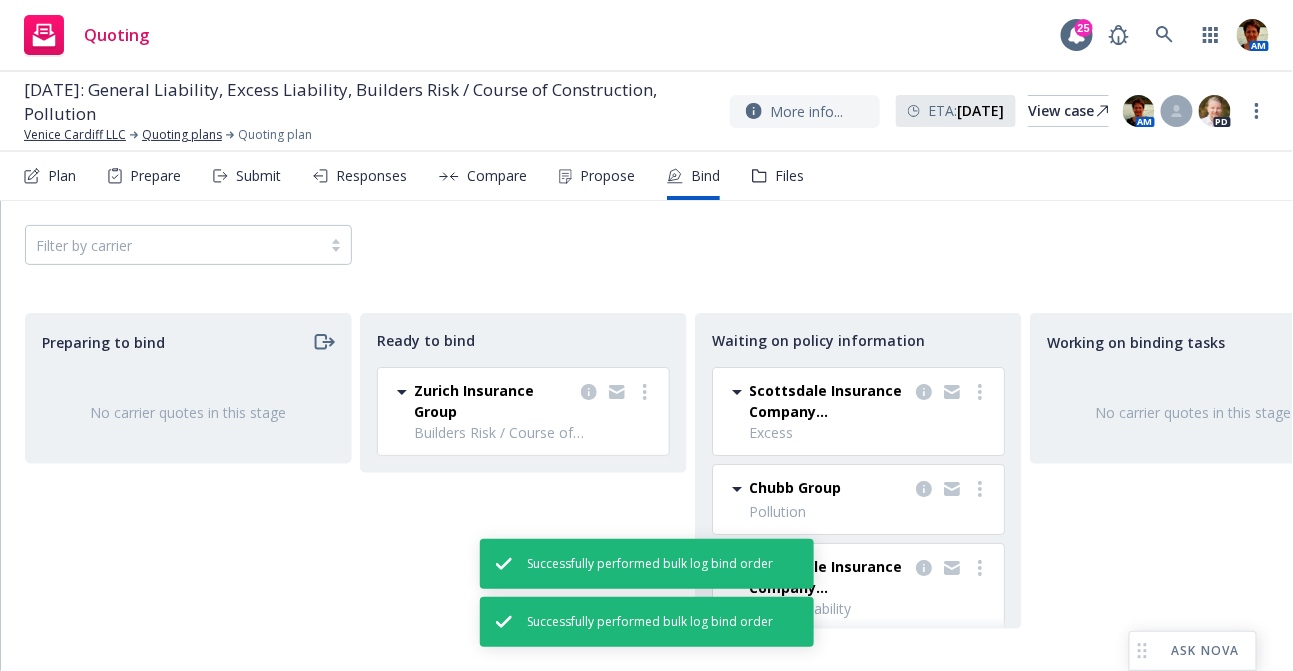 click at bounding box center (617, 401) 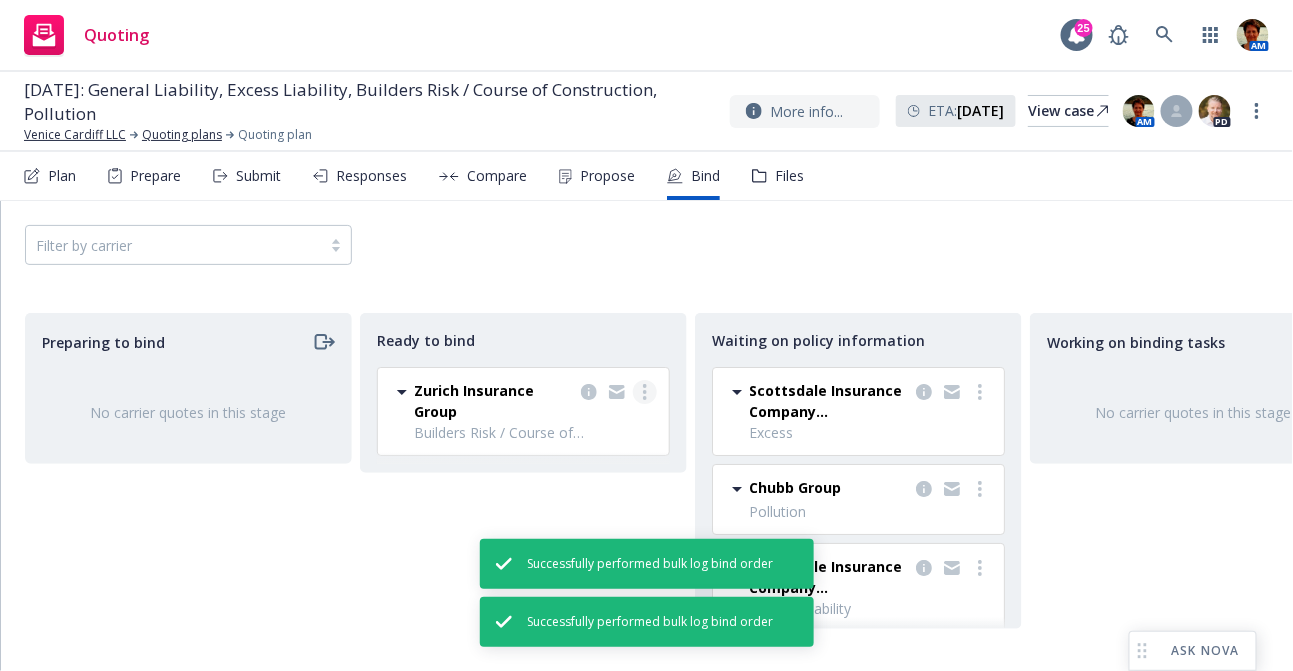 click 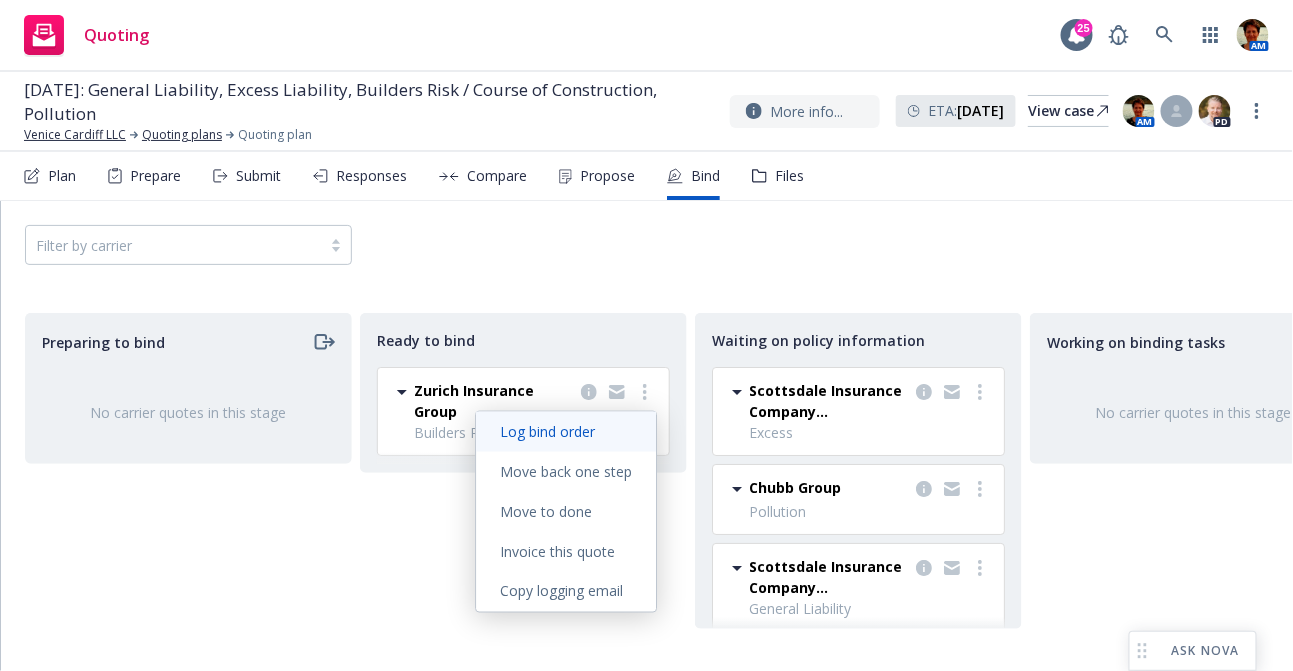 click on "Log bind order" at bounding box center (547, 431) 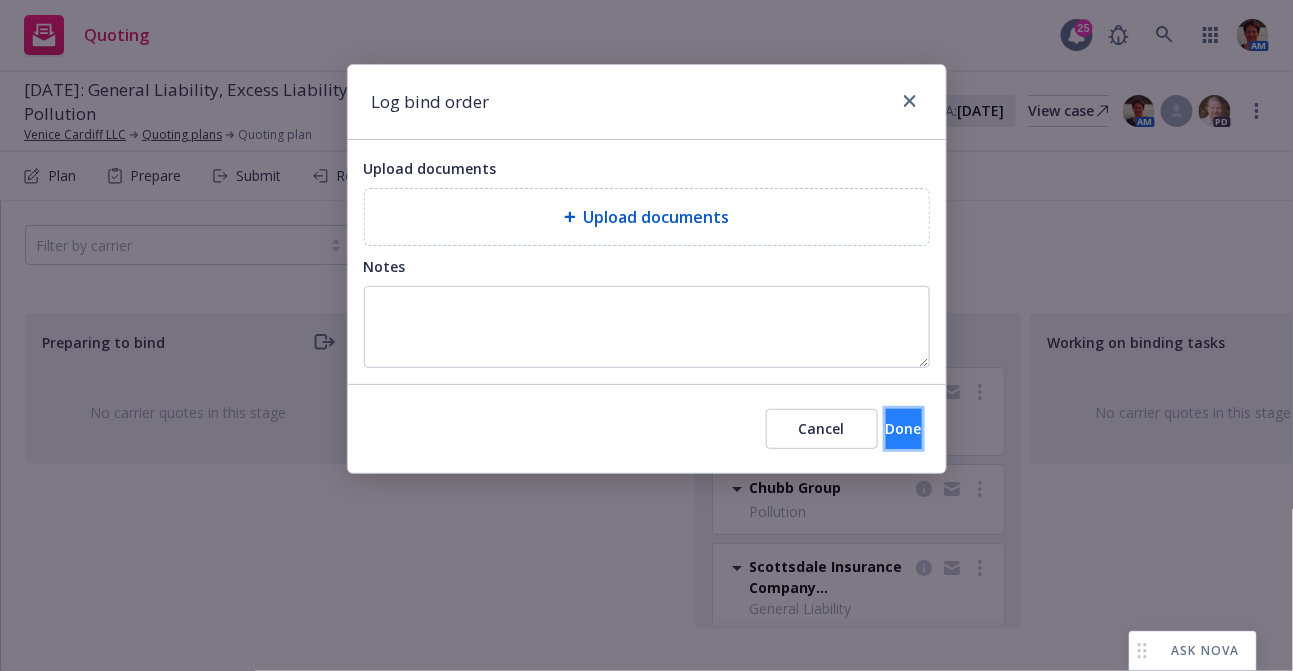 click on "Done" at bounding box center [904, 429] 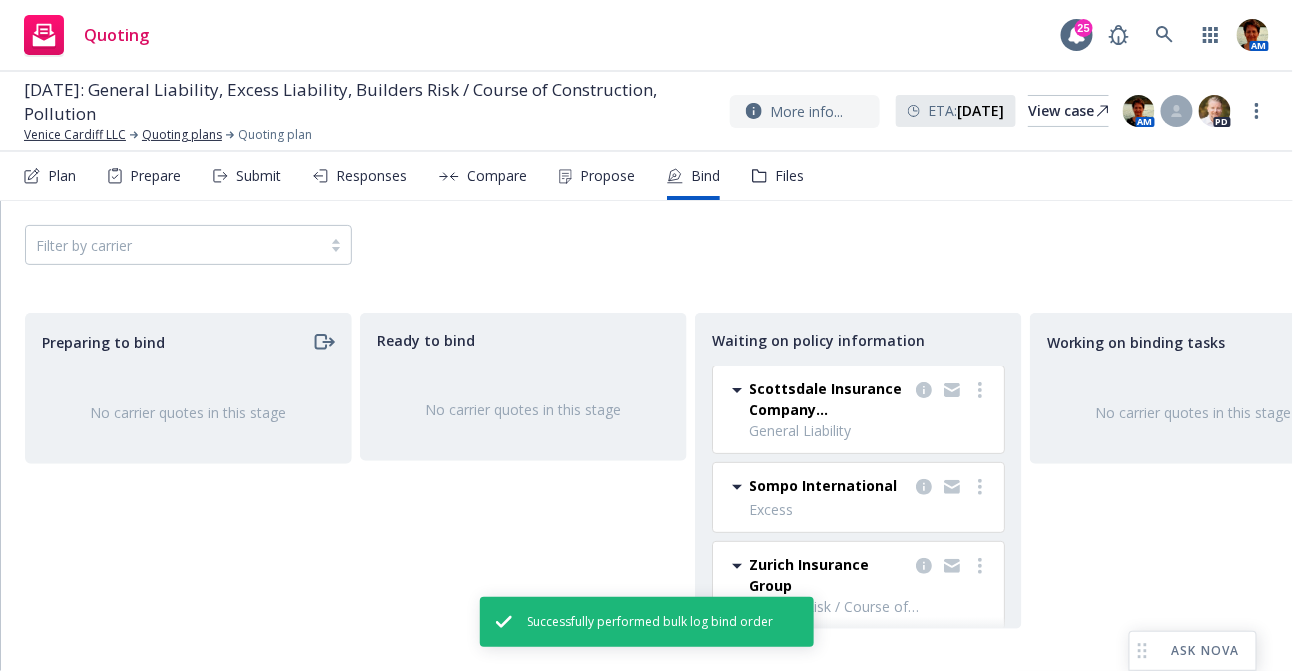 scroll, scrollTop: 222, scrollLeft: 0, axis: vertical 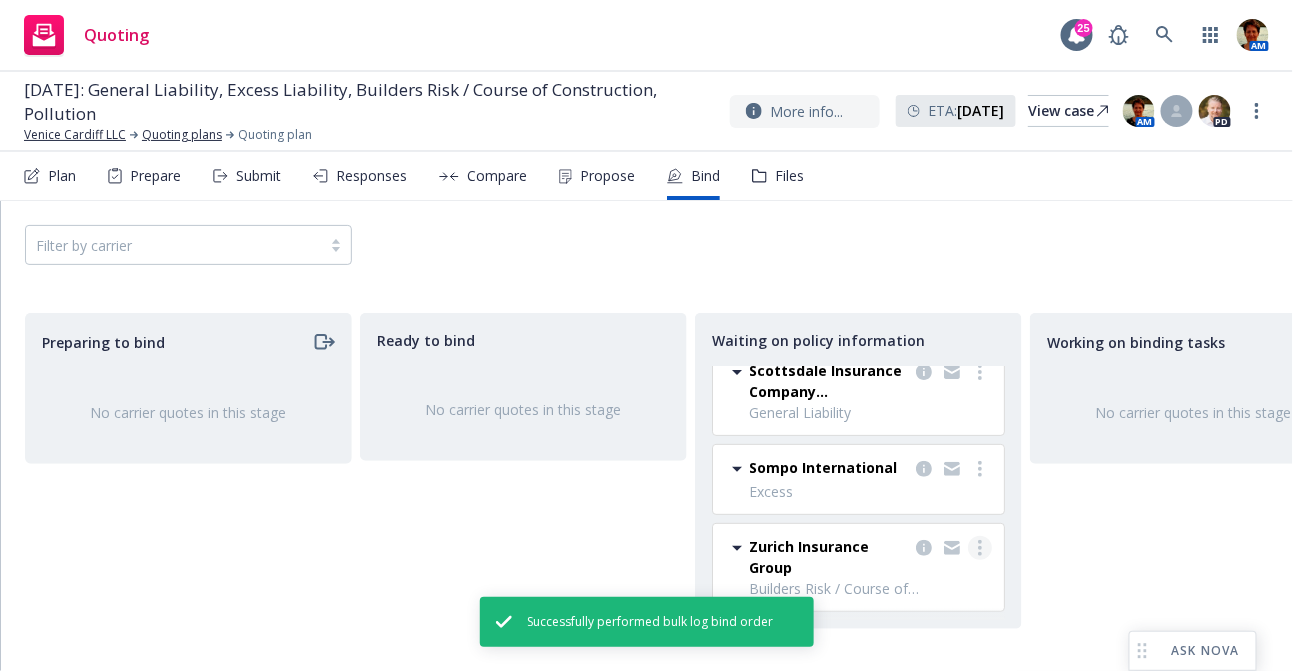 click at bounding box center [980, 548] 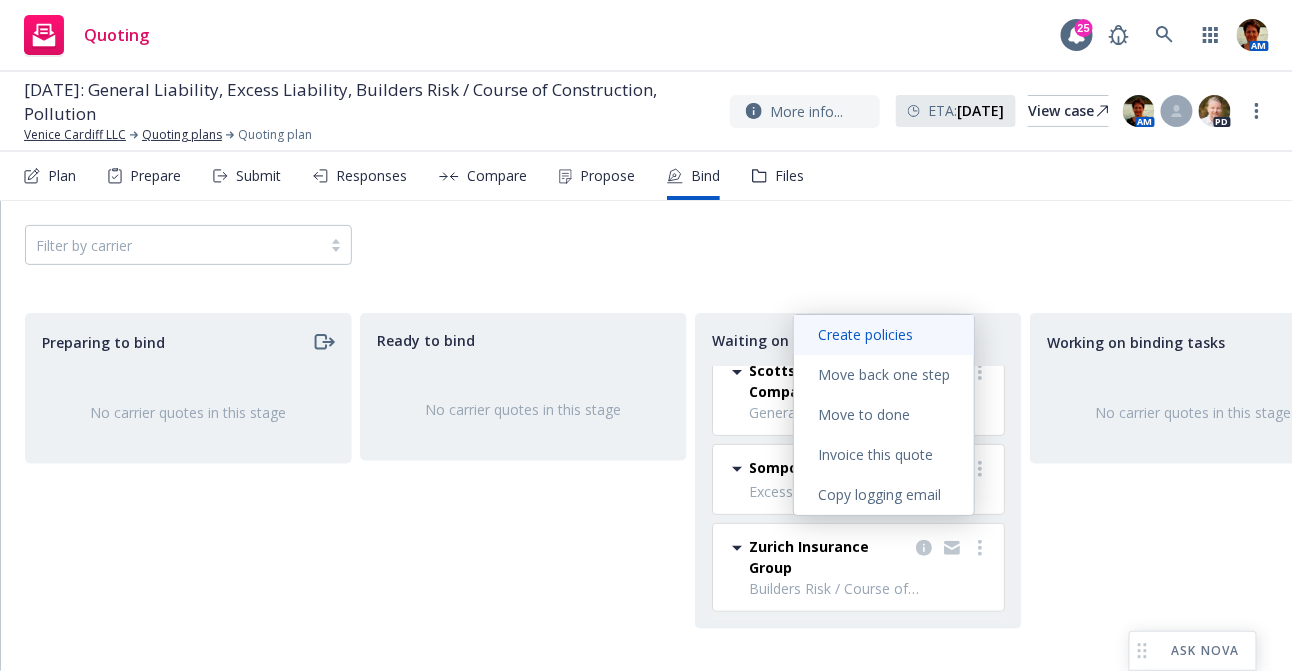 click on "Create policies" at bounding box center [865, 334] 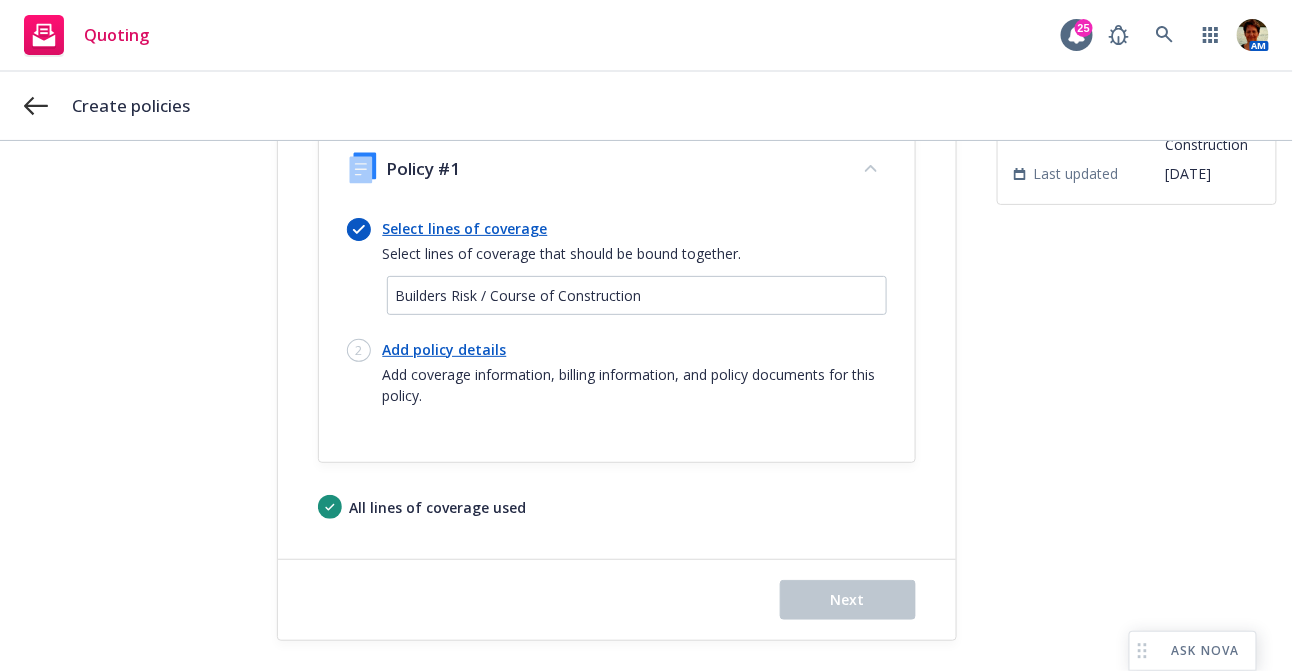 scroll, scrollTop: 169, scrollLeft: 0, axis: vertical 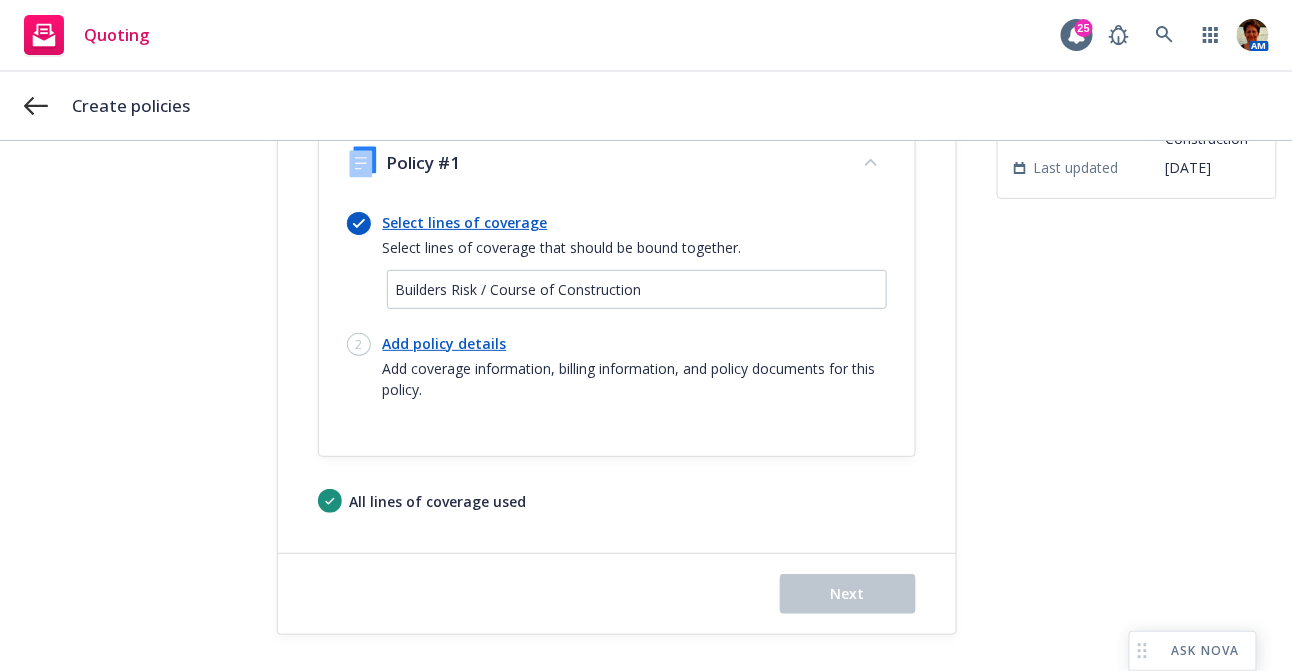 click on "Add policy details" at bounding box center [635, 343] 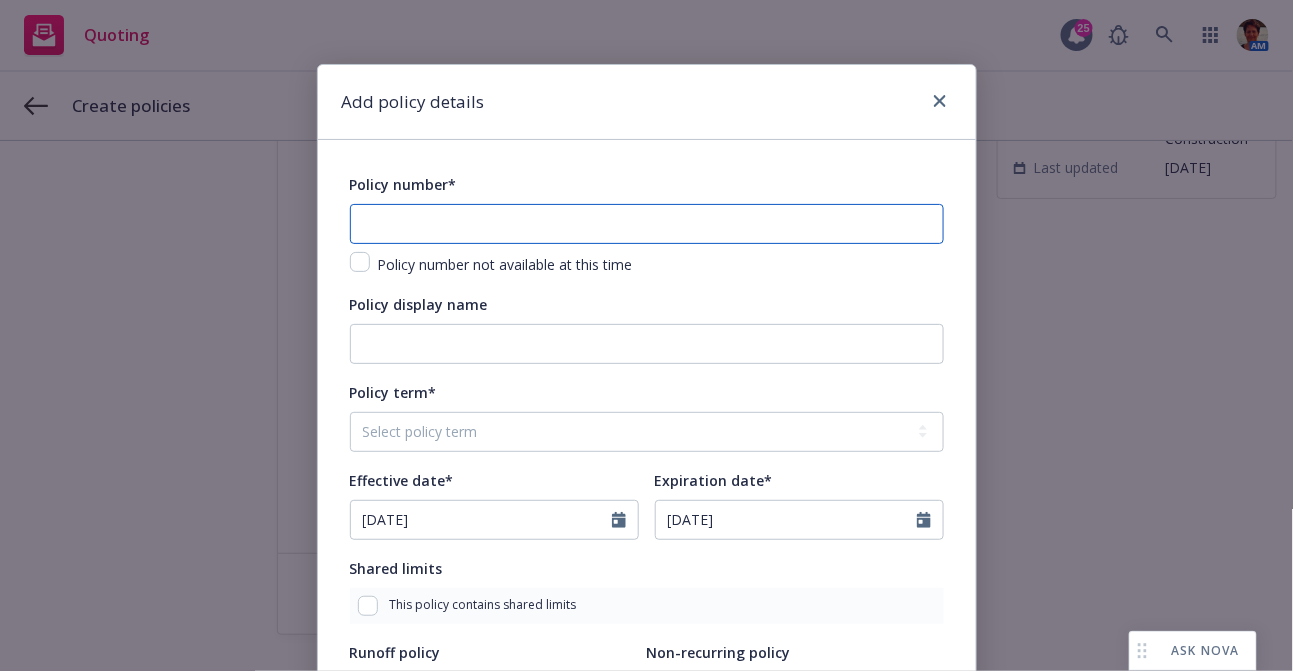 click at bounding box center [647, 224] 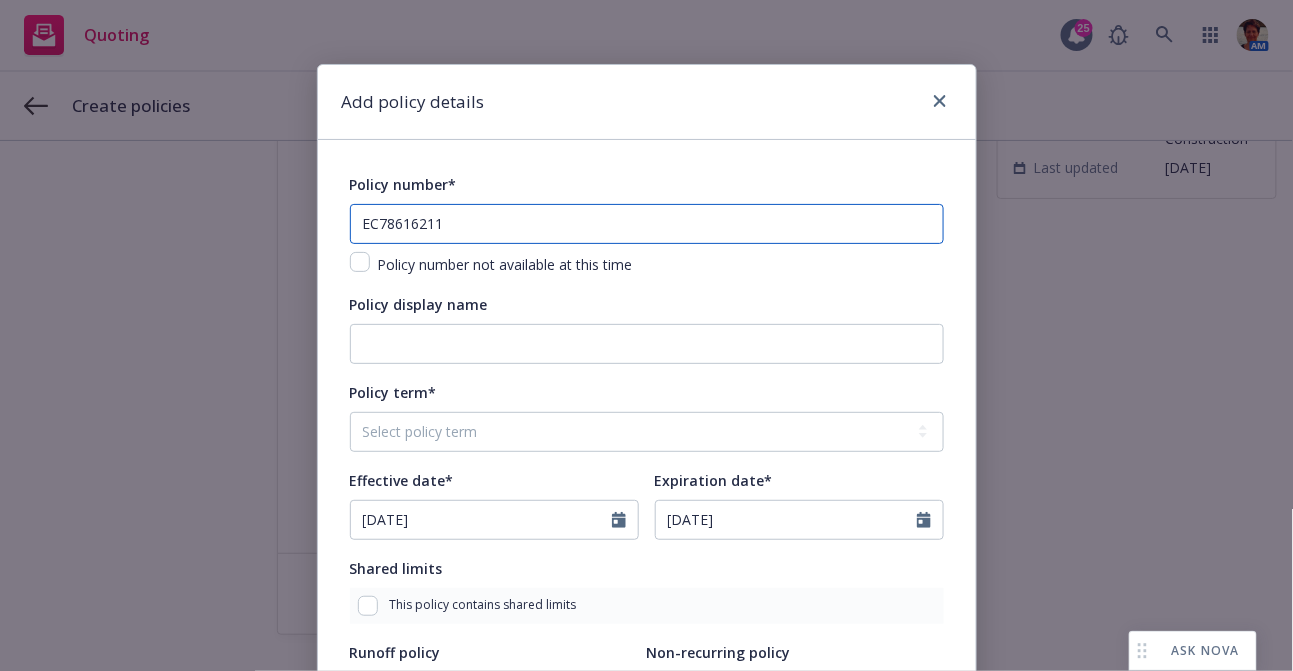 type on "EC78616211" 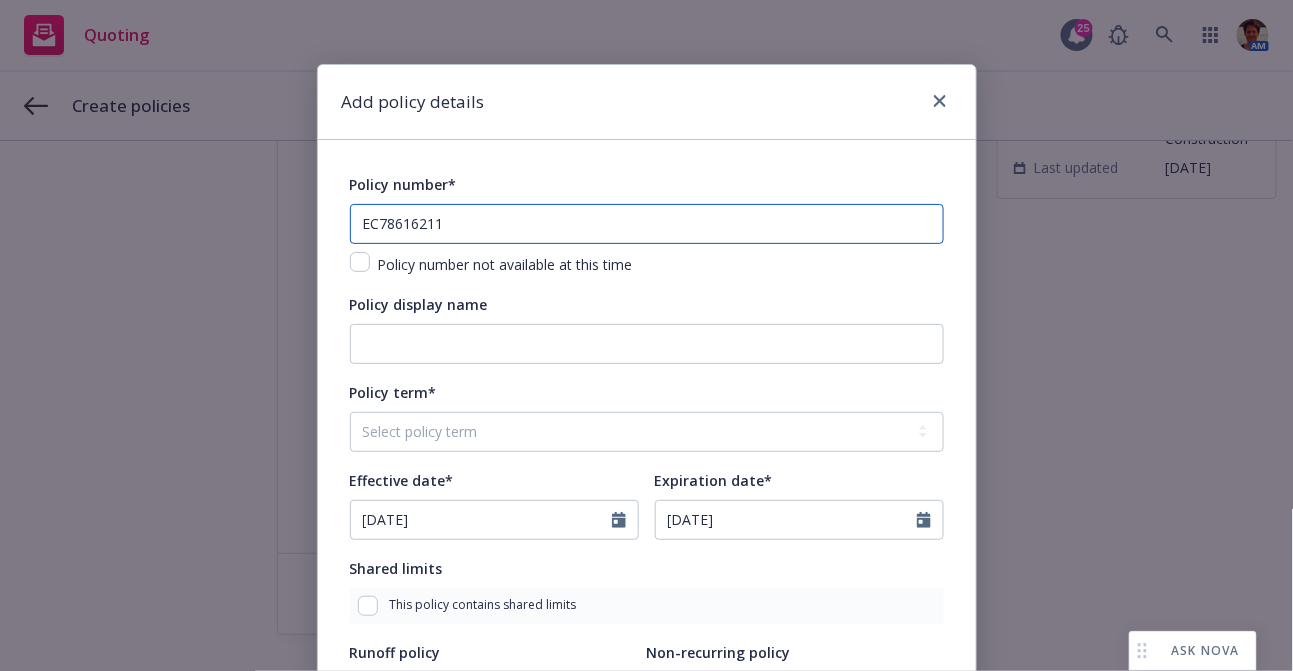 drag, startPoint x: 663, startPoint y: 228, endPoint x: 294, endPoint y: 299, distance: 375.76855 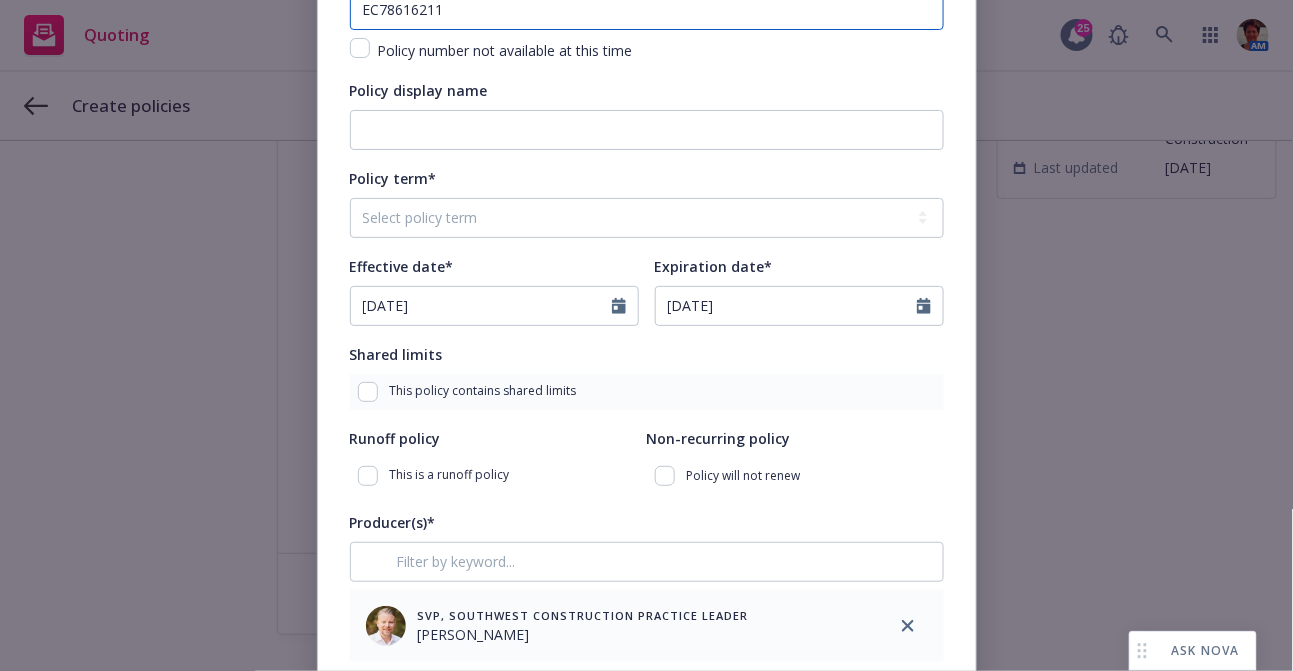 scroll, scrollTop: 222, scrollLeft: 0, axis: vertical 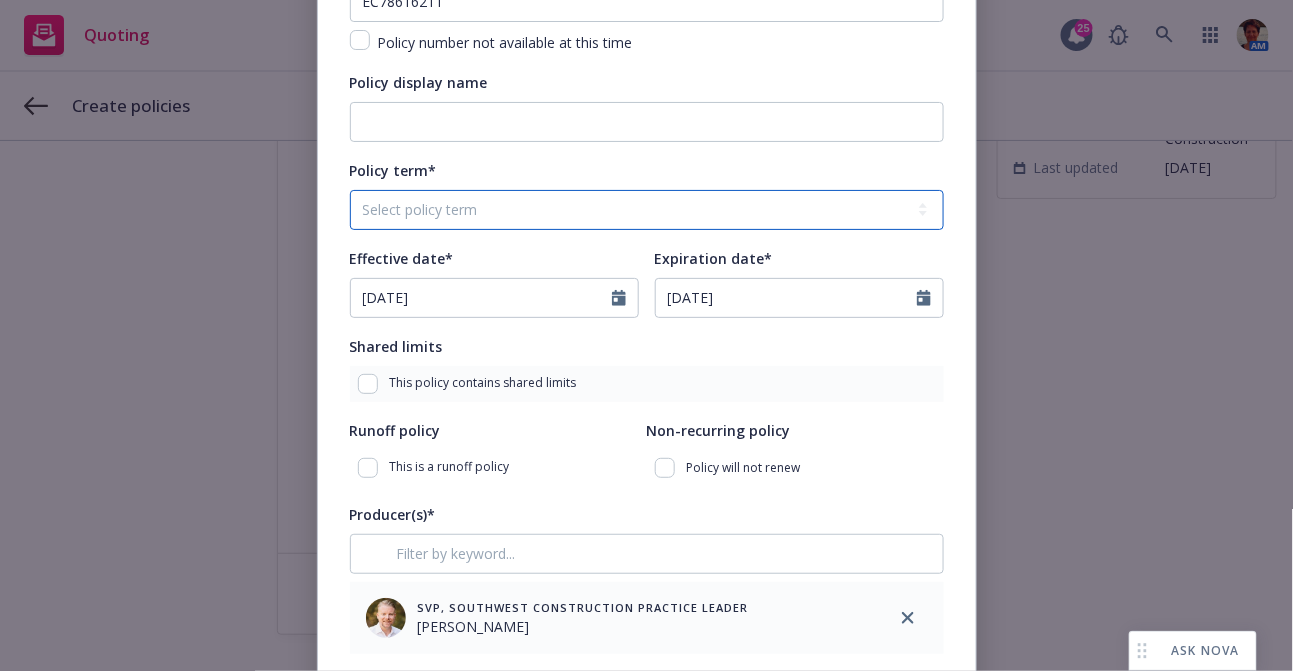 click on "Select policy term 12 Month 6 Month 4 Month 3 Month 2 Month 1 Month 36 Month (3 yr) 72 Month (6 yr) 120 Month (10 yr) 180 Month (15 yr) 240 Month (20 yr) 300 Month (25 yr) 360 Month (30 yr) Other" at bounding box center [647, 210] 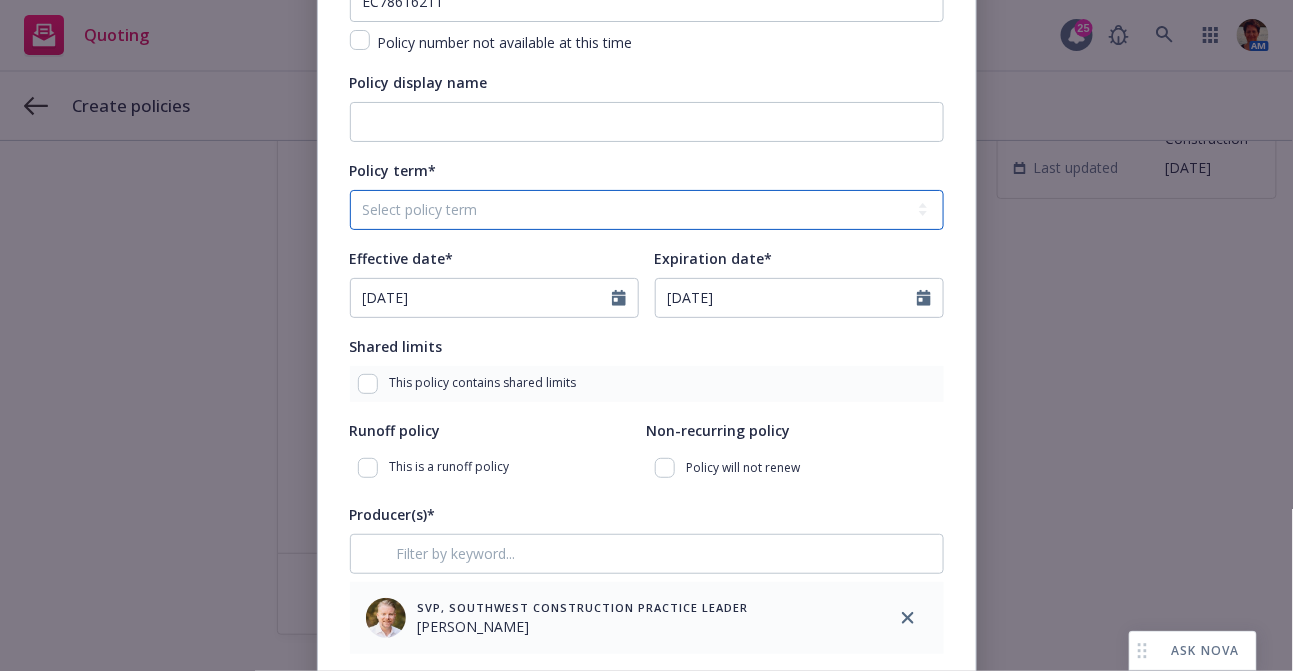 select on "other" 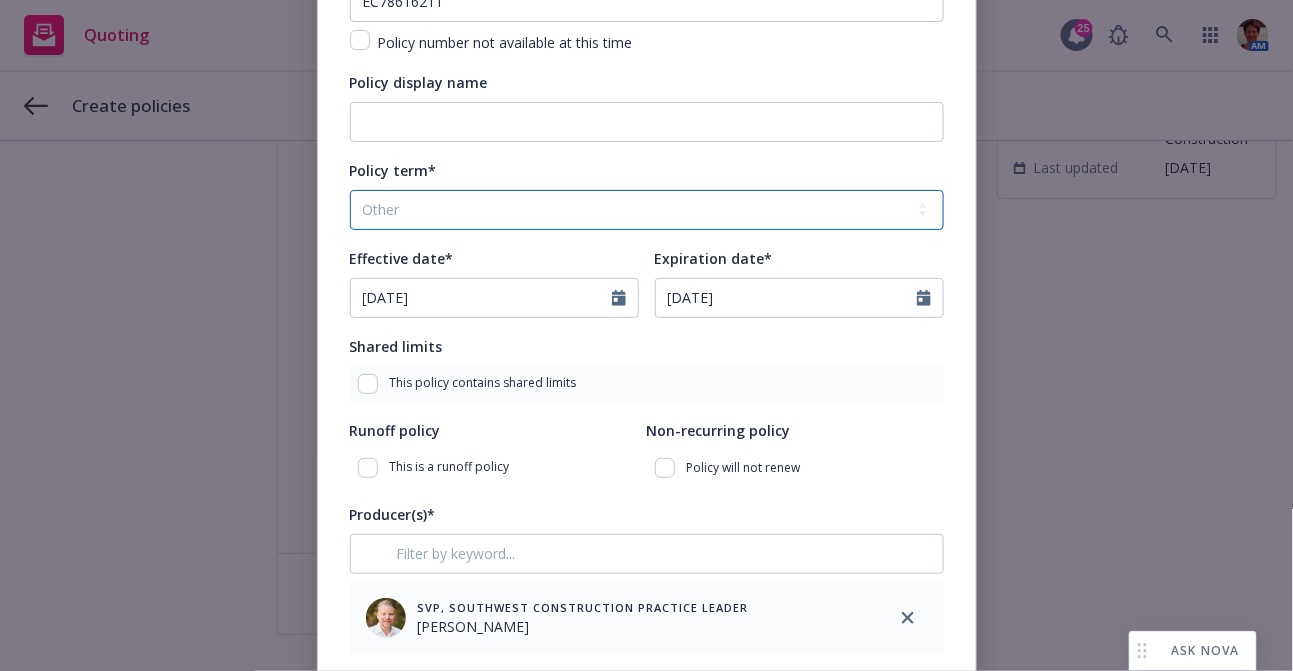click on "Select policy term 12 Month 6 Month 4 Month 3 Month 2 Month 1 Month 36 Month (3 yr) 72 Month (6 yr) 120 Month (10 yr) 180 Month (15 yr) 240 Month (20 yr) 300 Month (25 yr) 360 Month (30 yr) Other" at bounding box center (647, 210) 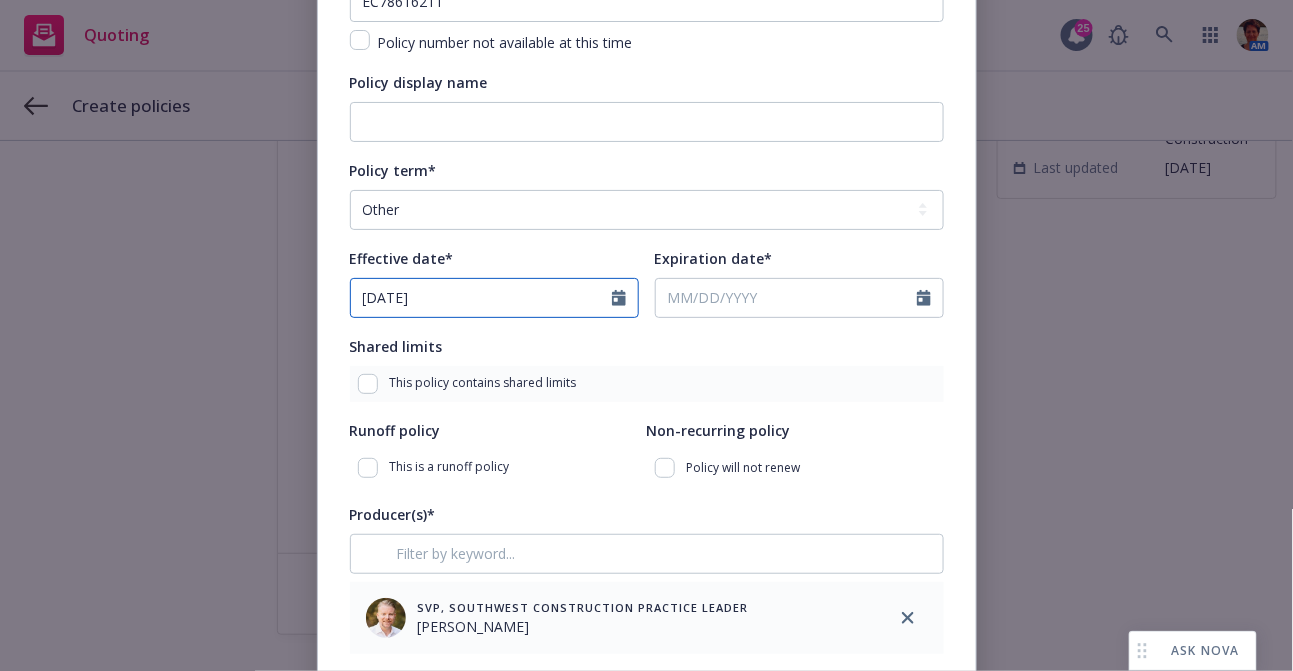 select on "5" 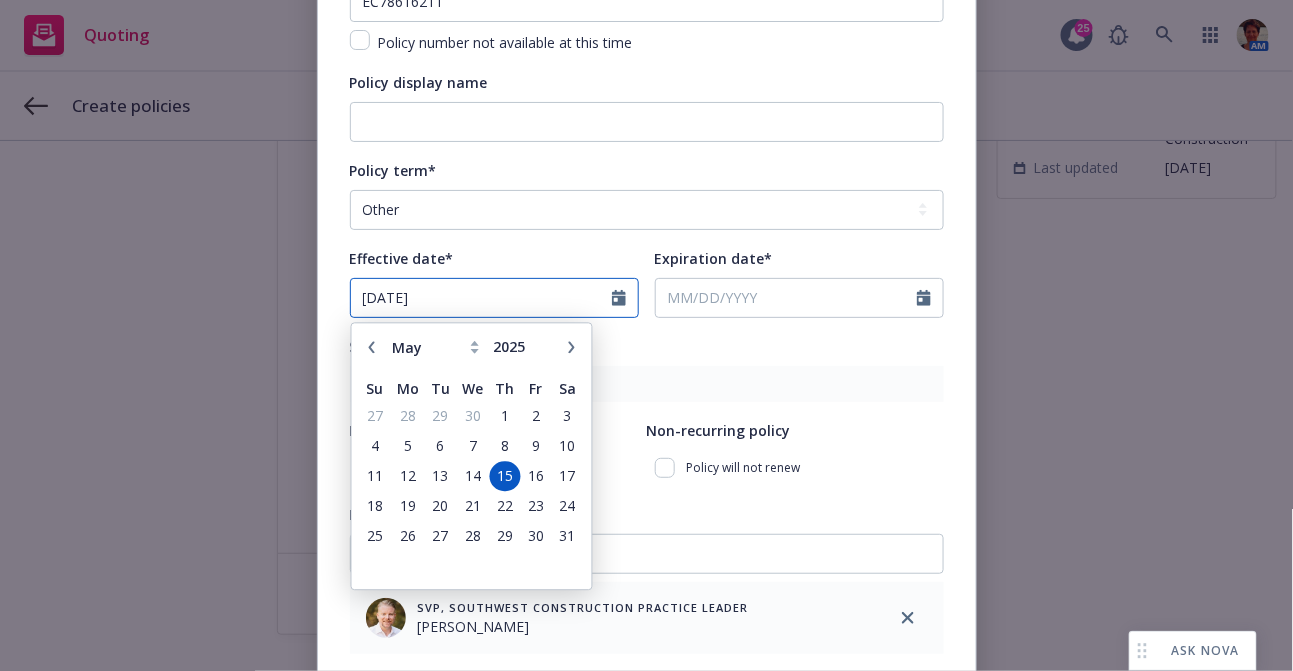 drag, startPoint x: 437, startPoint y: 291, endPoint x: 301, endPoint y: 328, distance: 140.94325 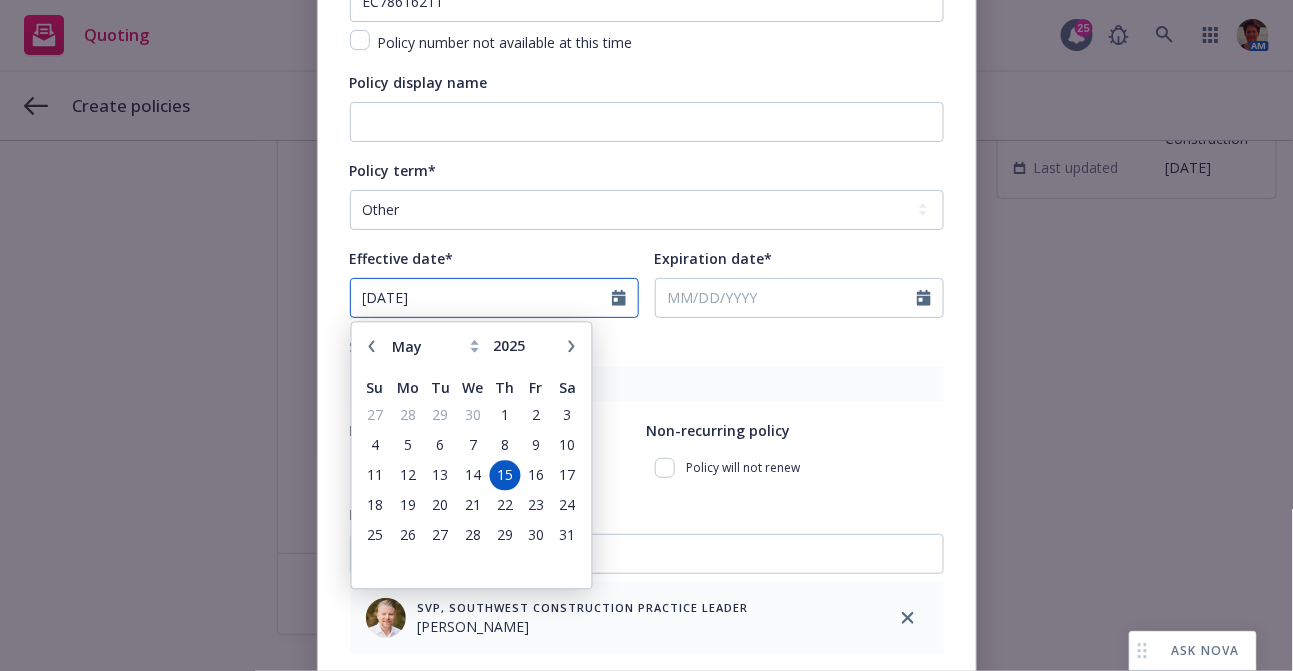 type on "07/11/2025" 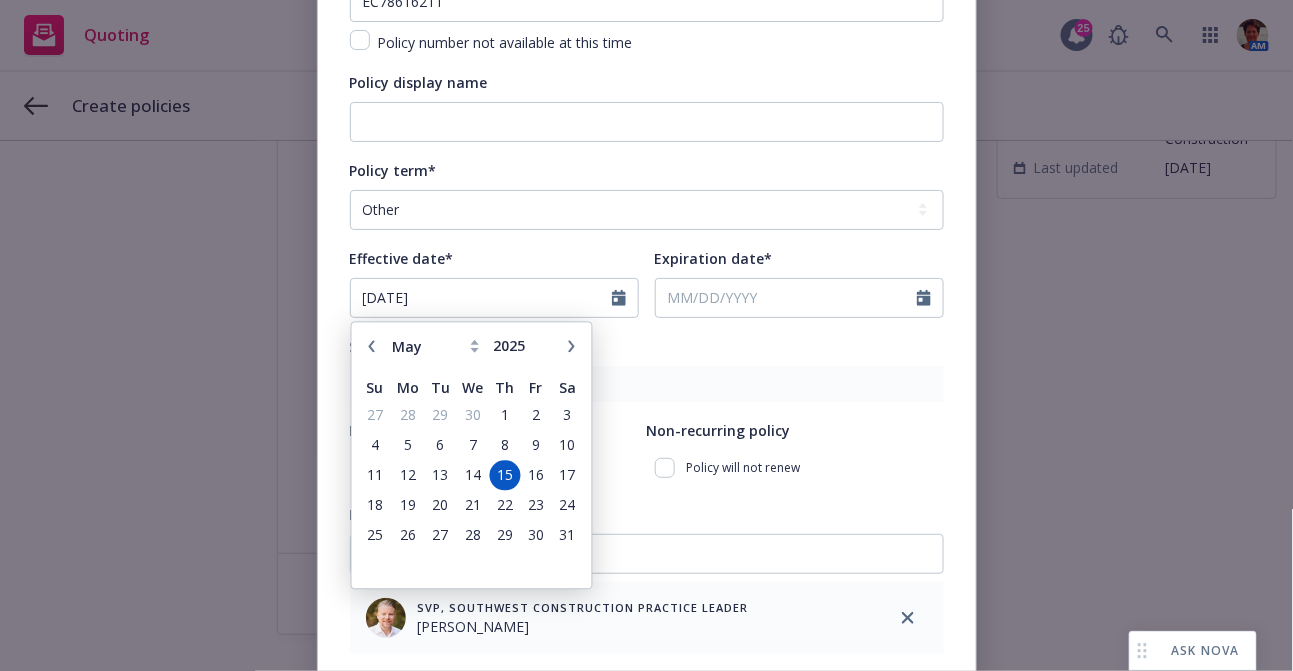 type 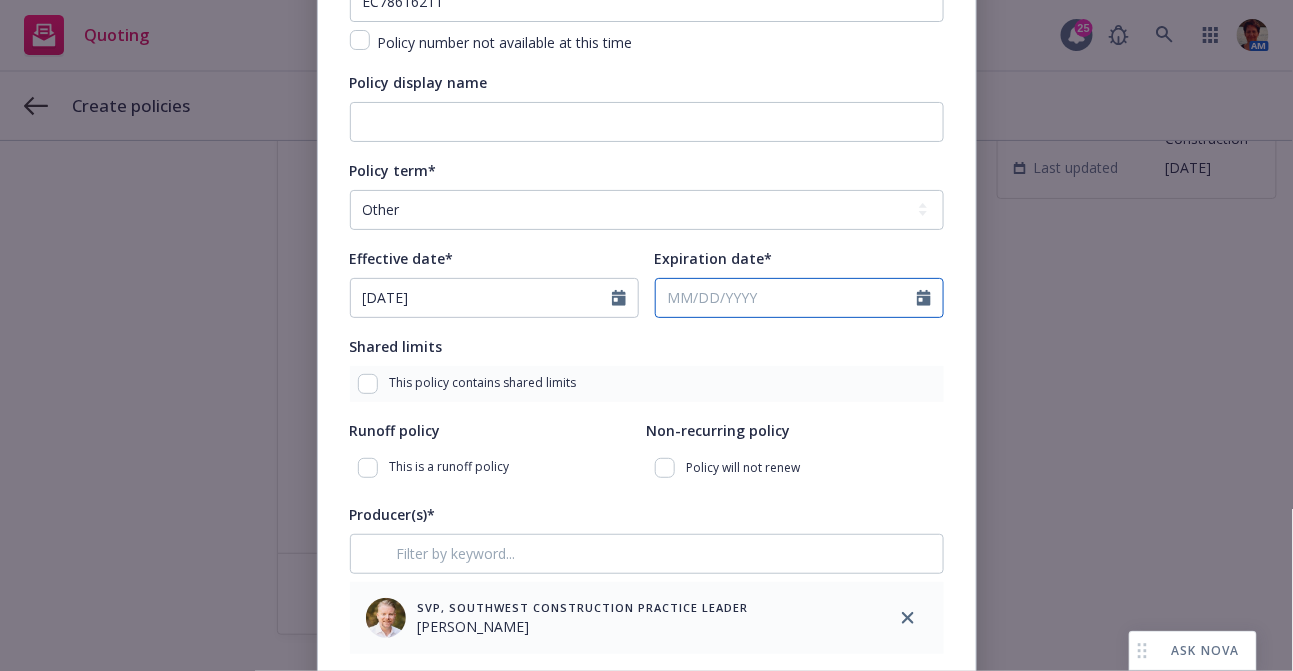 click on "Expiration date*" at bounding box center [786, 298] 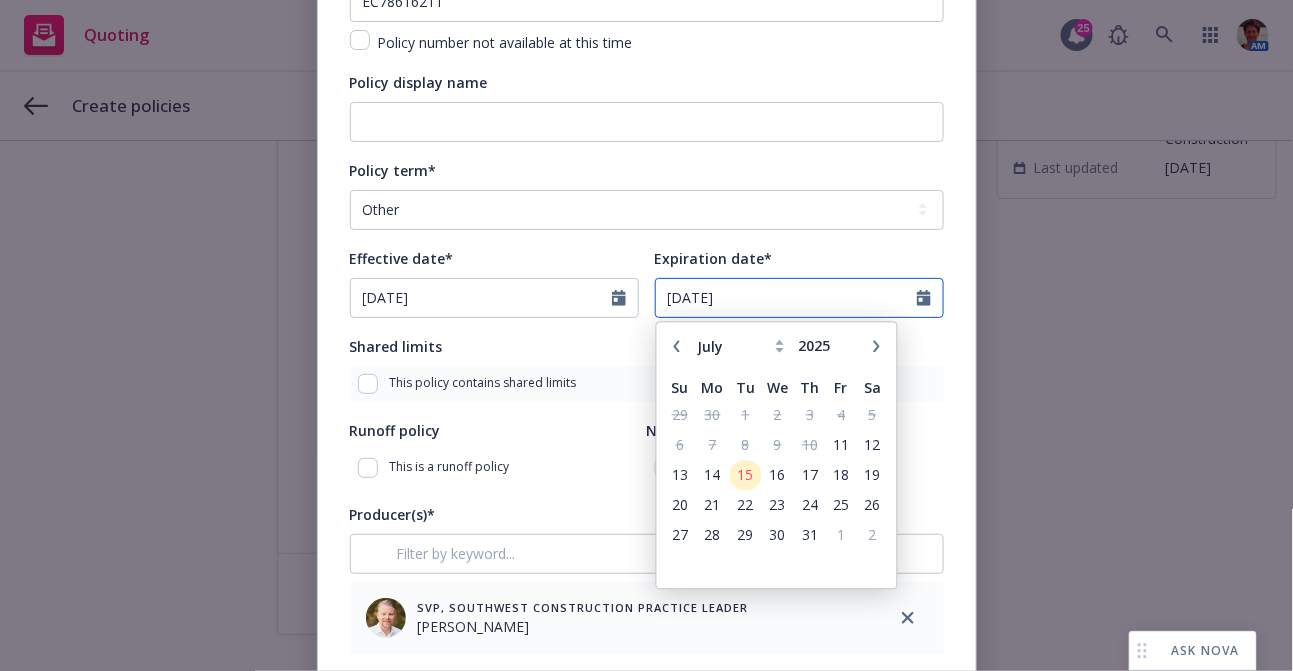 type on "01/11/2028" 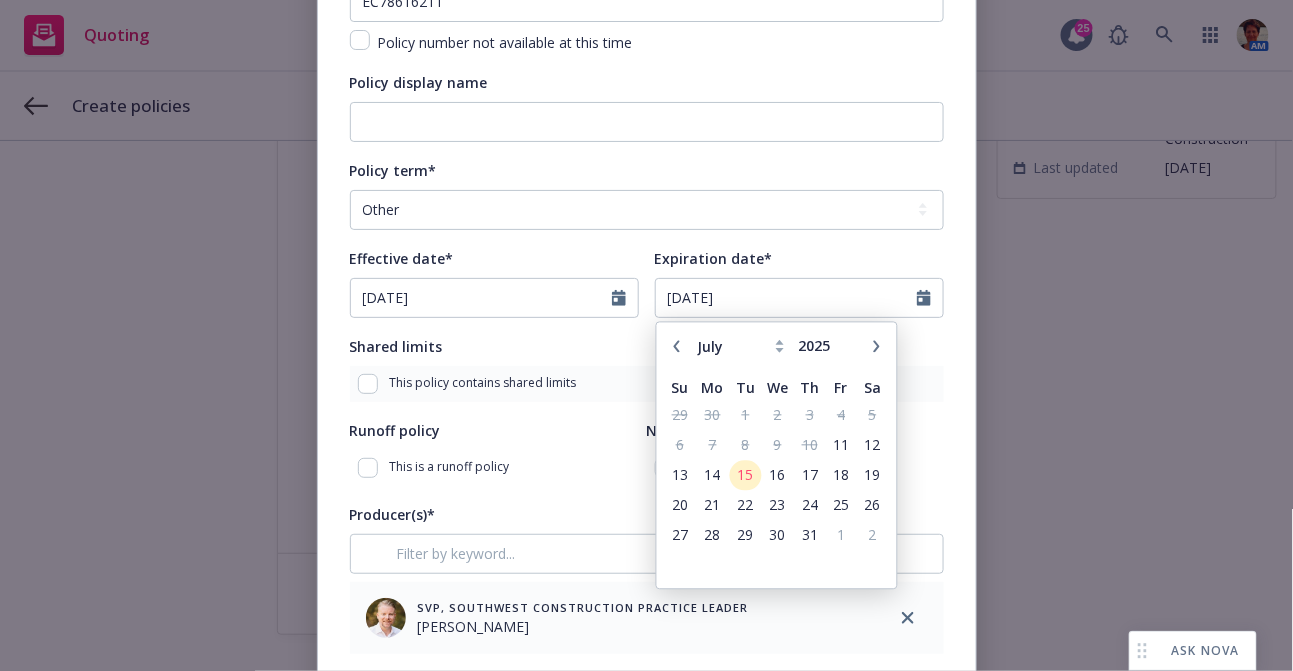 type 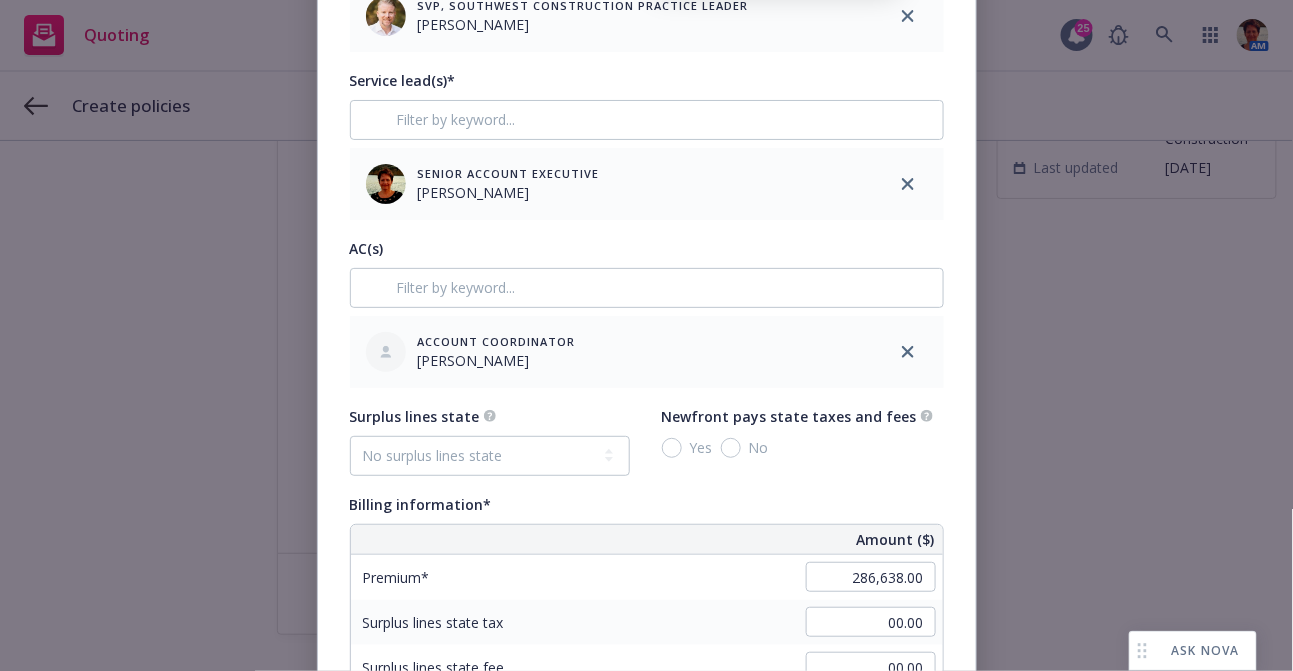 scroll, scrollTop: 1000, scrollLeft: 0, axis: vertical 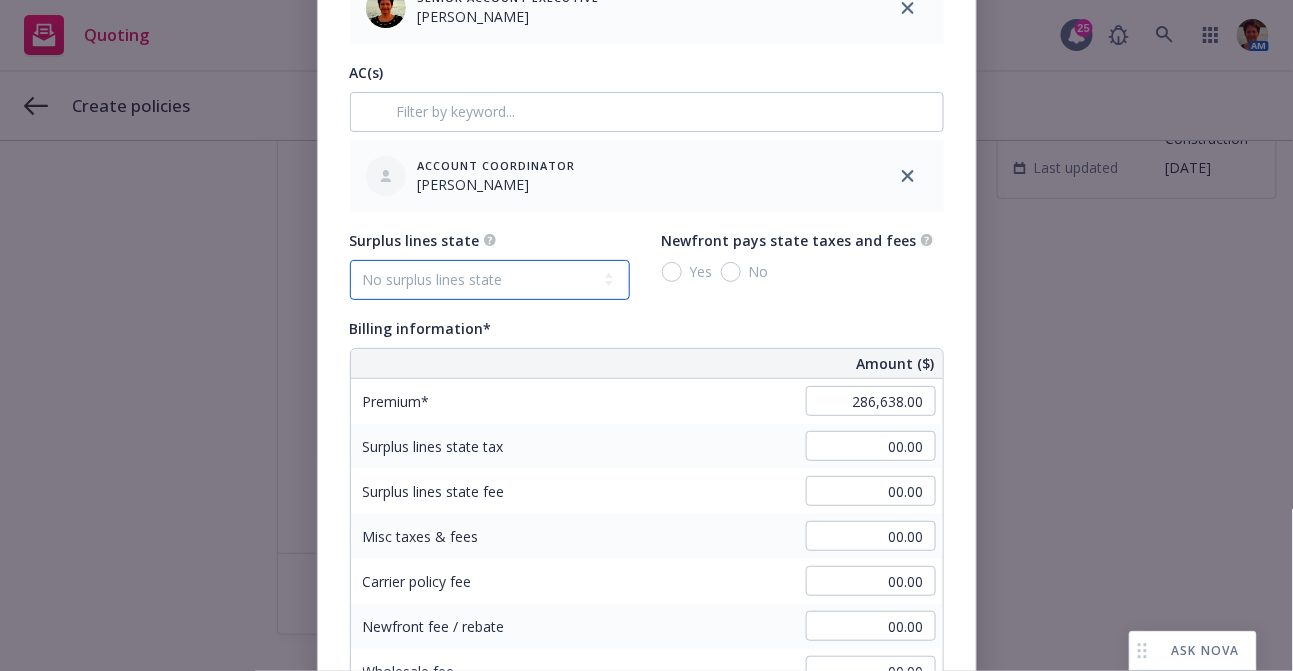 click on "No surplus lines state Alaska Alabama Arkansas Arizona California Colorado Connecticut District Of Columbia Delaware Florida Georgia Hawaii Iowa Idaho Illinois Indiana Kansas Kentucky Louisiana Massachusetts Maryland Maine Michigan Minnesota Missouri Mississippi Montana North Carolina North Dakota Nebraska New Hampshire New Jersey New Mexico Nevada New York Ohio Oklahoma Oregon Pennsylvania Puerto Rico Rhode Island South Carolina South Dakota Tennessee Texas Utah Virginia Virgin Islands Vermont Washington Wisconsin West Virginia Wyoming" at bounding box center (490, 280) 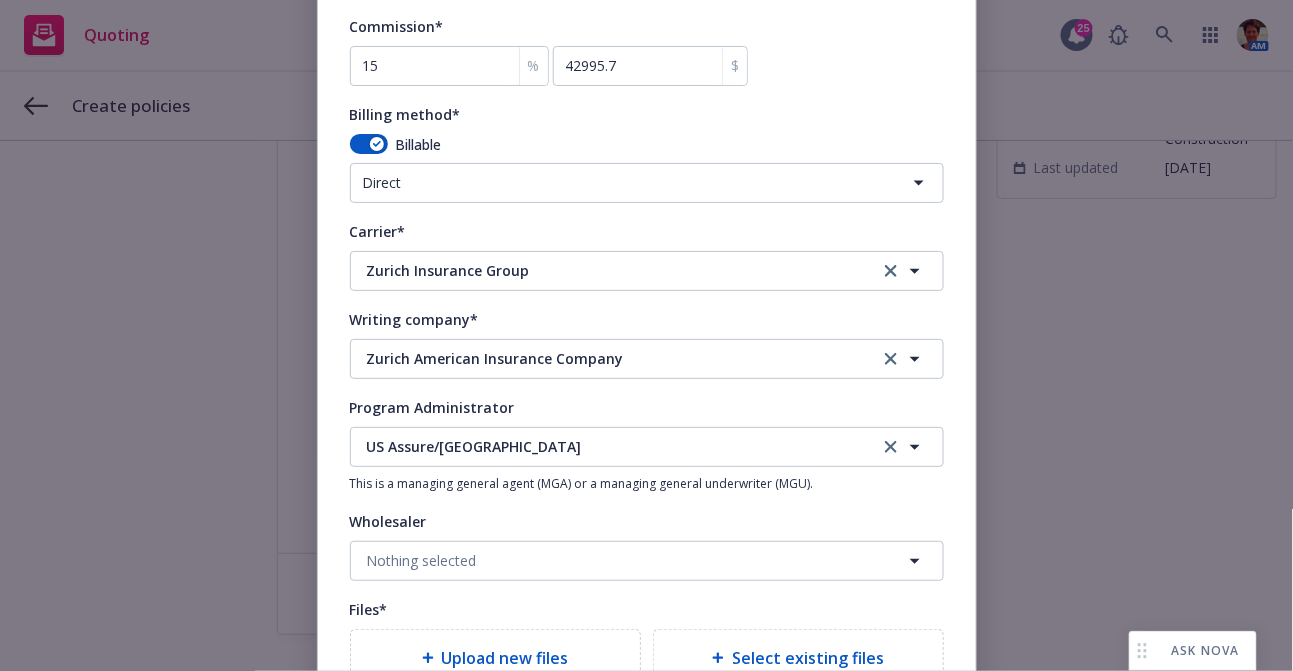 scroll, scrollTop: 1777, scrollLeft: 0, axis: vertical 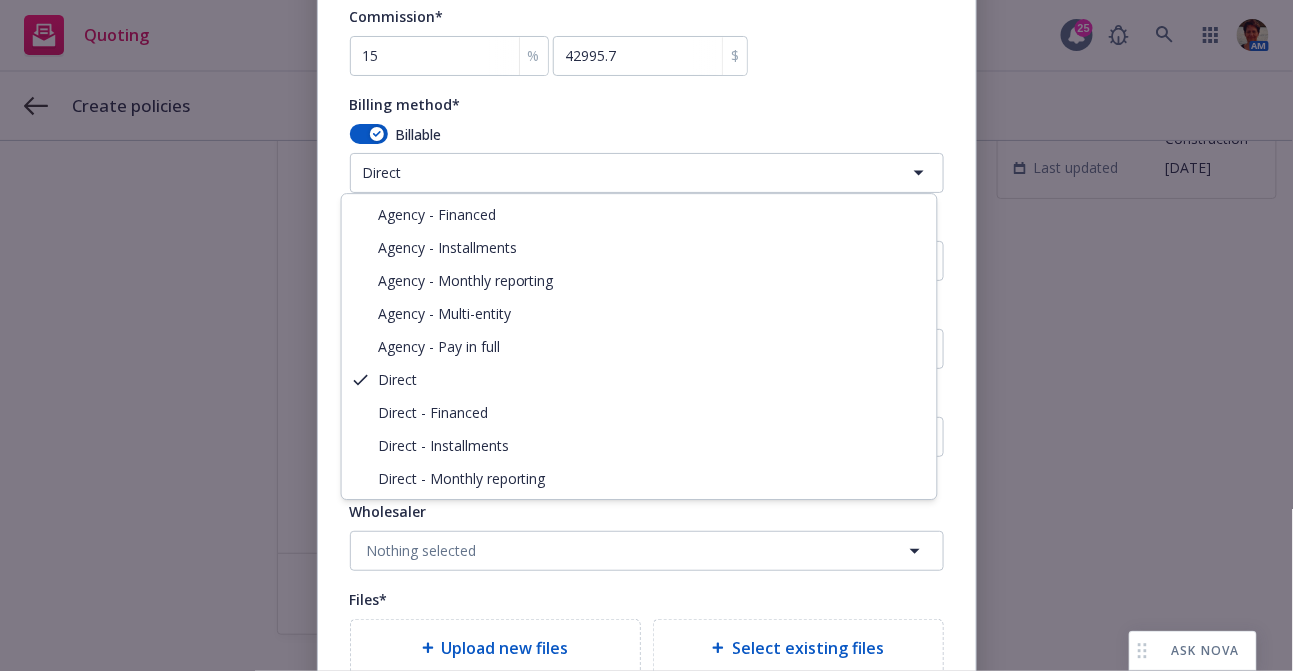 click on "Quoting 25 AM Create policies 1 Create policies 2 Installment plan Create policies from a quote Policy #1 Select lines of coverage Select lines of coverage that should be bound together. Builders Risk / Course of Construction 2 Add policy details Add coverage information, billing information, and policy documents for this policy. All lines of coverage used Next Quote Zurich Insurance Group Lines of coverage Builders Risk / Course of Construction Last updated Tuesday, July 15, 2025   Venice Cardiff LLC | 02/03/2025: General Liability, Excess Liability, Builders Risk / Course of Construction, Pollution | Create policies ASK NOVA x Add policy details Policy number* EC78616211 Policy number not available at this time Policy display name Policy term* Select policy term 12 Month 6 Month 4 Month 3 Month 2 Month 1 Month 36 Month (3 yr) 72 Month (6 yr) 120 Month (10 yr) 180 Month (15 yr) 240 Month (20 yr) 300 Month (25 yr) 360 Month (30 yr) Other Effective date* 07/11/2025 Expiration date* 01/11/2028 Shared limits Yes" at bounding box center [646, 335] 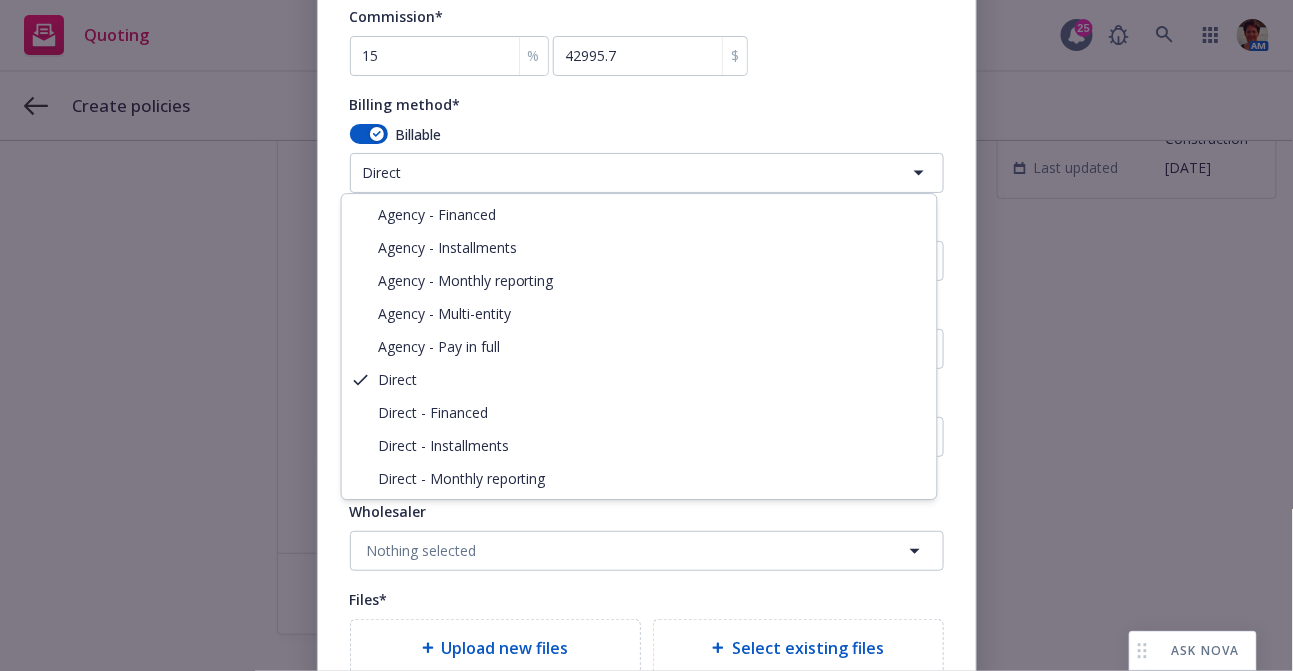 select on "AGENCY_PAY_IN_FULL" 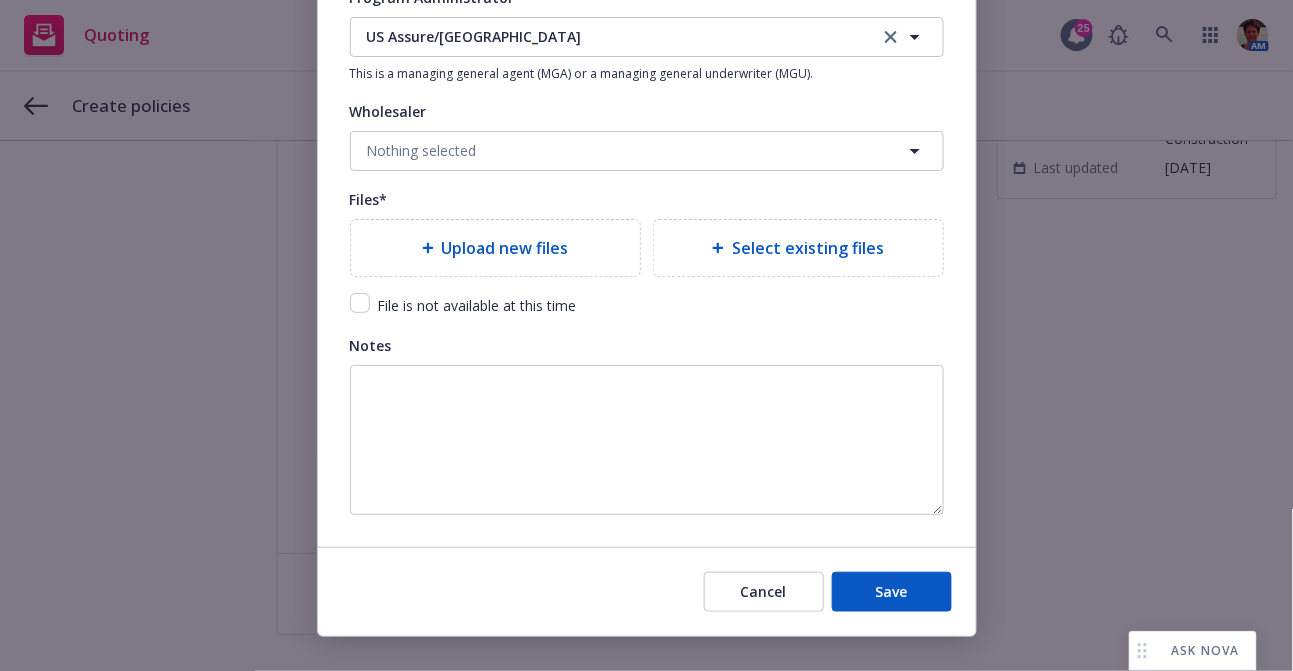 scroll, scrollTop: 2294, scrollLeft: 0, axis: vertical 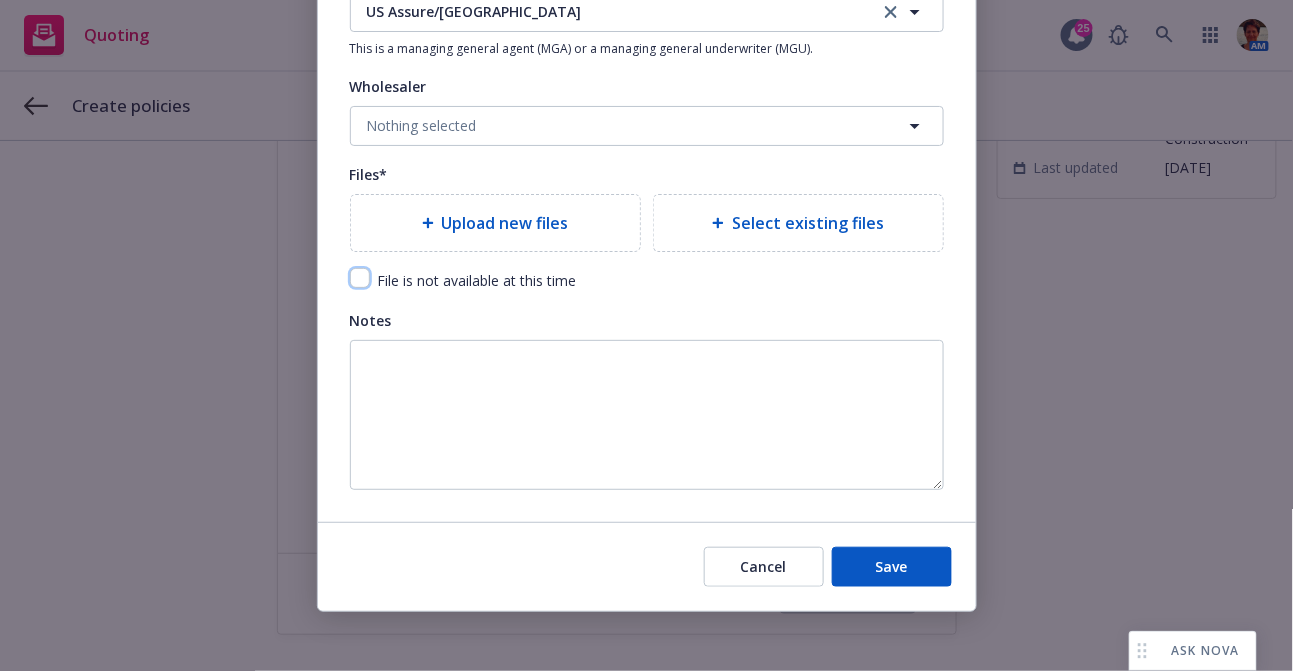 drag, startPoint x: 347, startPoint y: 268, endPoint x: 472, endPoint y: 279, distance: 125.48307 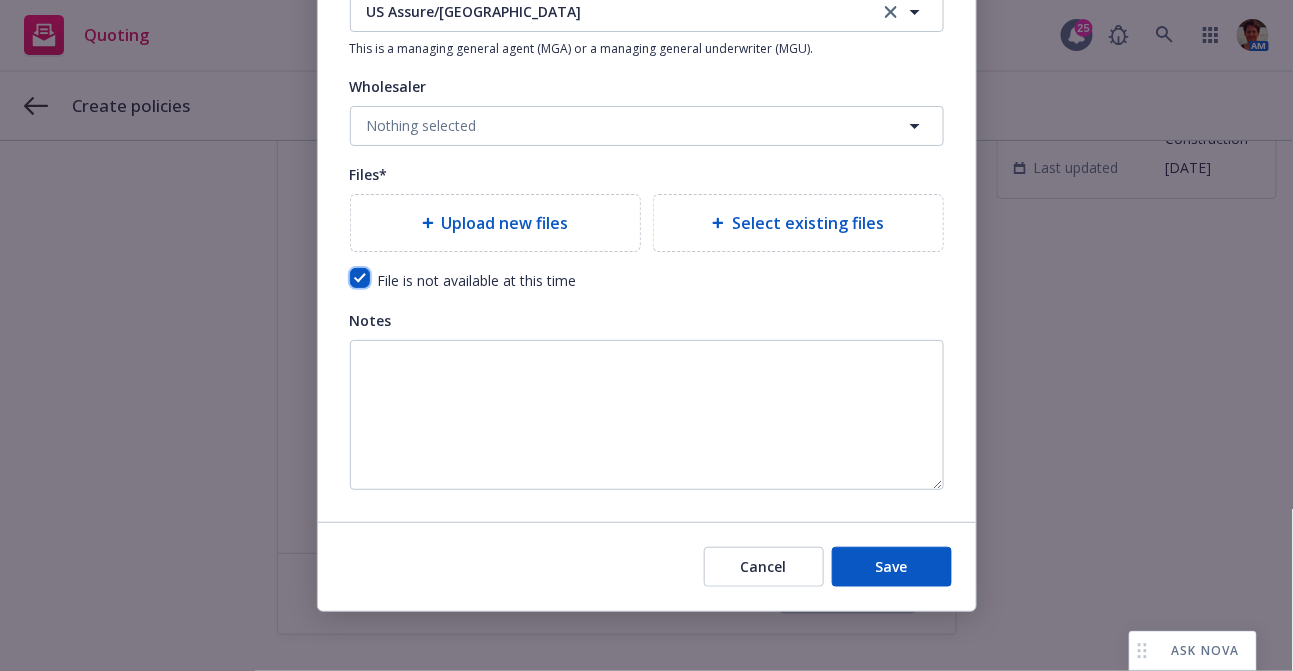 checkbox on "true" 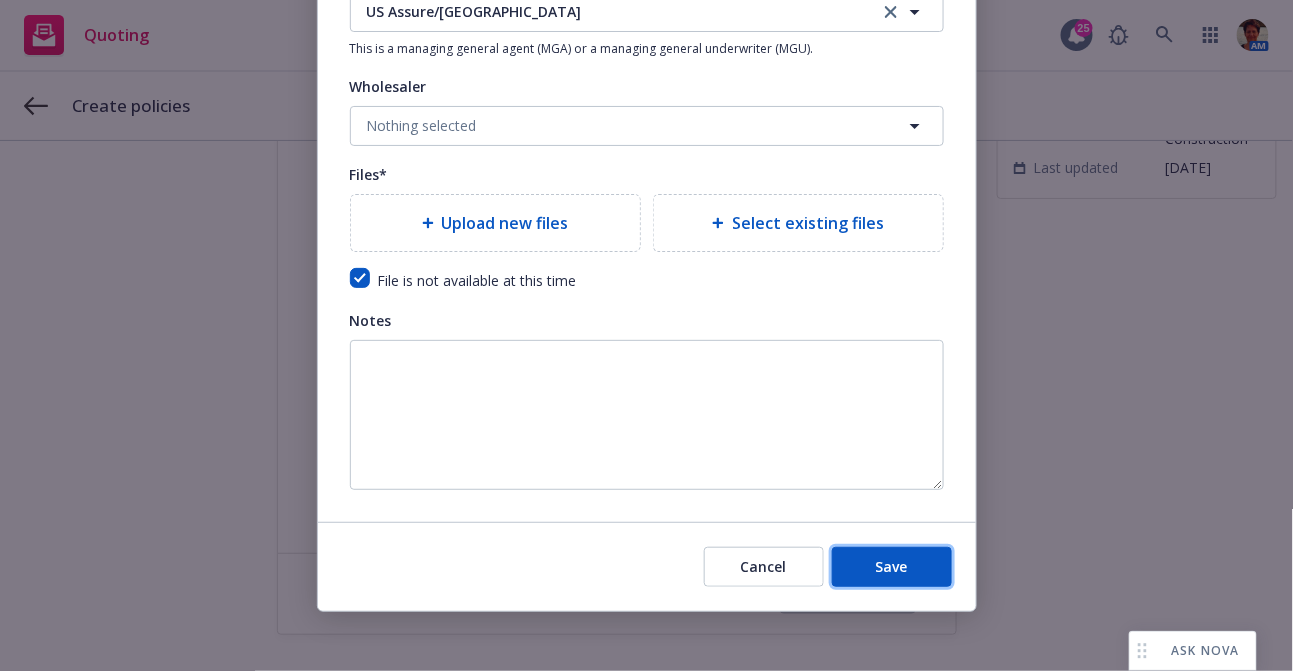 click on "Save" at bounding box center (892, 567) 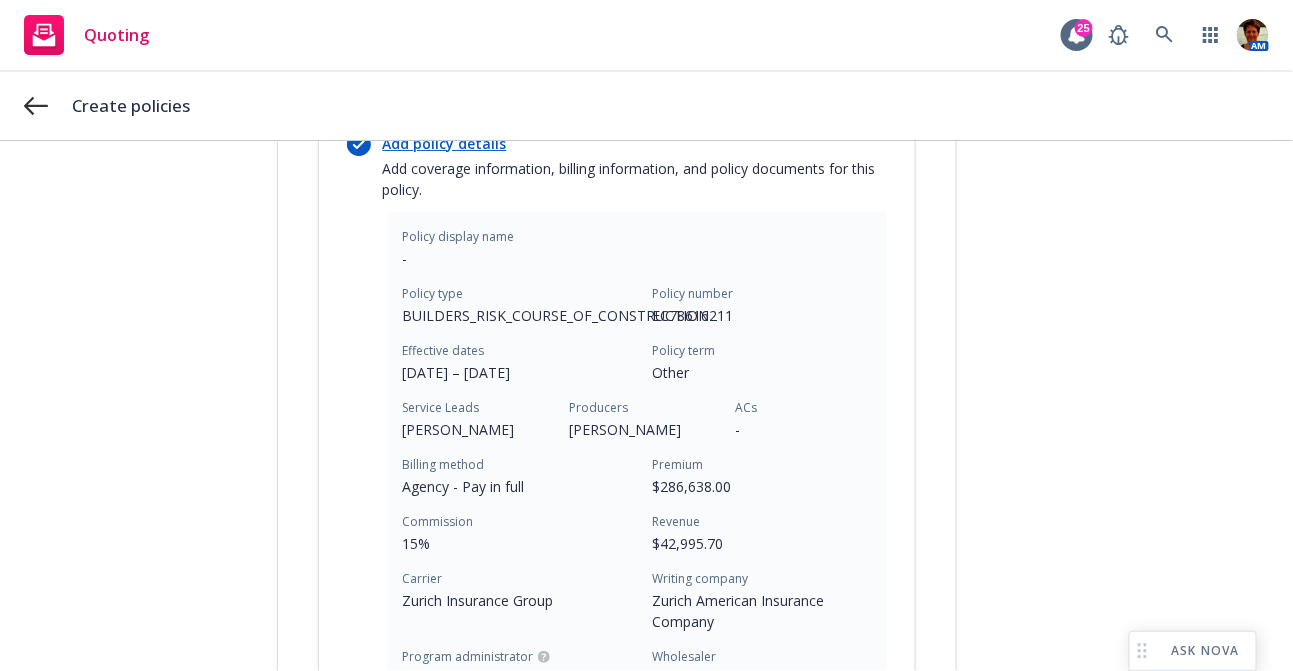 scroll, scrollTop: 731, scrollLeft: 0, axis: vertical 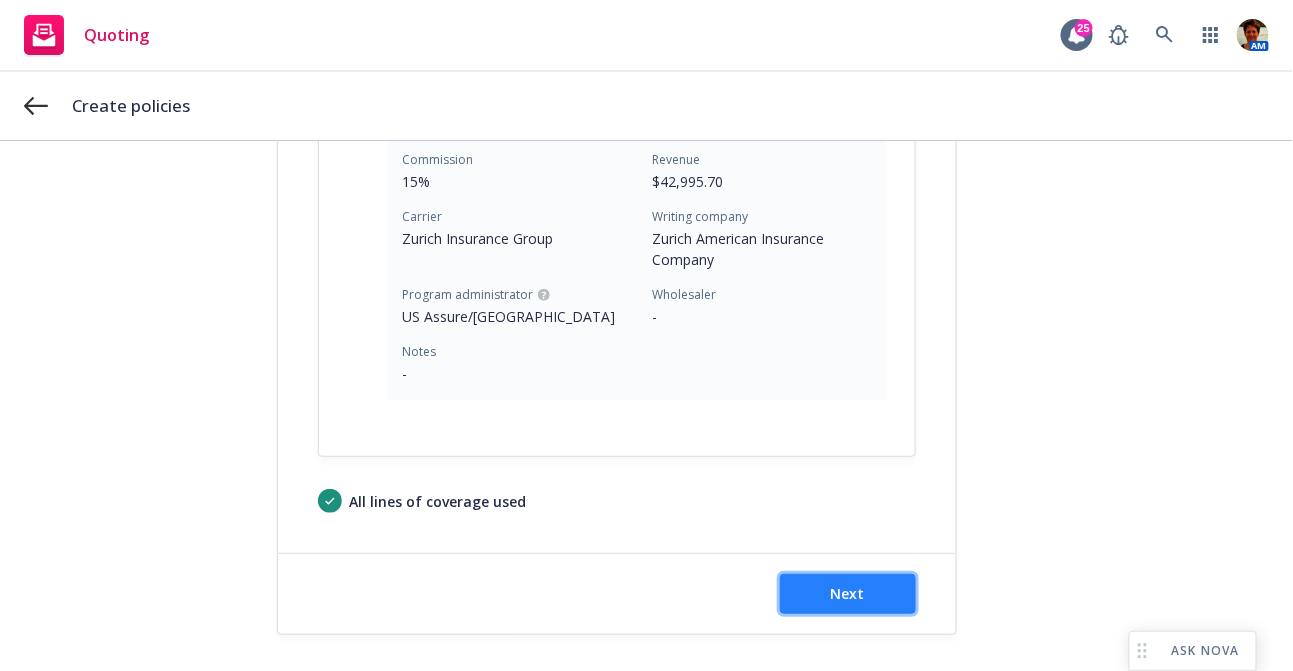 click on "Next" at bounding box center (848, 593) 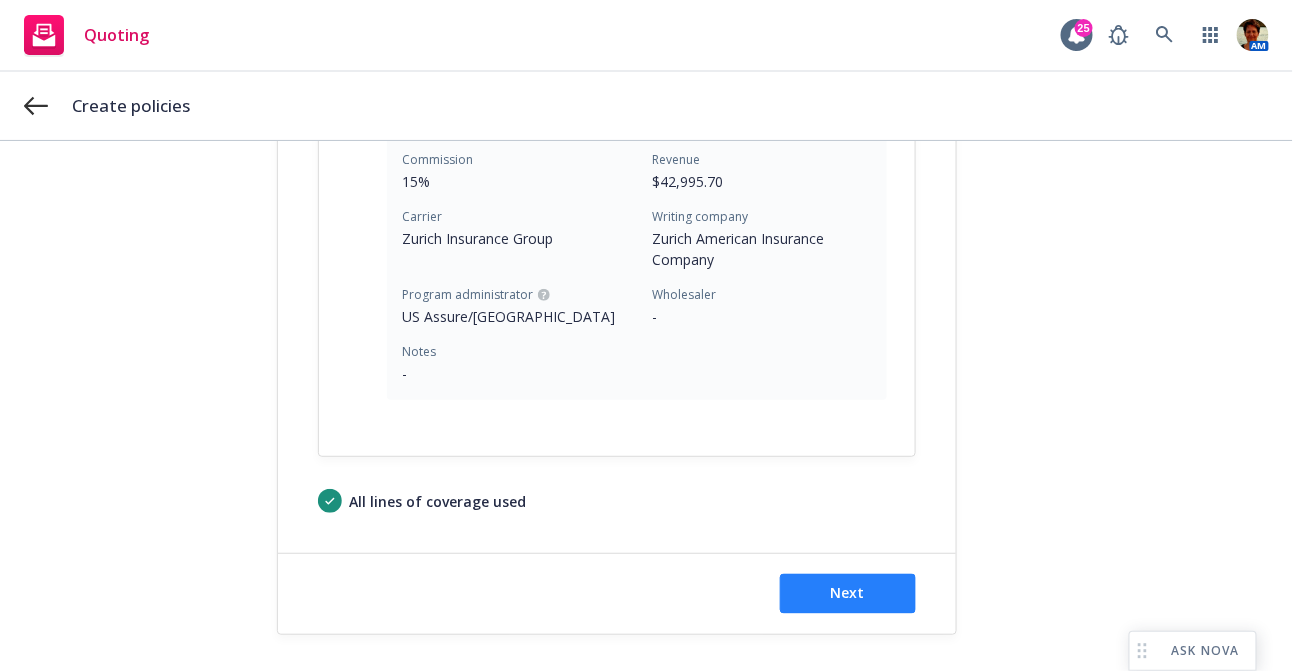 scroll, scrollTop: 0, scrollLeft: 0, axis: both 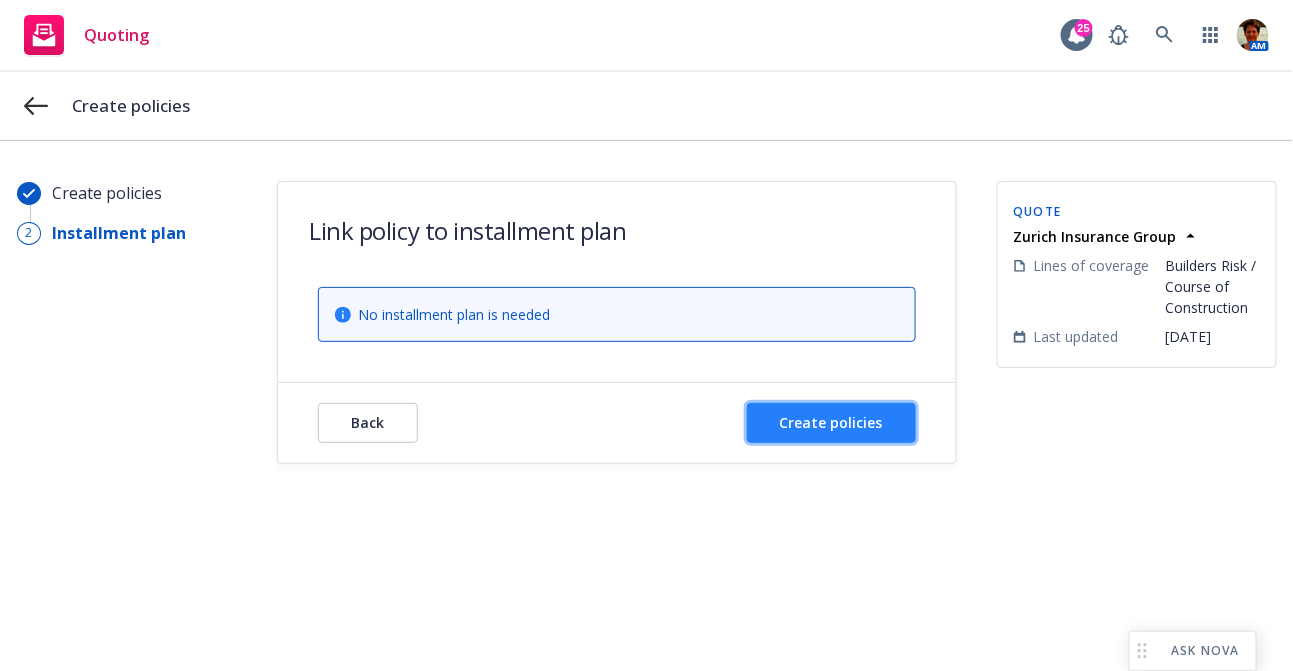 click on "Create policies" at bounding box center (831, 422) 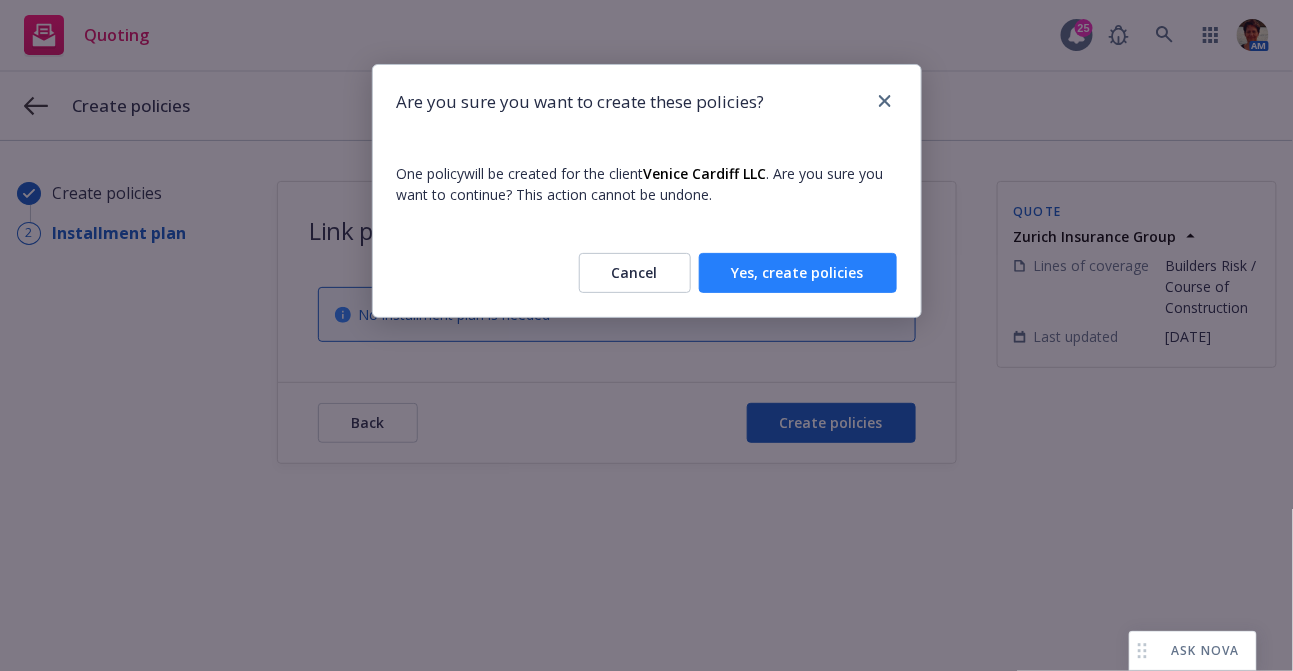 click on "Yes, create policies" at bounding box center [798, 273] 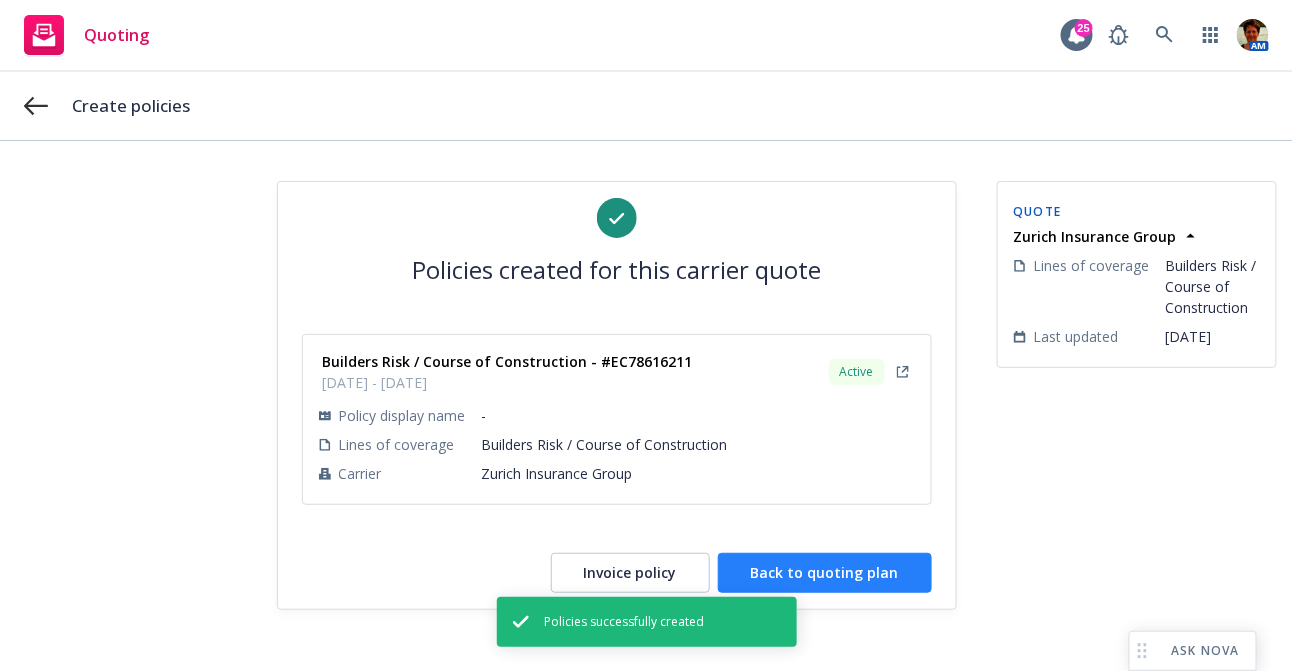click on "Back to quoting plan" at bounding box center (825, 573) 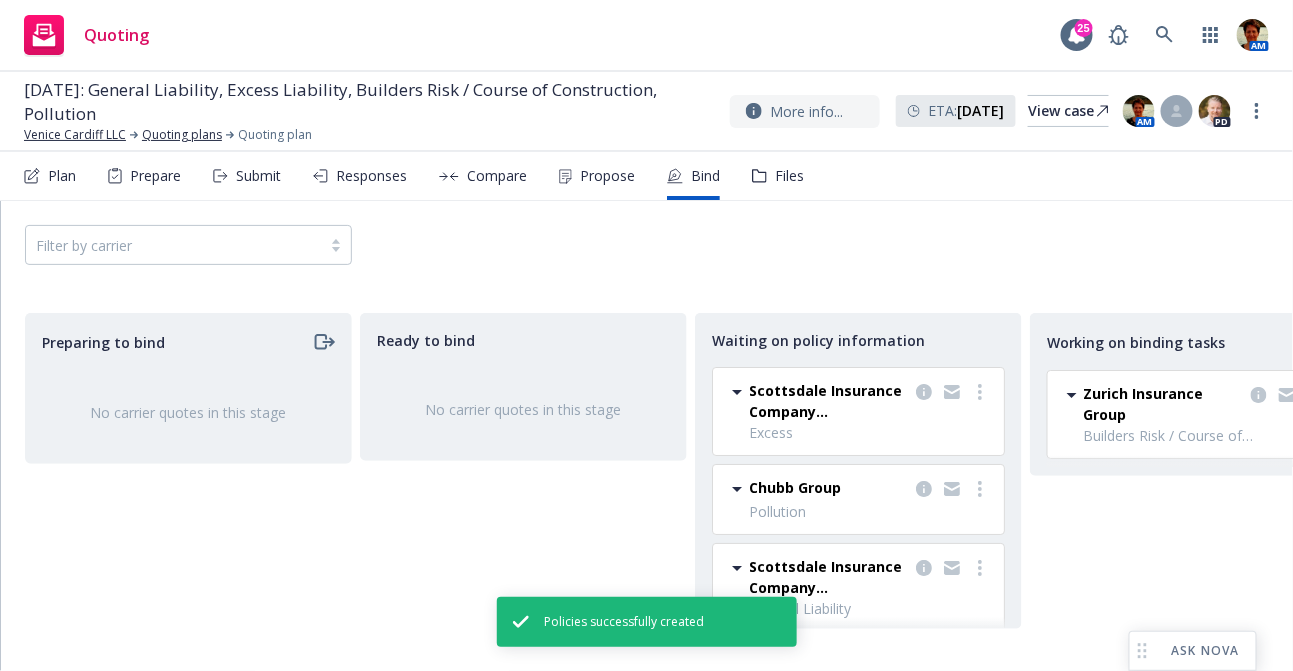 scroll, scrollTop: 129, scrollLeft: 0, axis: vertical 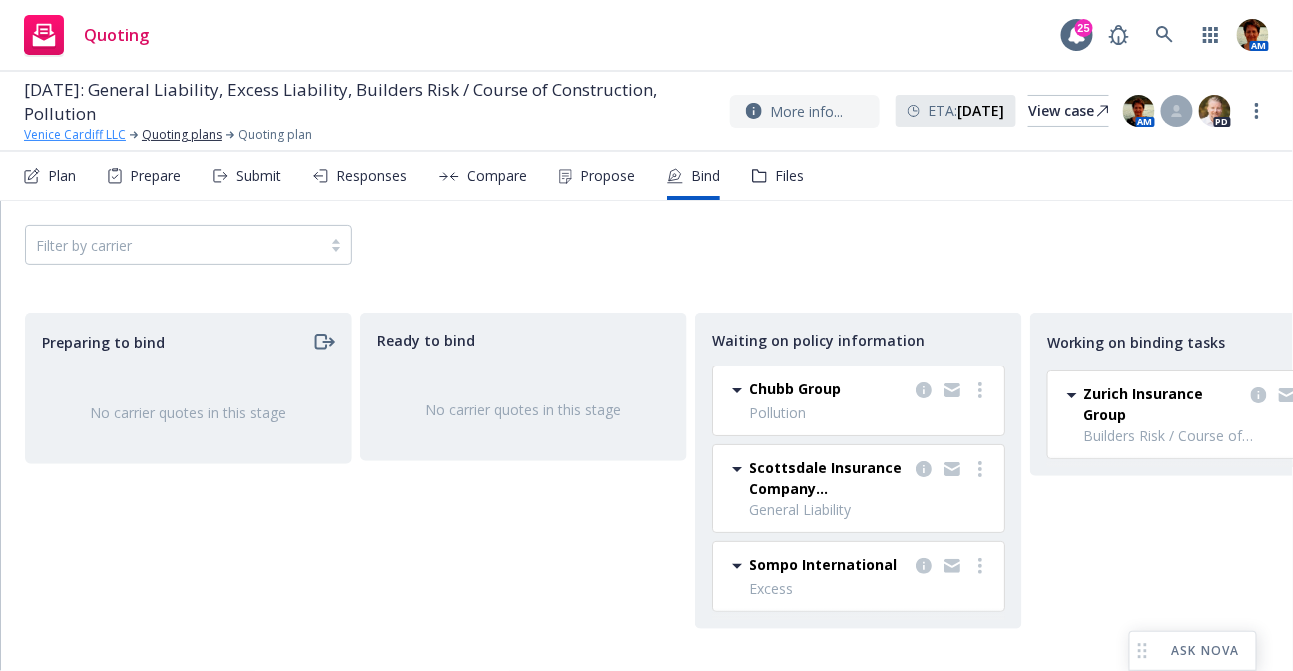 click on "Venice Cardiff LLC" at bounding box center [75, 135] 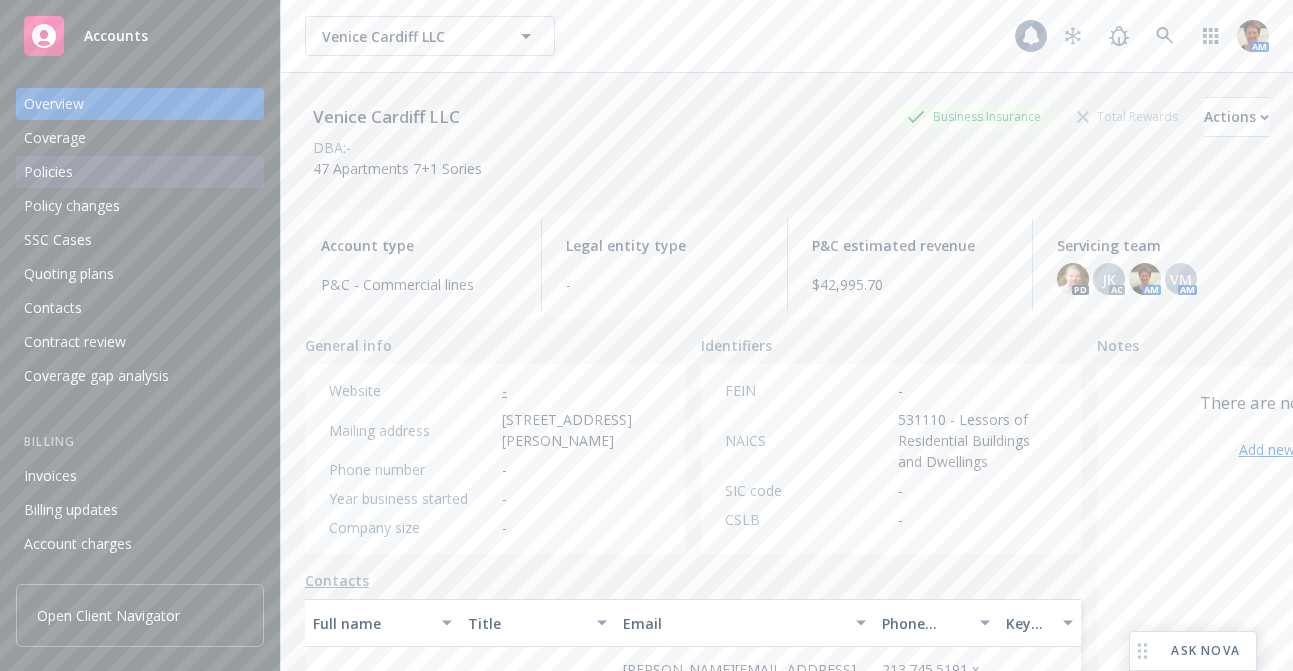 scroll, scrollTop: 0, scrollLeft: 0, axis: both 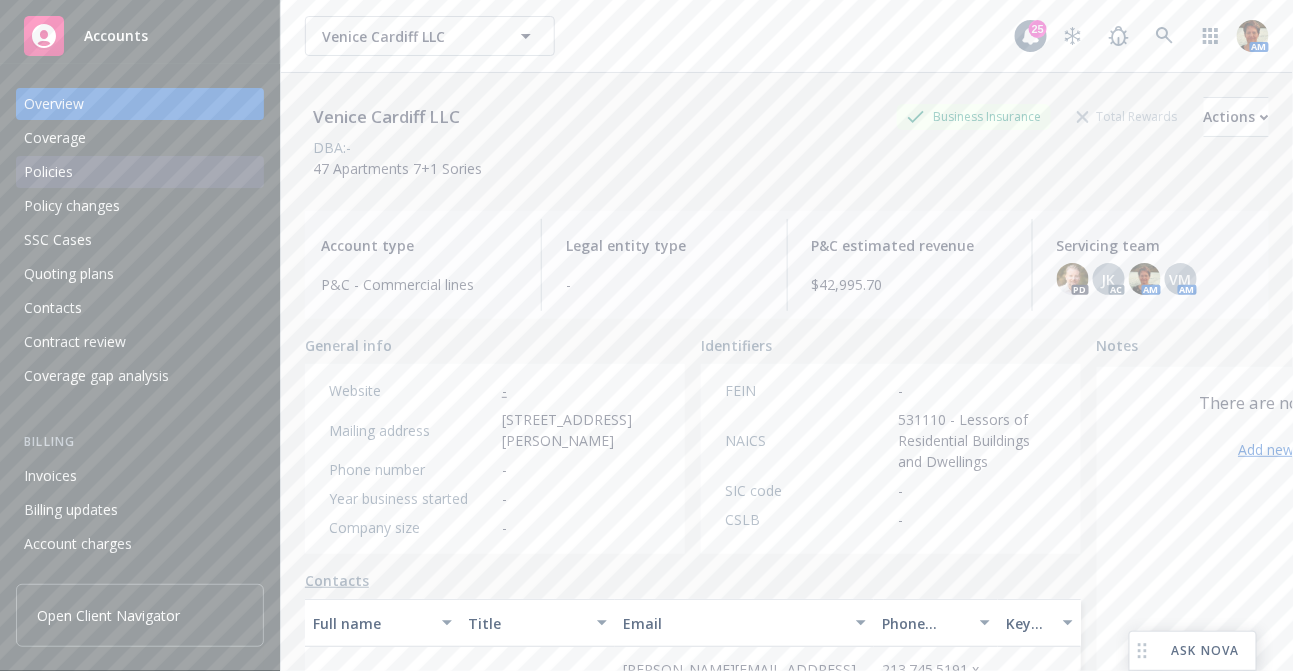 click on "Policies" at bounding box center [48, 172] 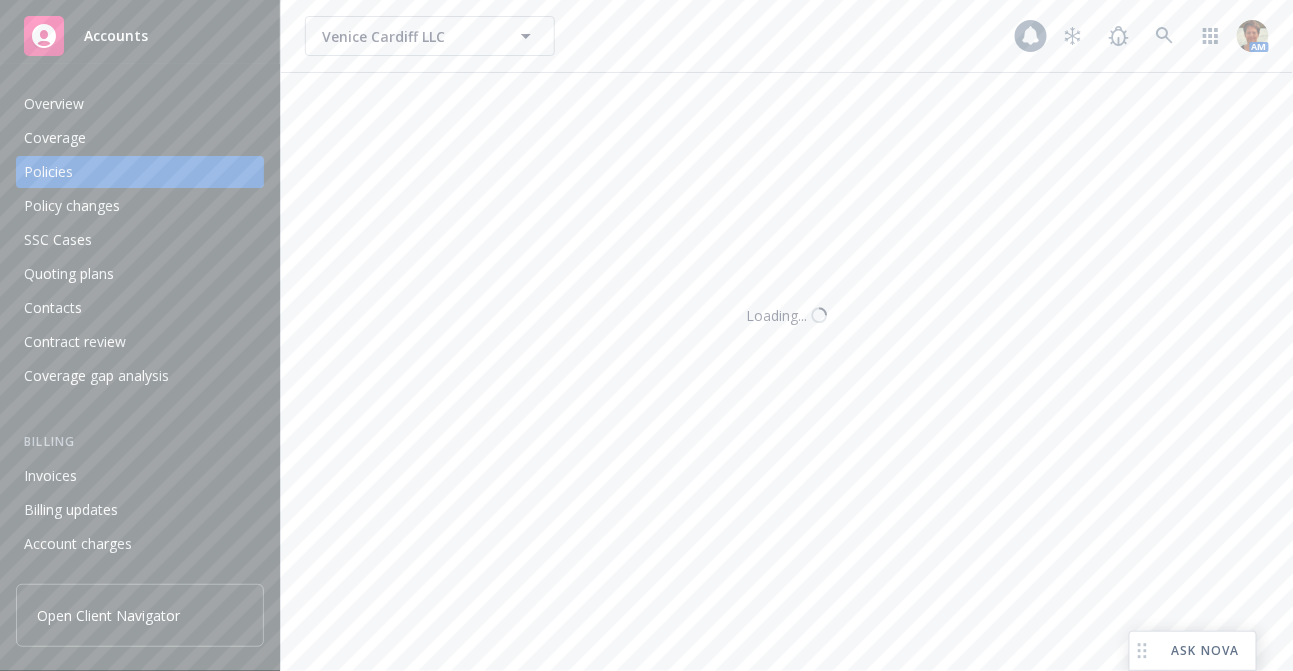 click on "Policies" at bounding box center (48, 172) 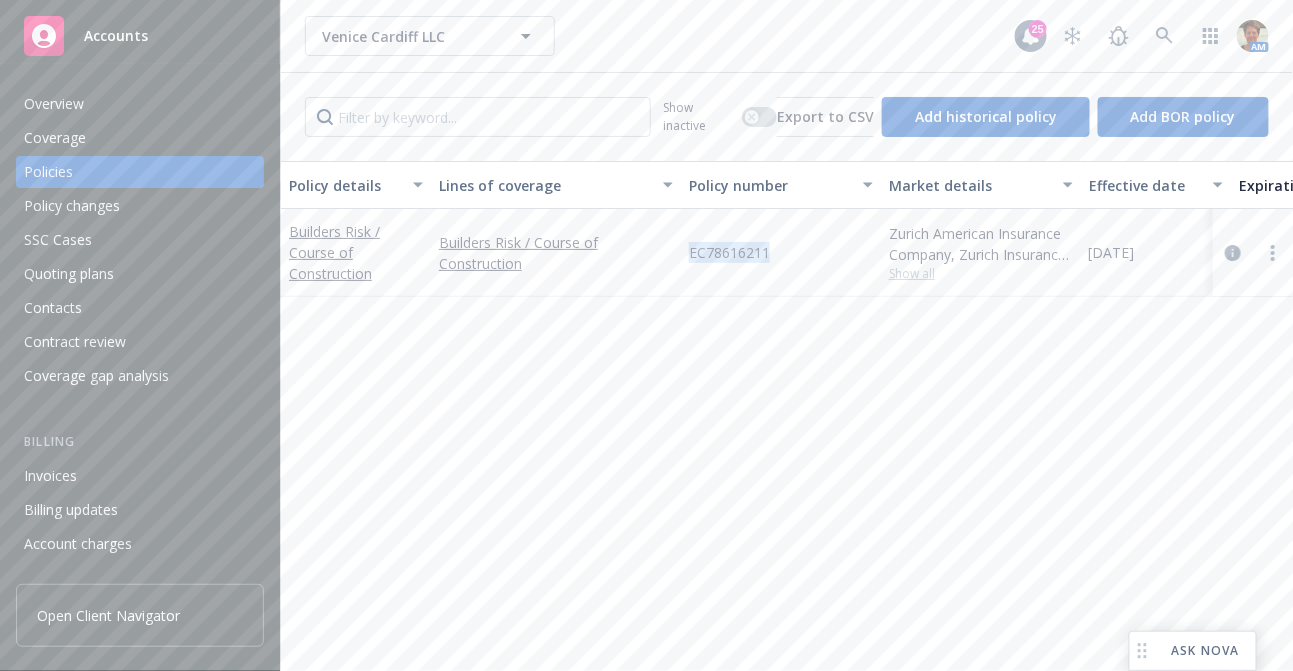 drag, startPoint x: 687, startPoint y: 260, endPoint x: 769, endPoint y: 240, distance: 84.40379 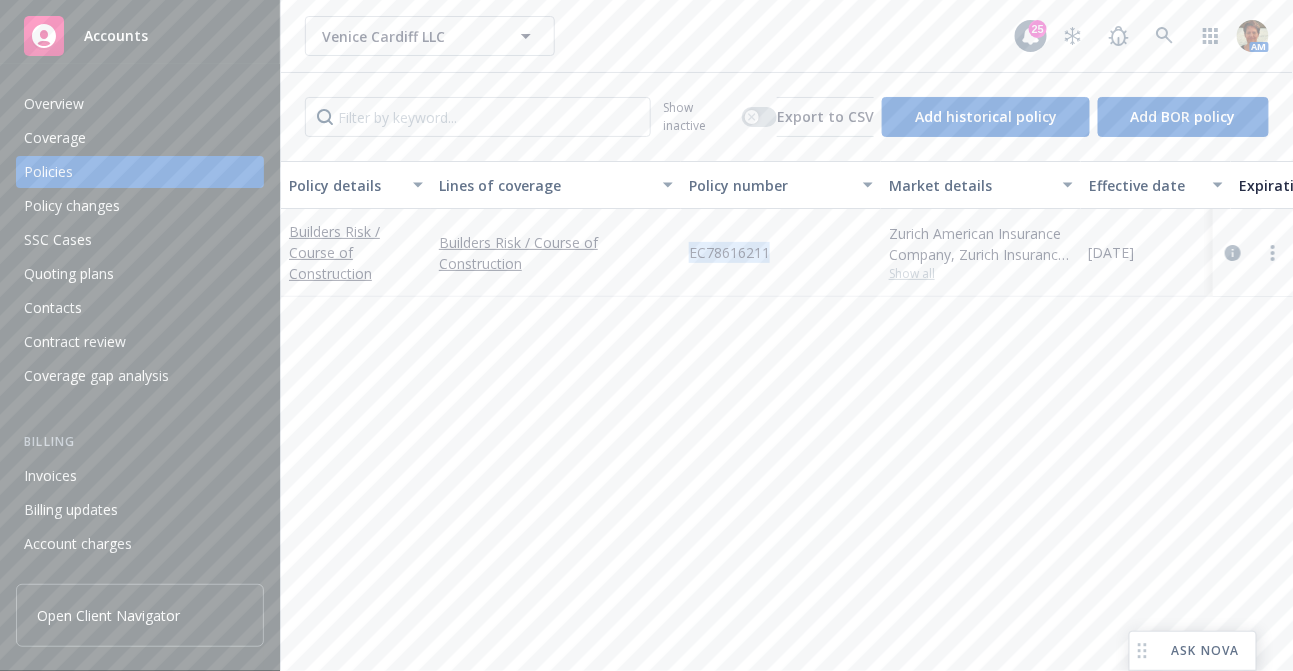 click on "EC78616211" at bounding box center (781, 253) 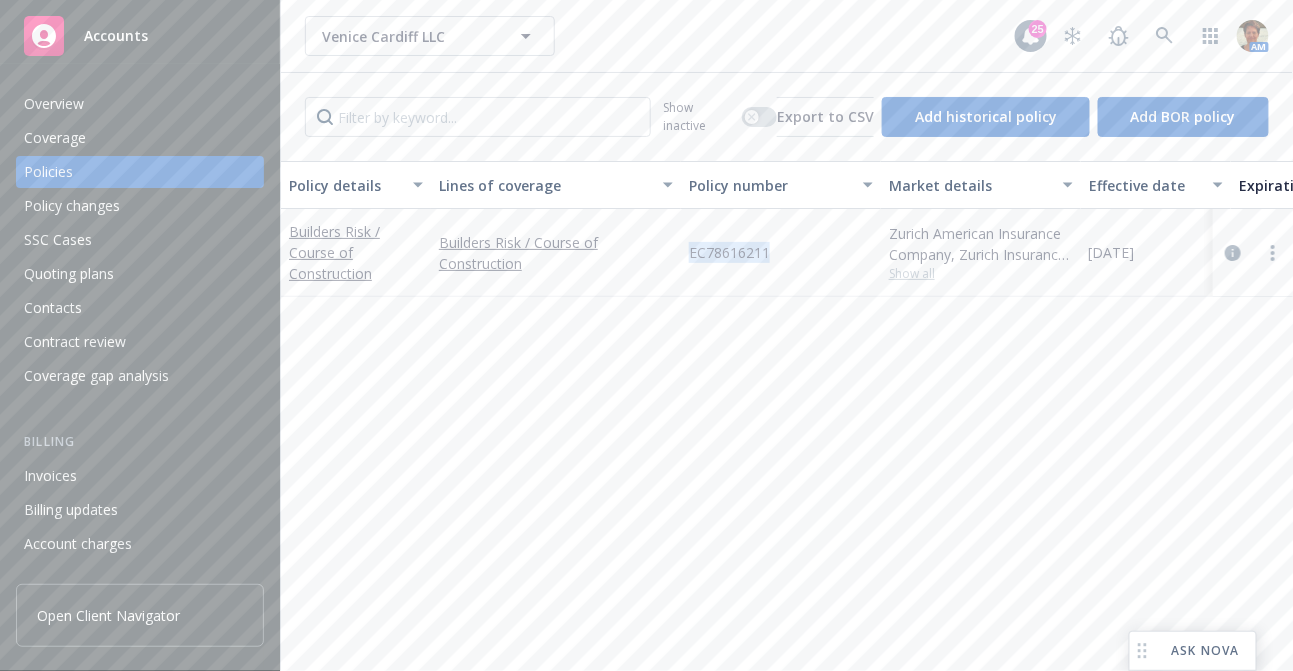 copy on "EC78616211" 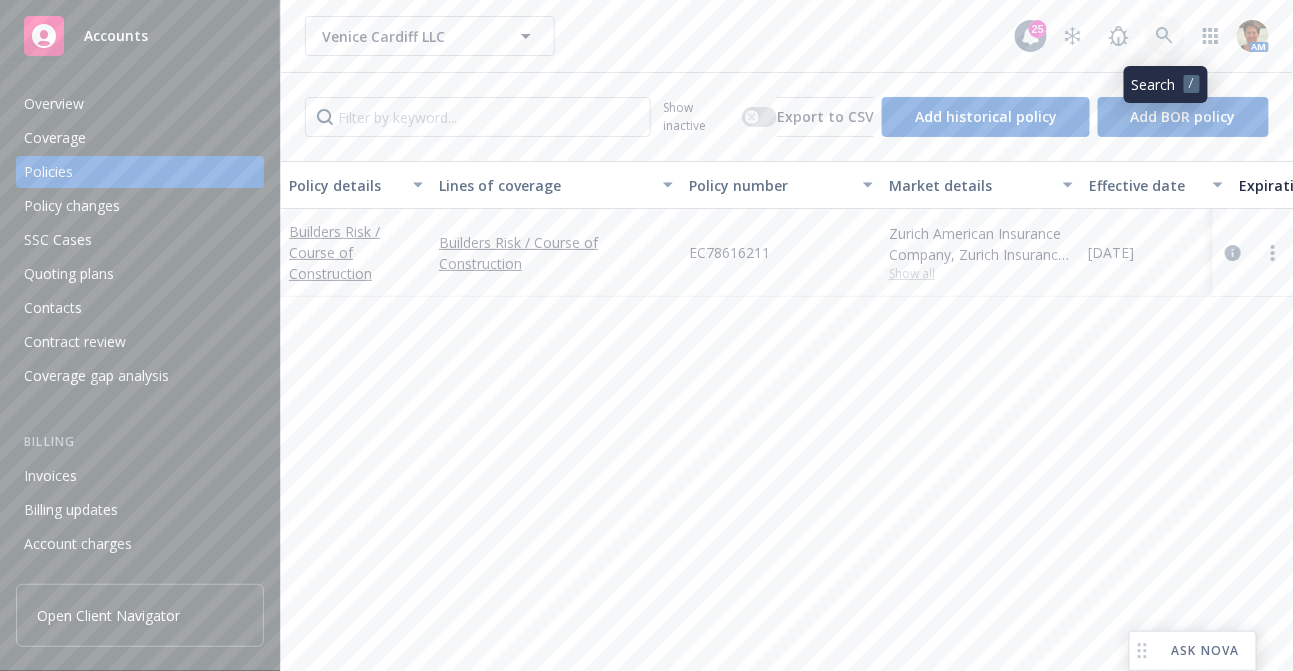 click 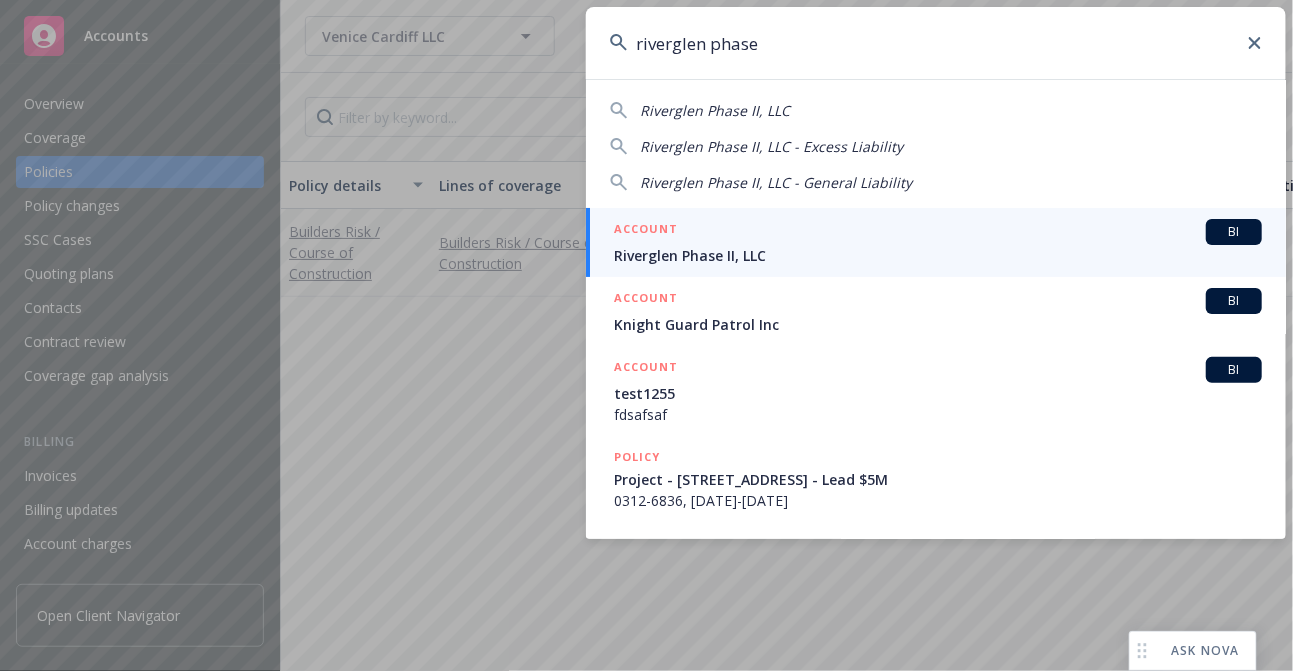 type on "riverglen phase" 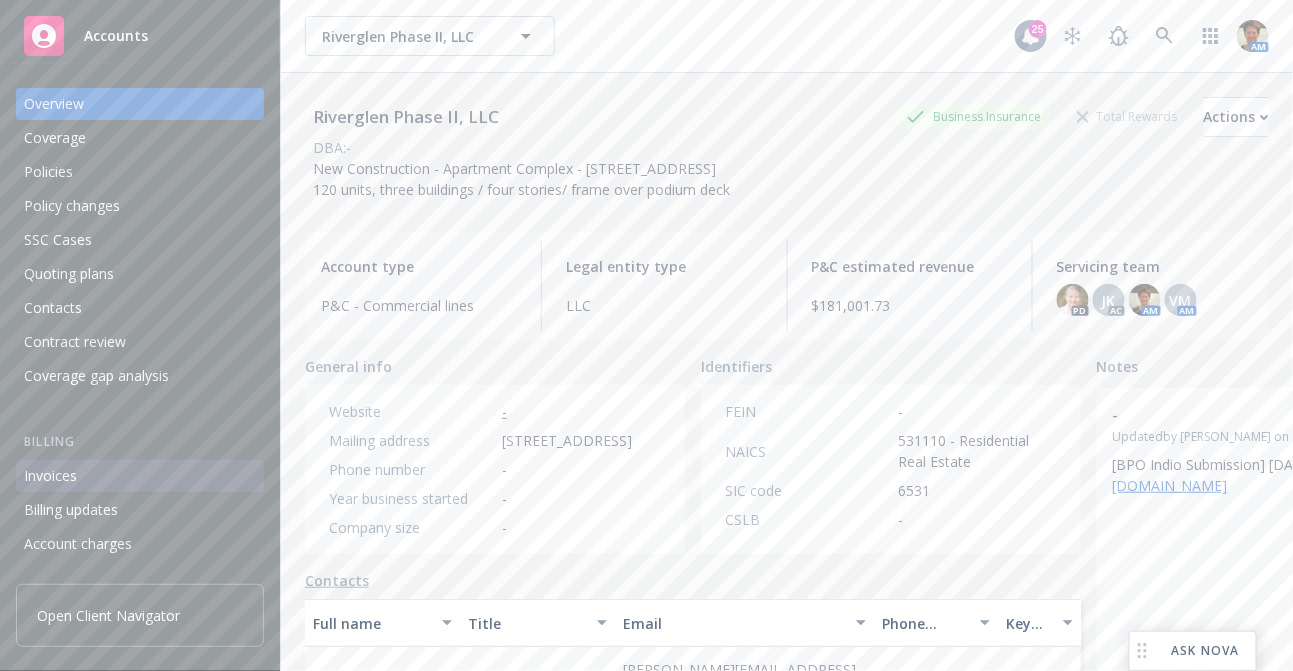 click on "Invoices" at bounding box center (140, 476) 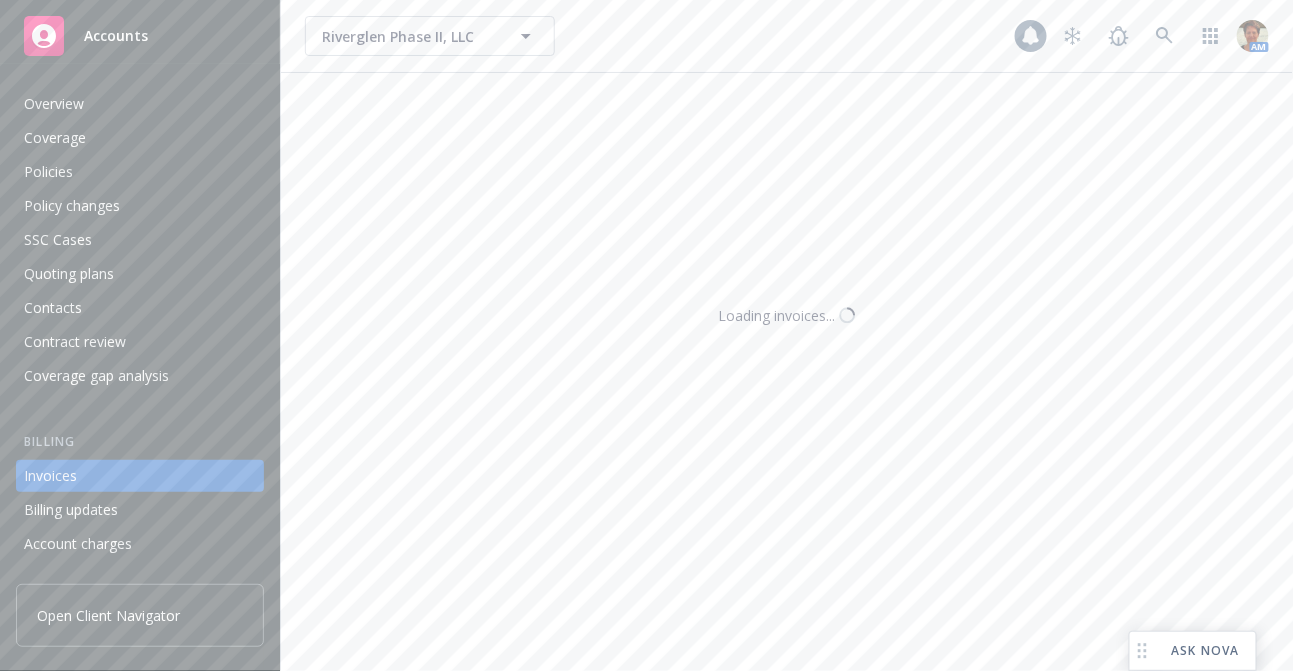 scroll, scrollTop: 108, scrollLeft: 0, axis: vertical 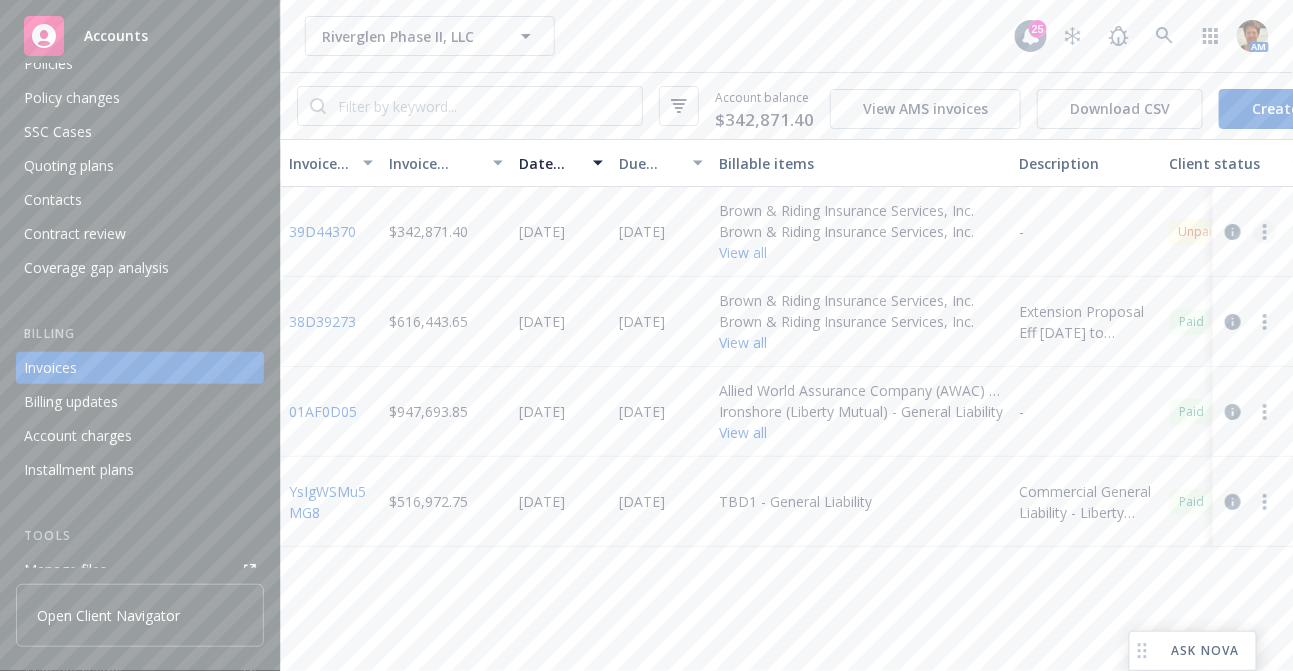 click 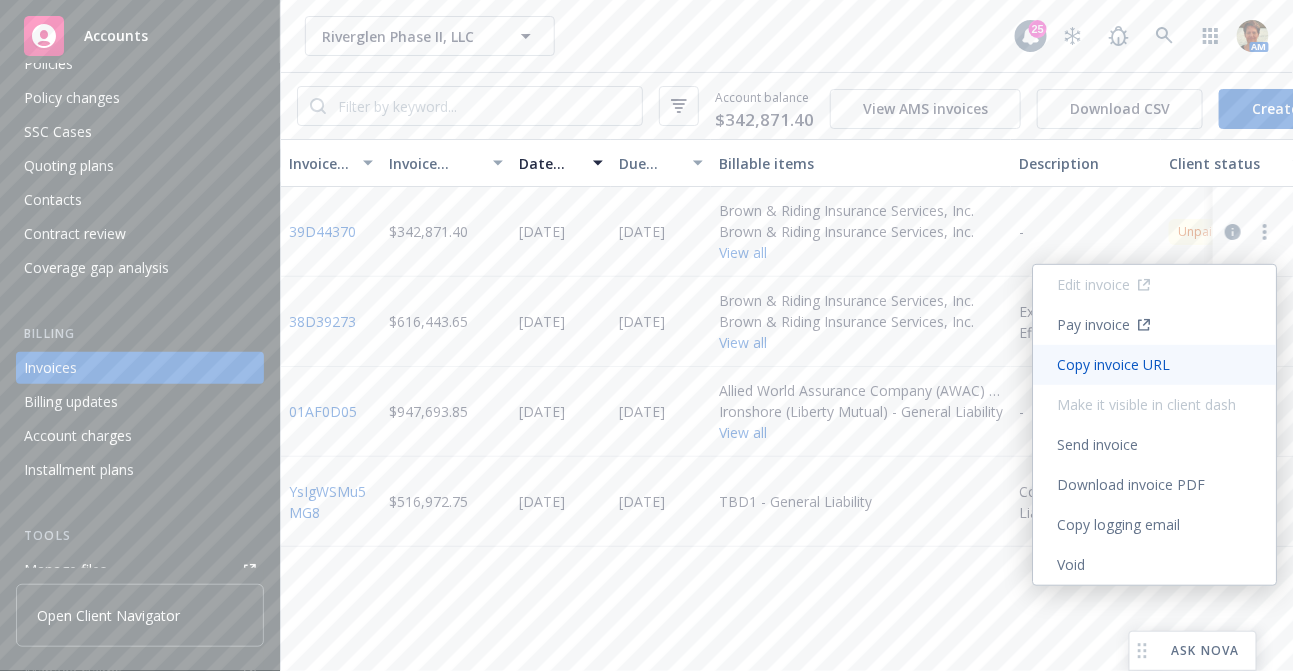 click on "Copy invoice URL" at bounding box center [1155, 365] 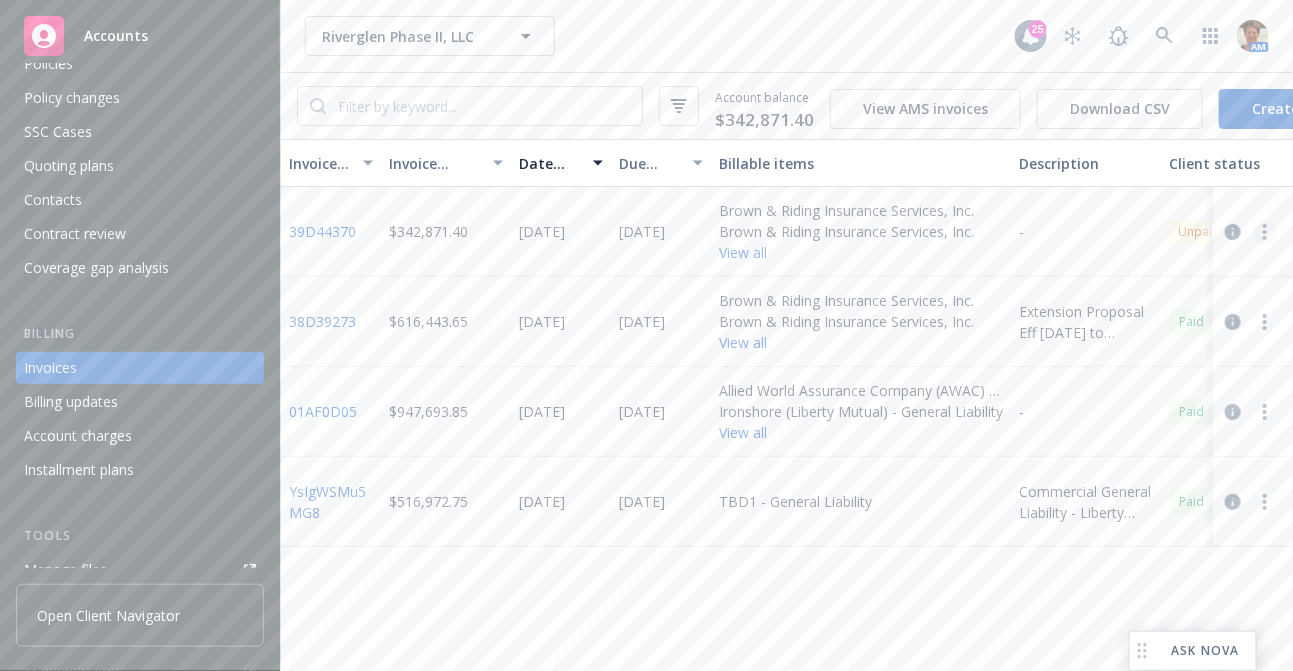 click at bounding box center [1265, 232] 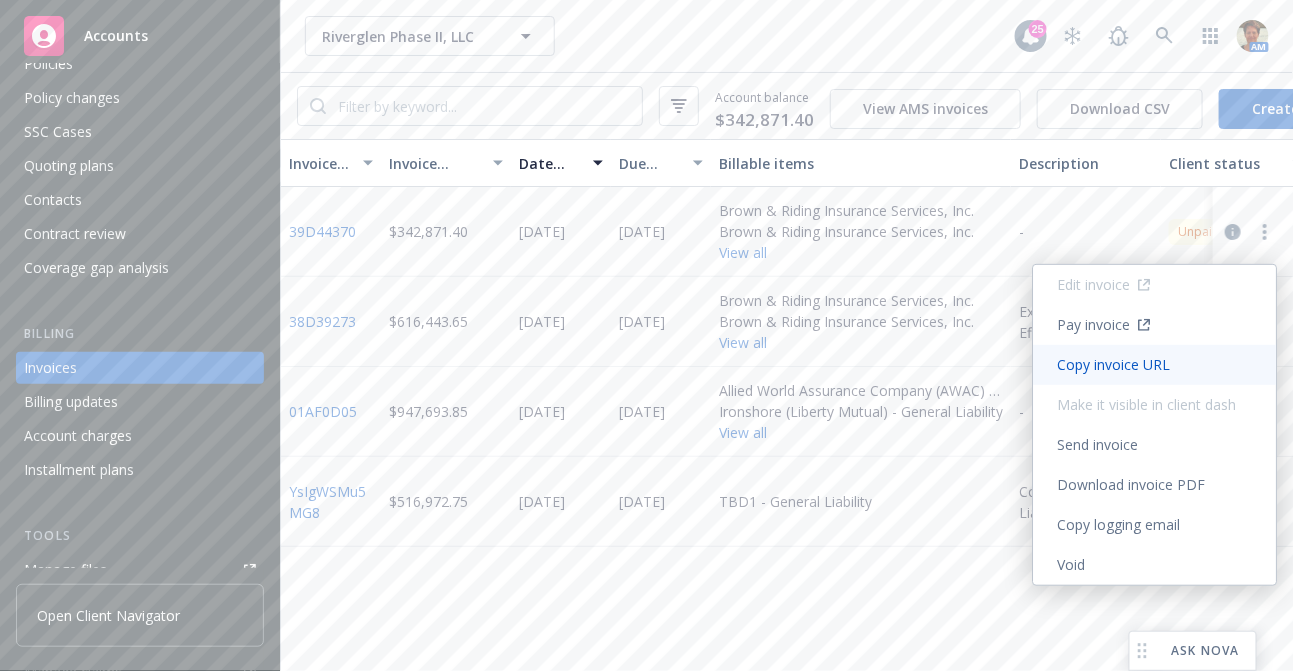 click on "Copy invoice URL" at bounding box center (1155, 365) 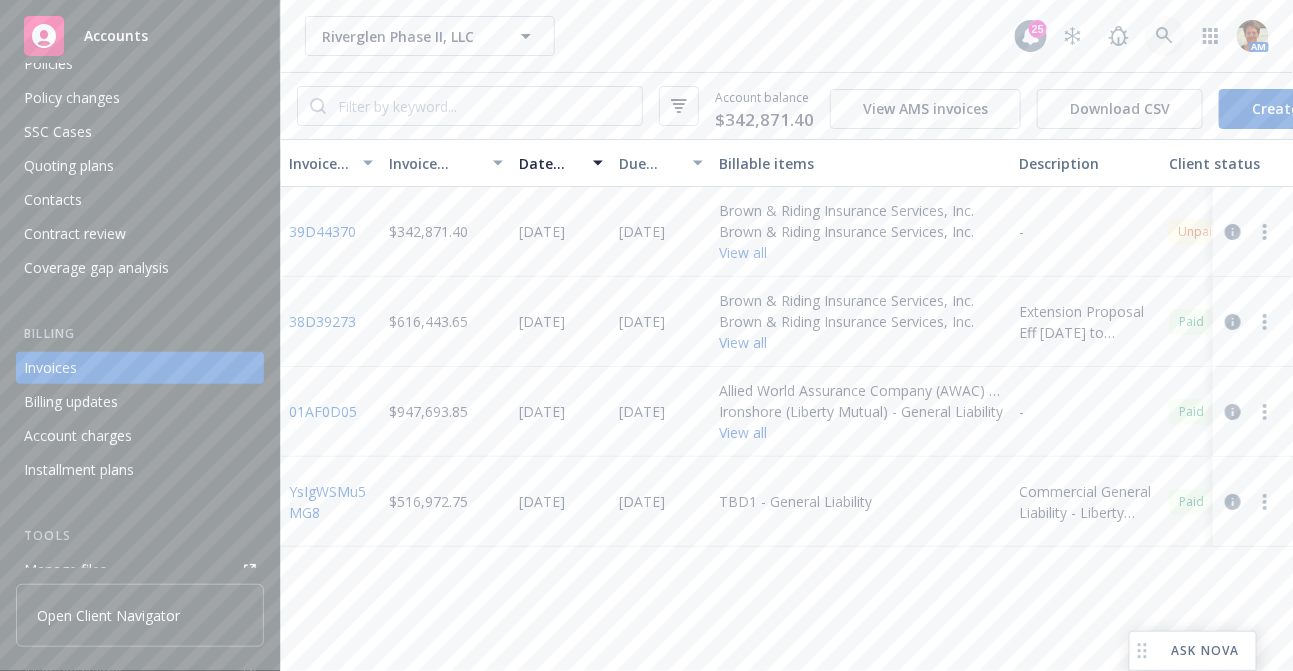 click at bounding box center (1165, 36) 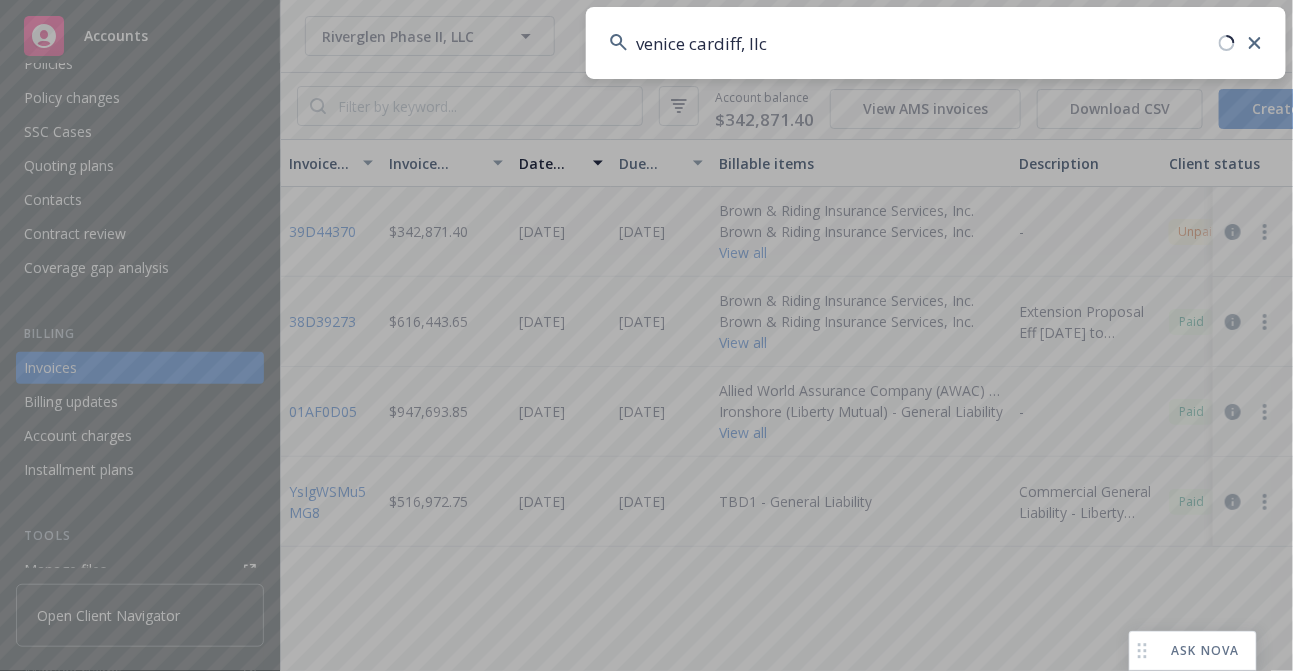type on "venice cardiff, llc" 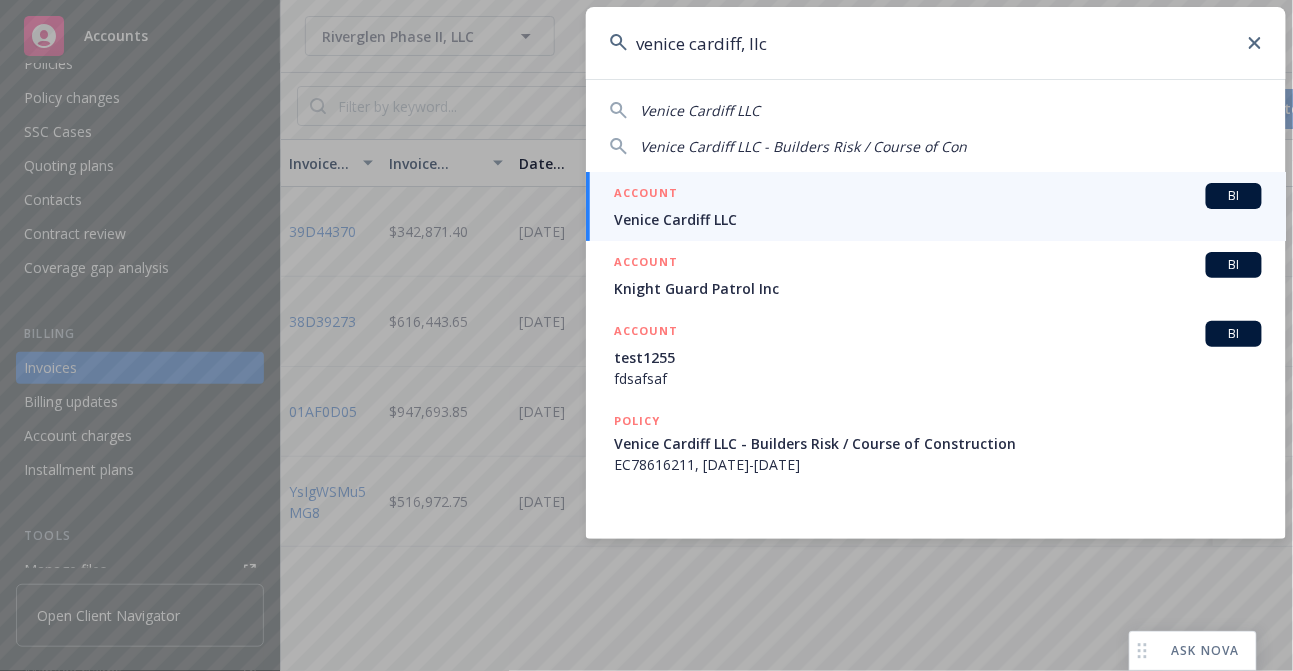 click on "Venice Cardiff LLC" at bounding box center [938, 219] 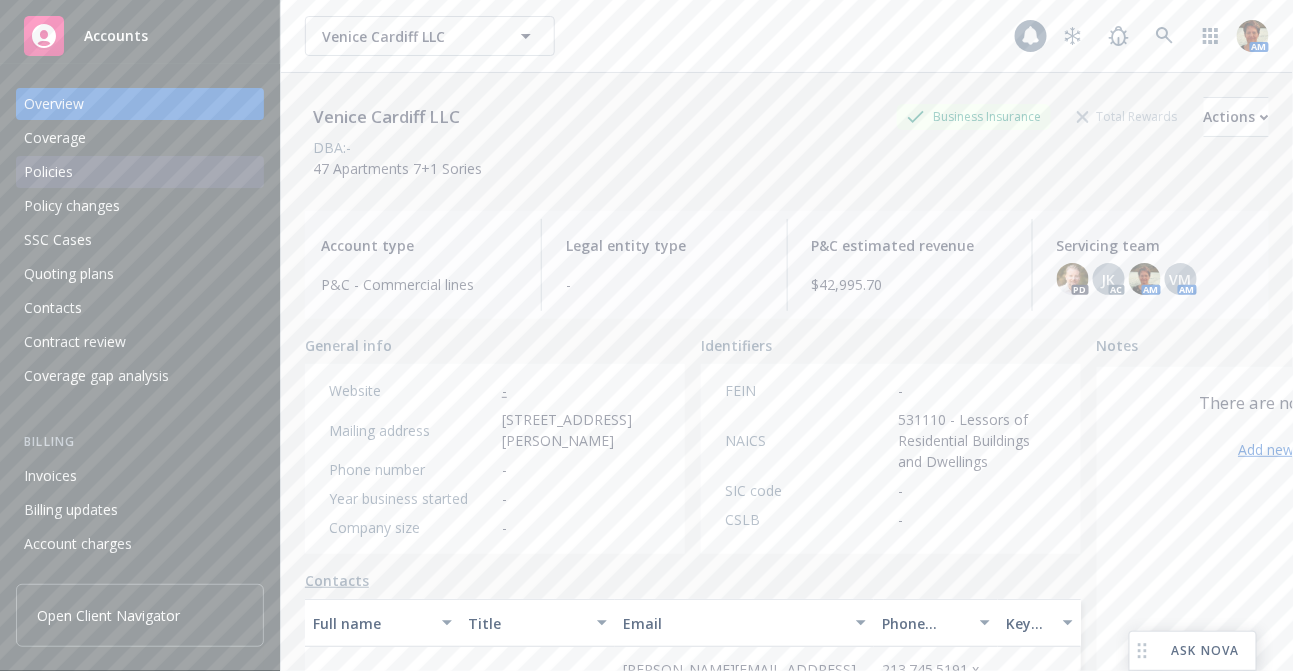 click on "Policies" at bounding box center [48, 172] 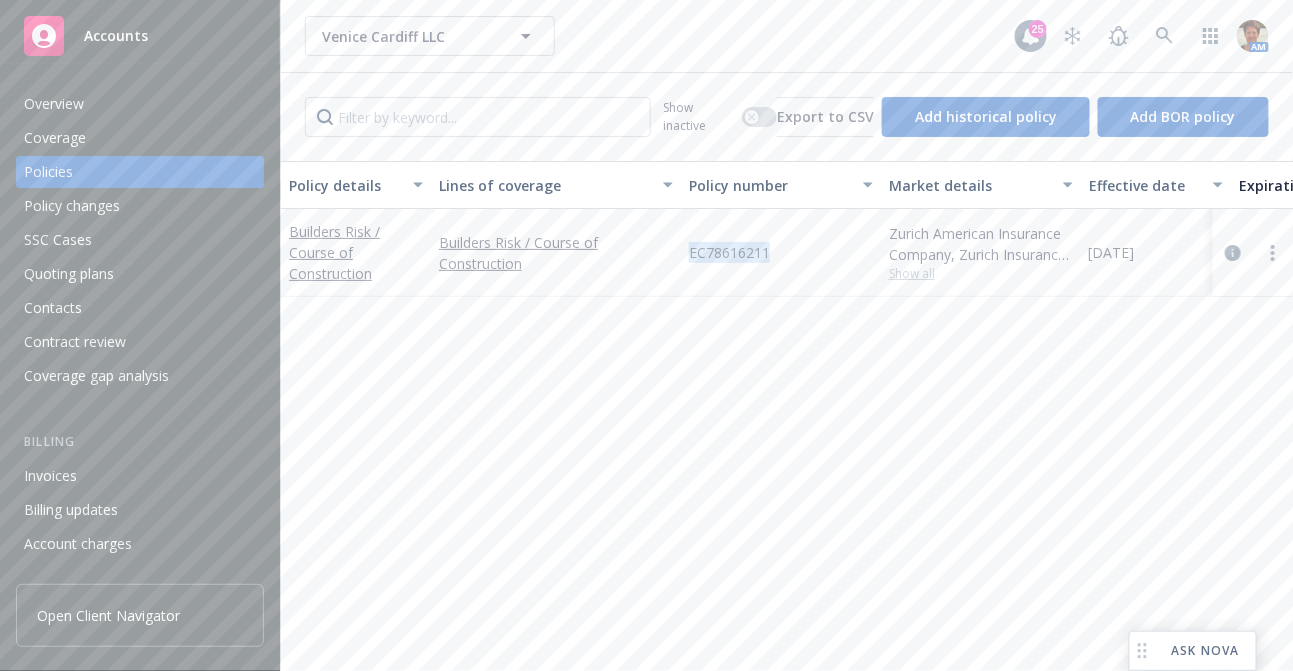drag, startPoint x: 688, startPoint y: 251, endPoint x: 773, endPoint y: 259, distance: 85.37564 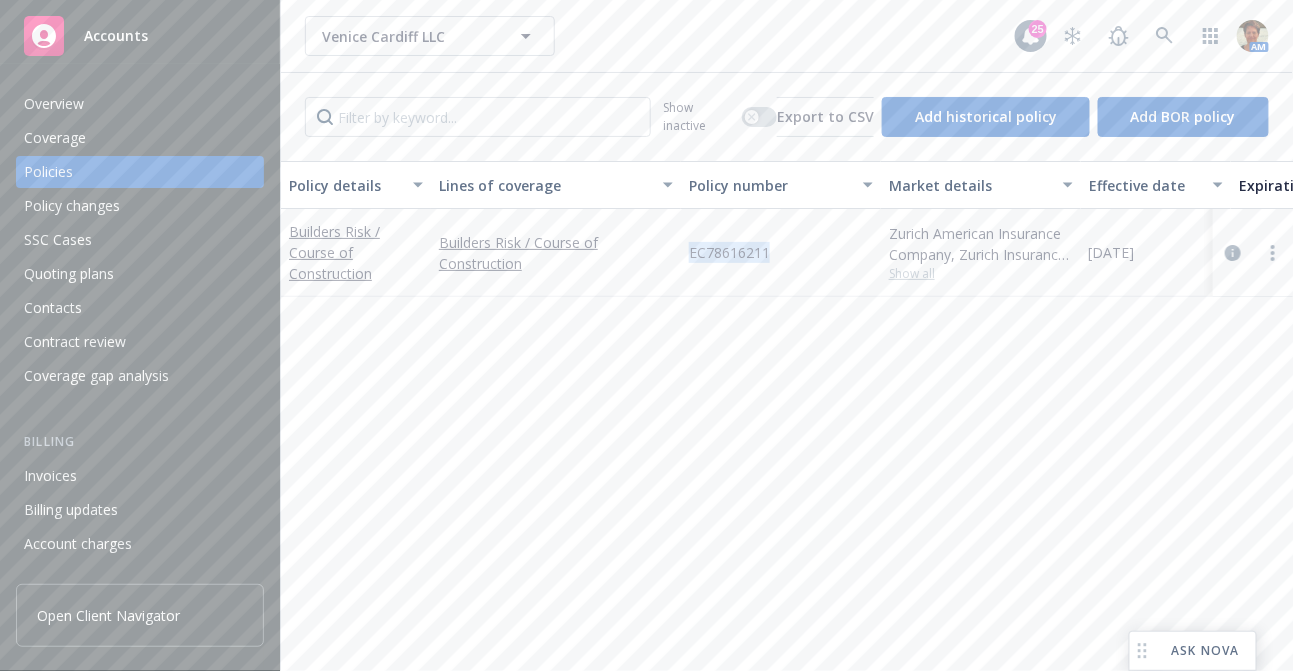 click on "EC78616211" at bounding box center [781, 253] 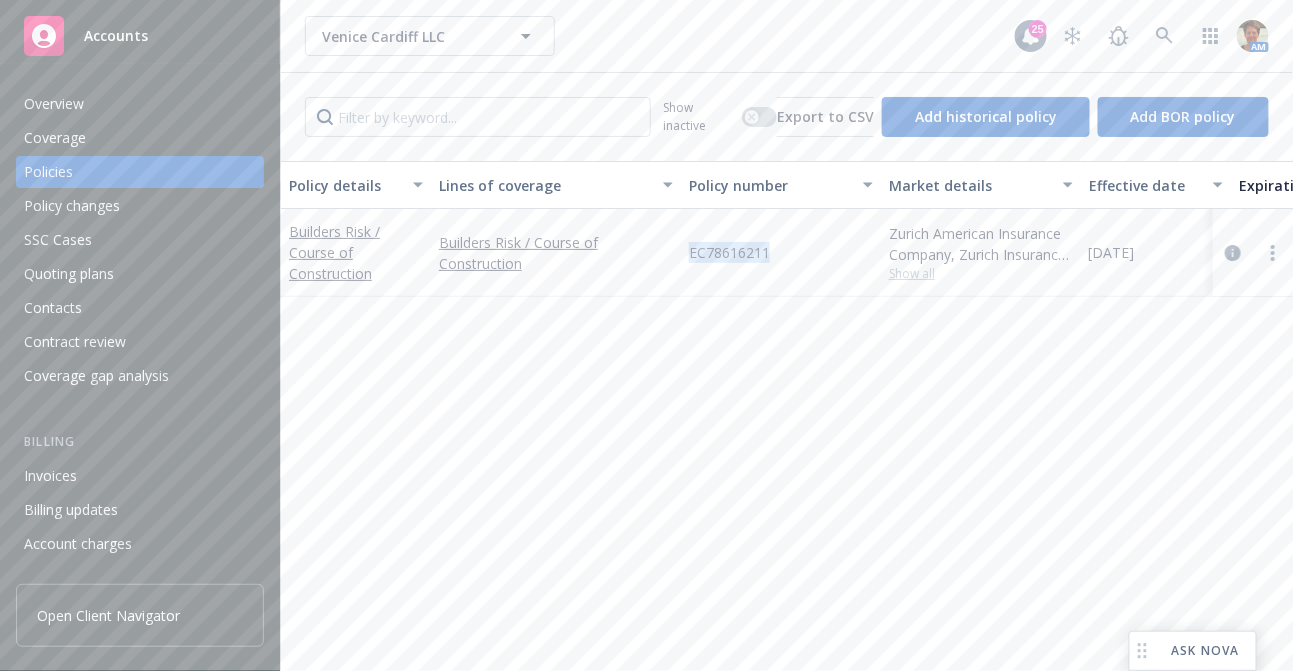 drag, startPoint x: 686, startPoint y: 254, endPoint x: 783, endPoint y: 250, distance: 97.082436 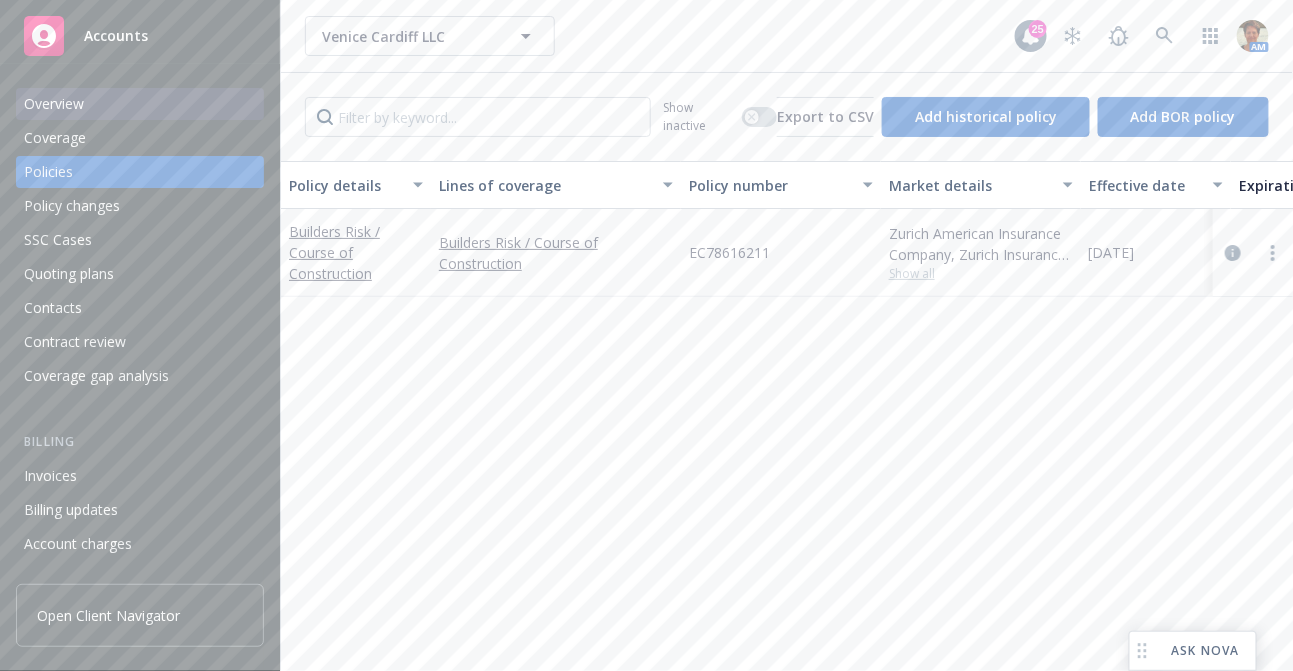 click on "Overview" at bounding box center [54, 104] 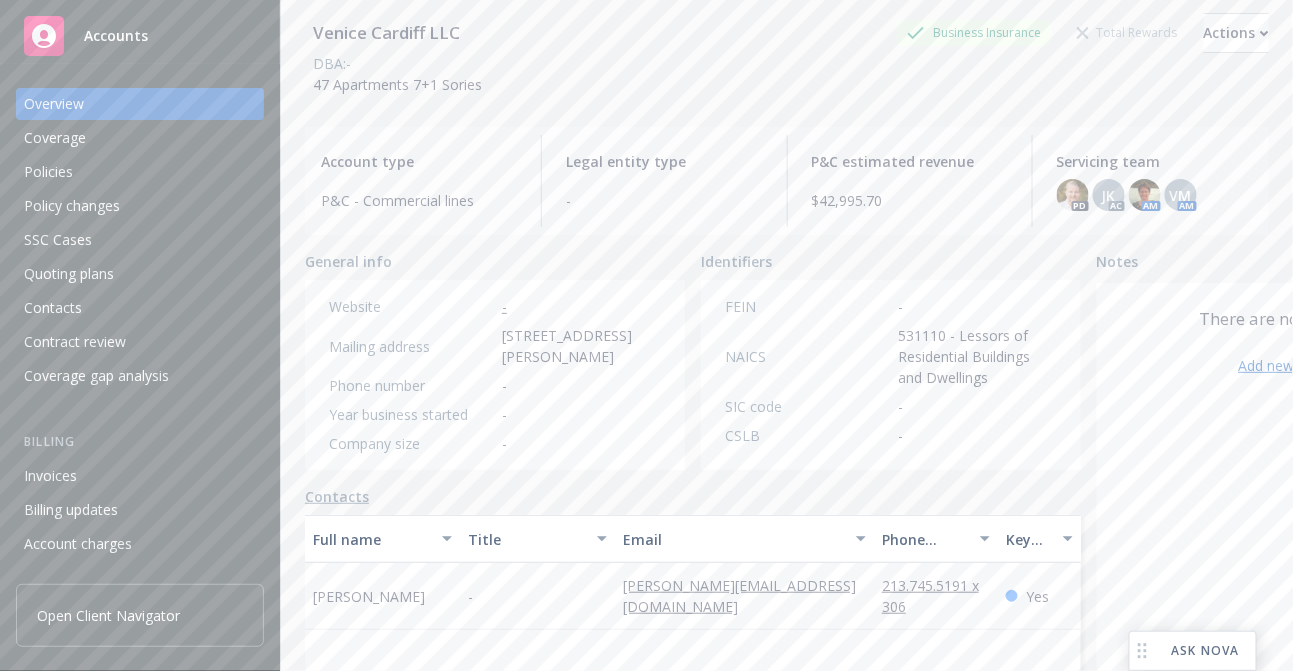 scroll, scrollTop: 222, scrollLeft: 0, axis: vertical 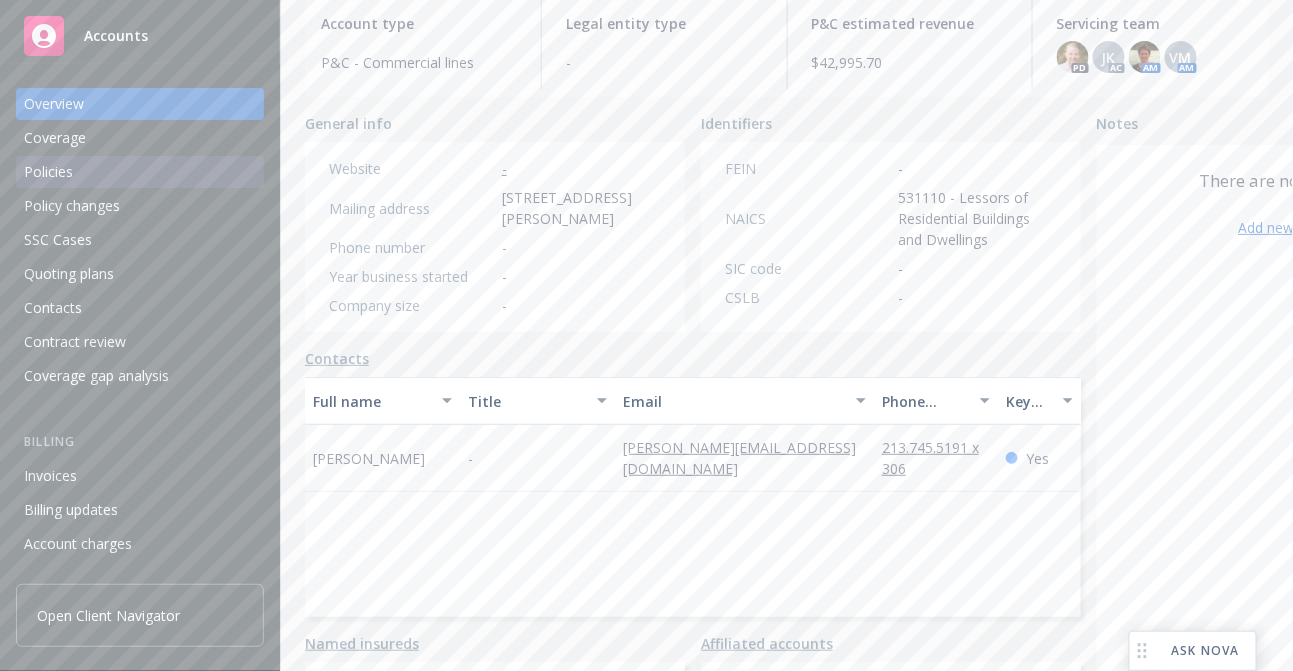 click on "Policies" at bounding box center [48, 172] 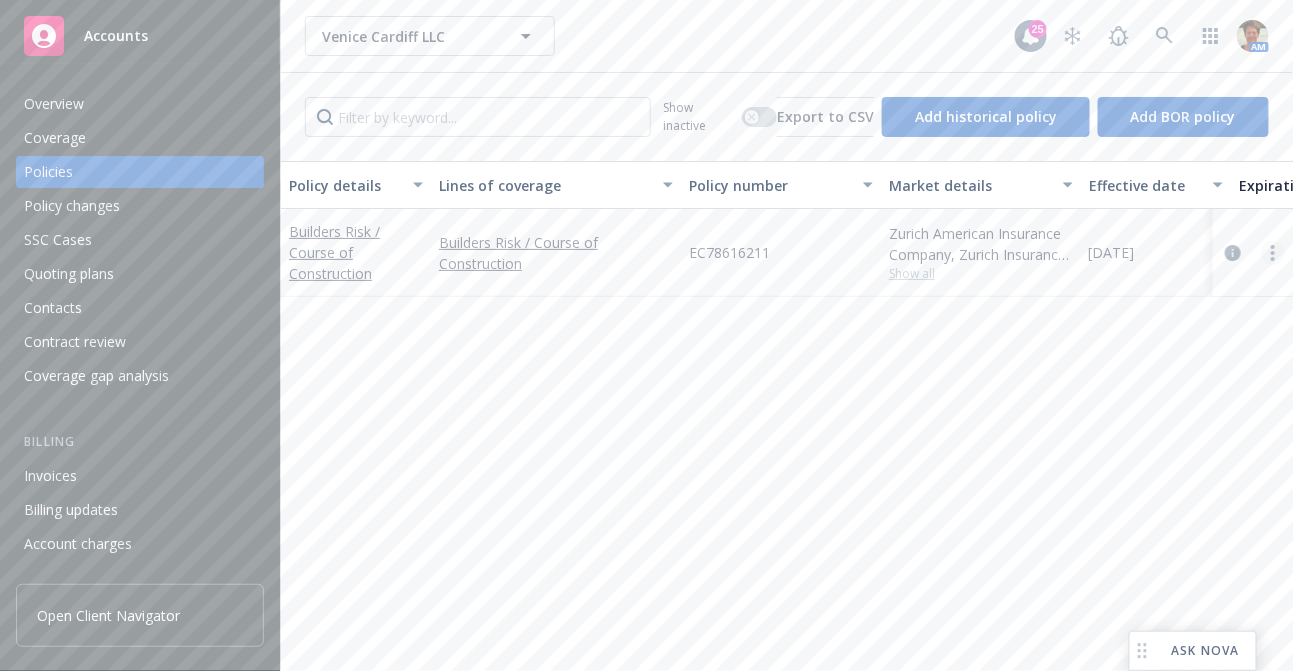 click at bounding box center (1273, 253) 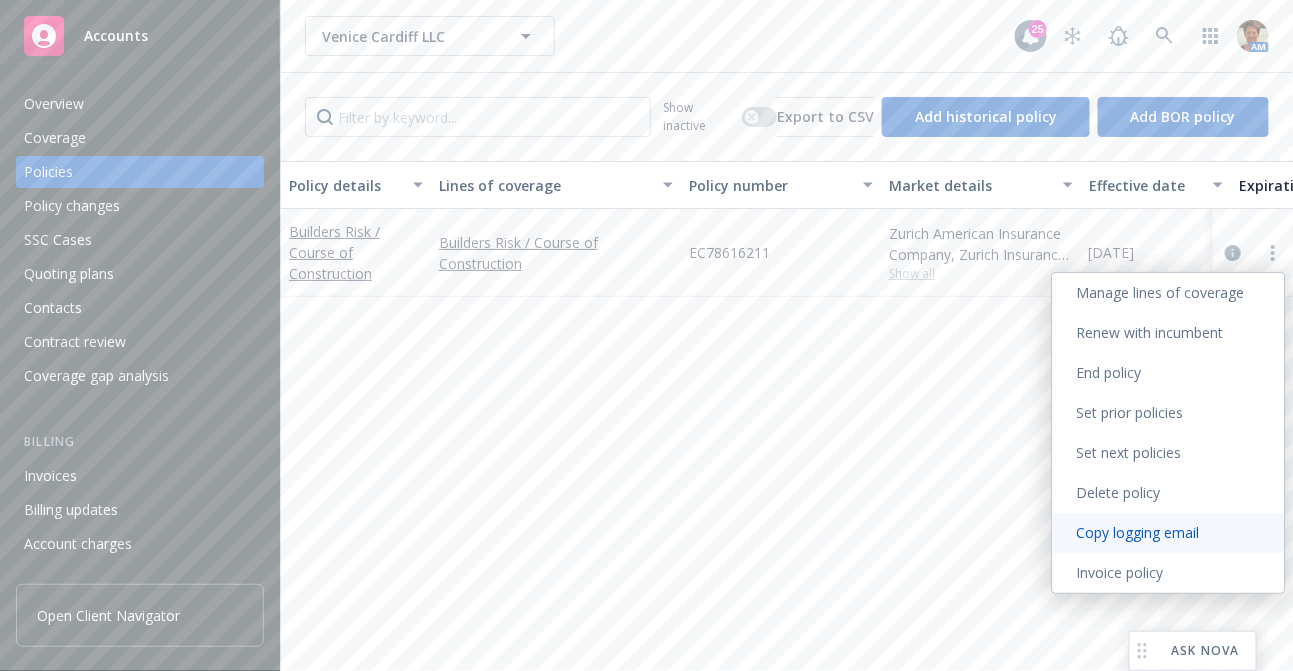 click on "Copy logging email" at bounding box center (1169, 533) 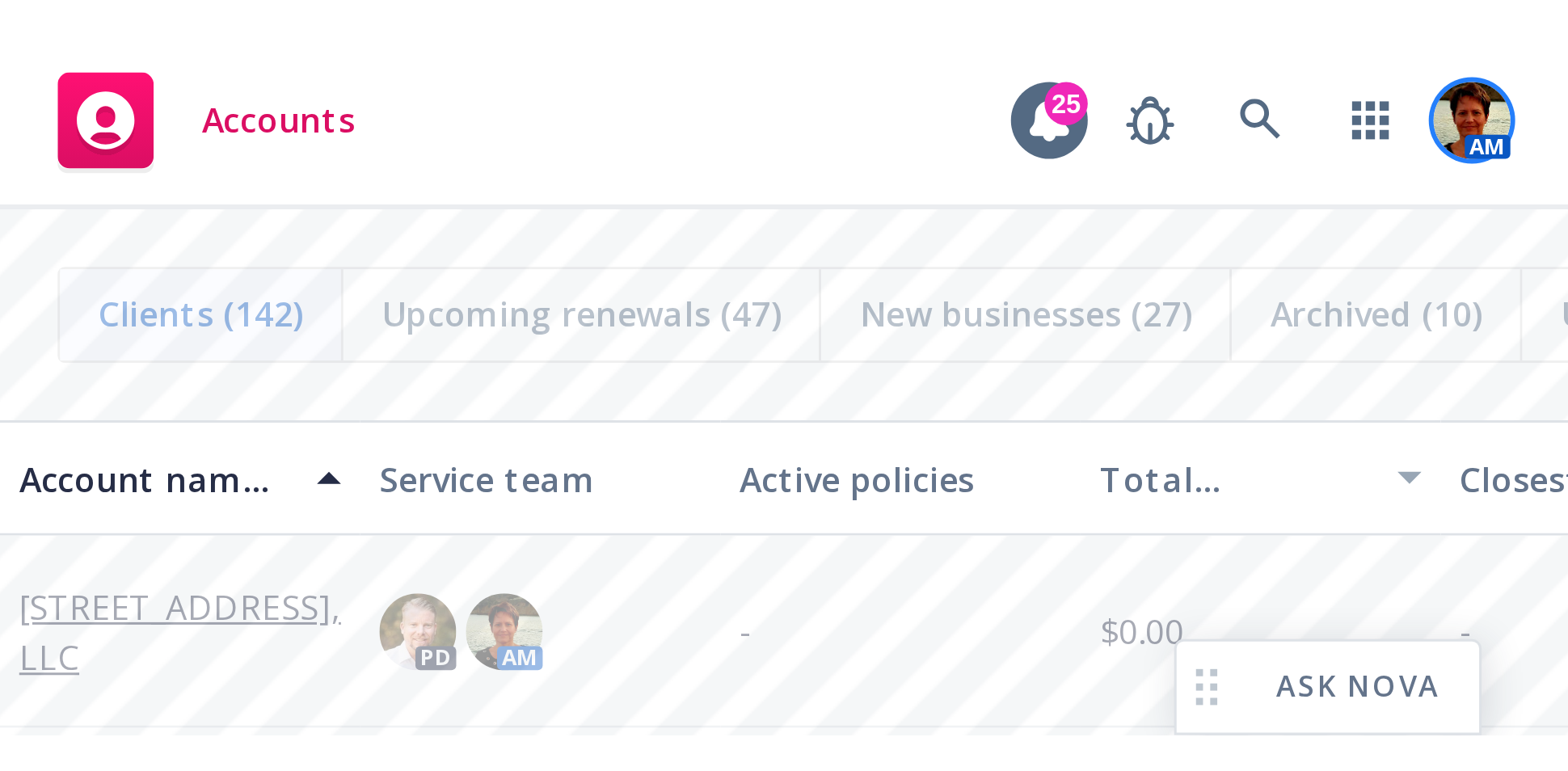 scroll, scrollTop: 0, scrollLeft: 0, axis: both 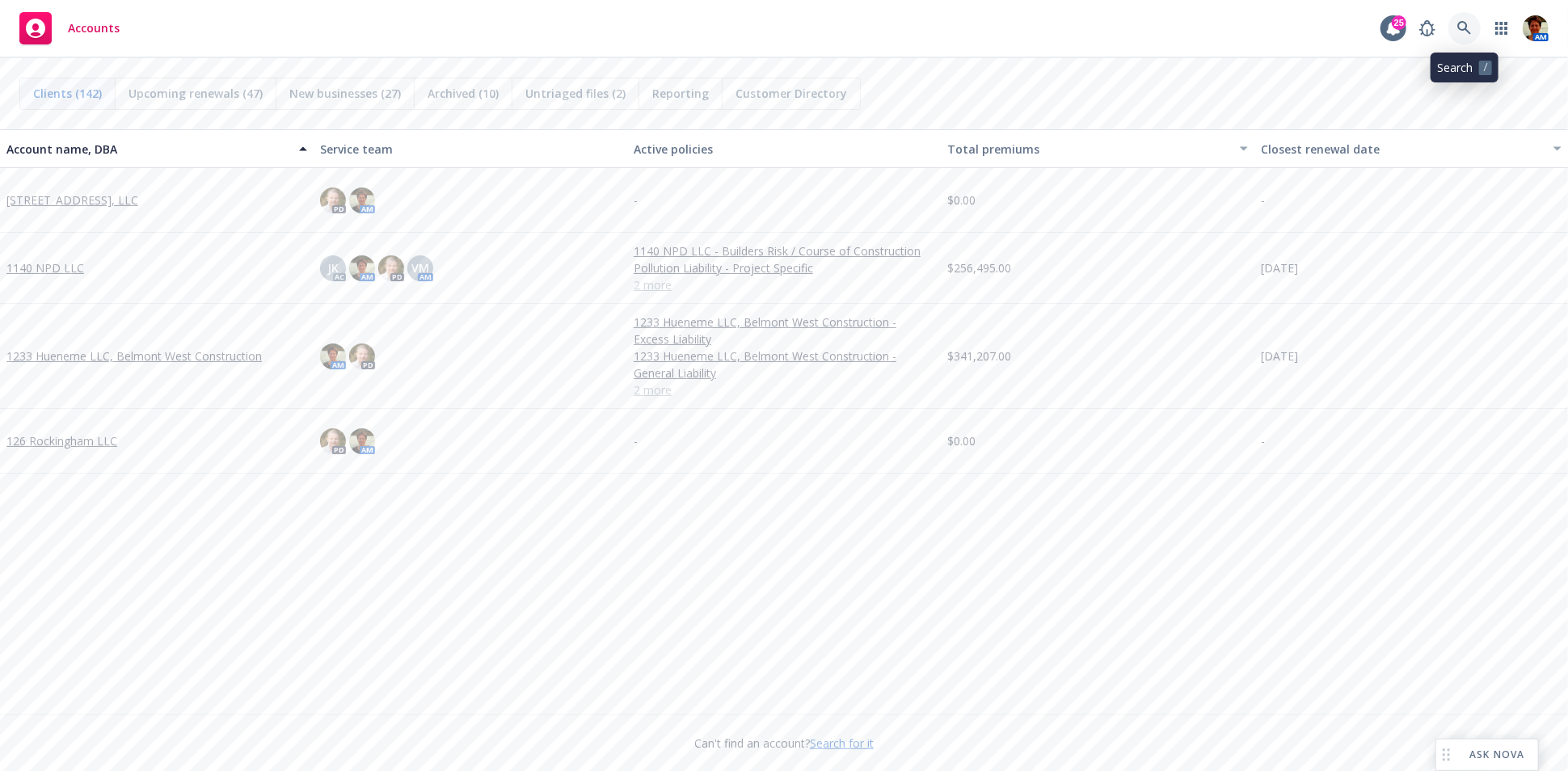click at bounding box center (1465, 28) 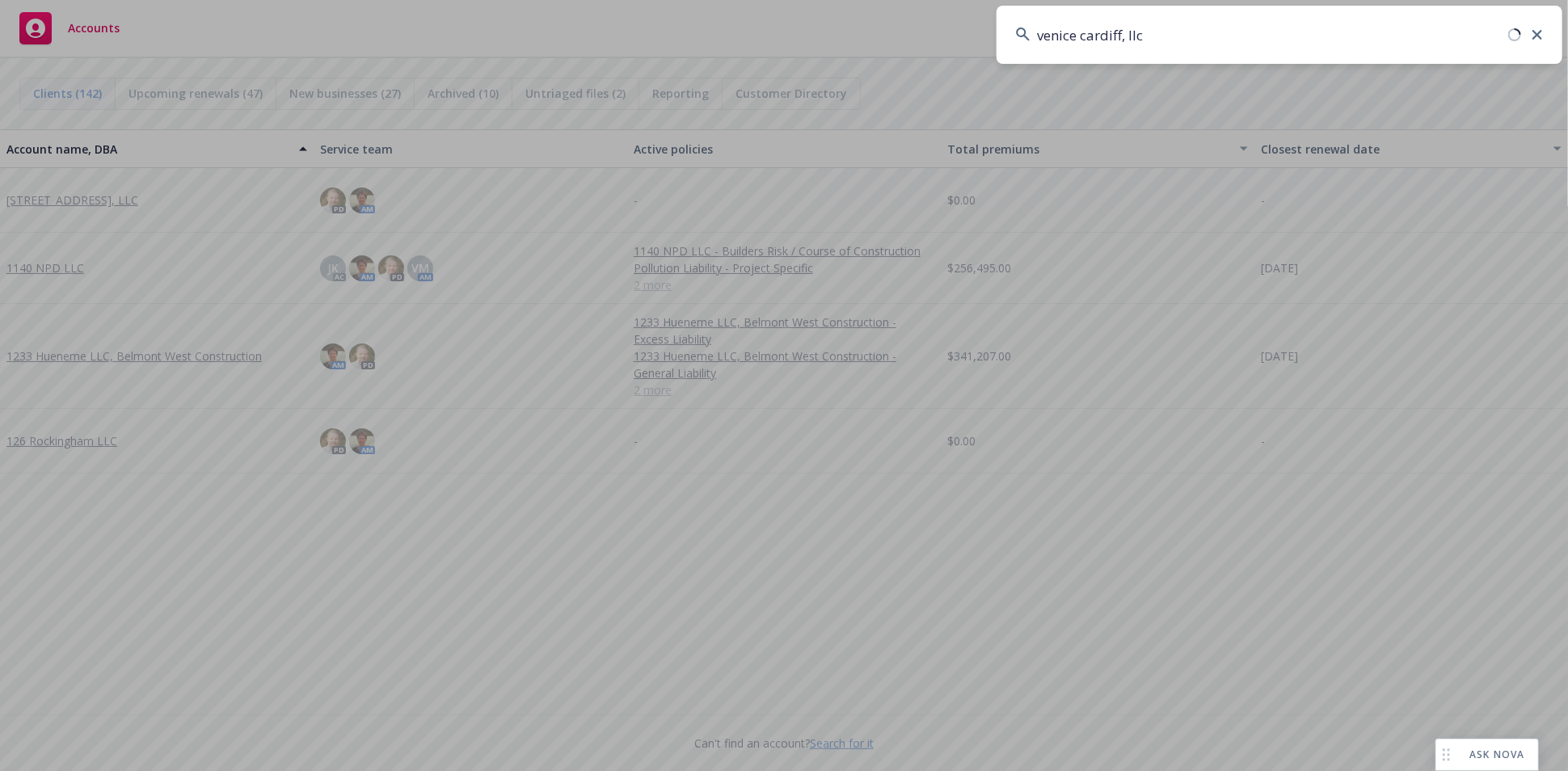 type on "venice cardiff, llc" 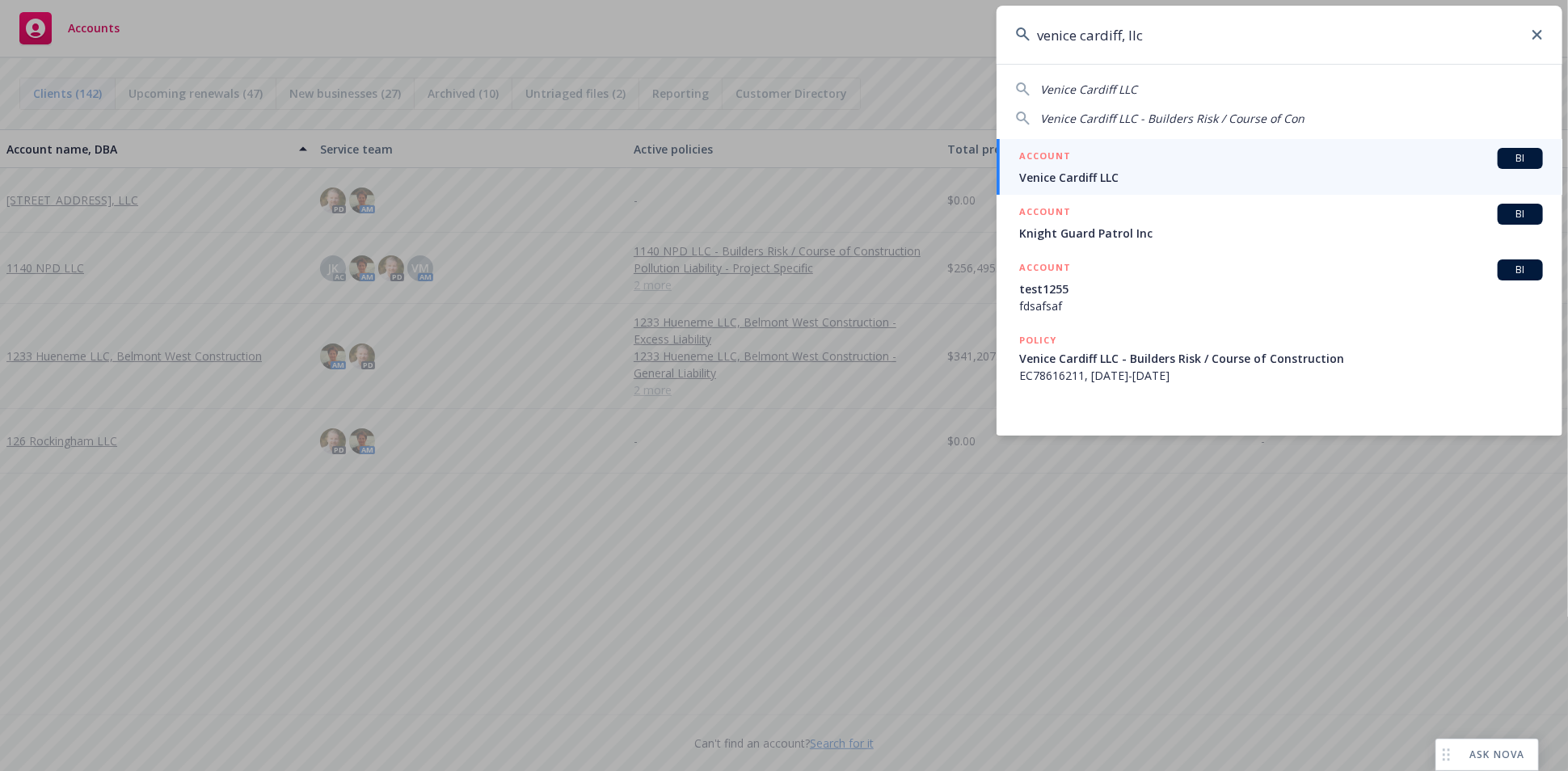 click on "ACCOUNT BI" at bounding box center [1281, 158] 